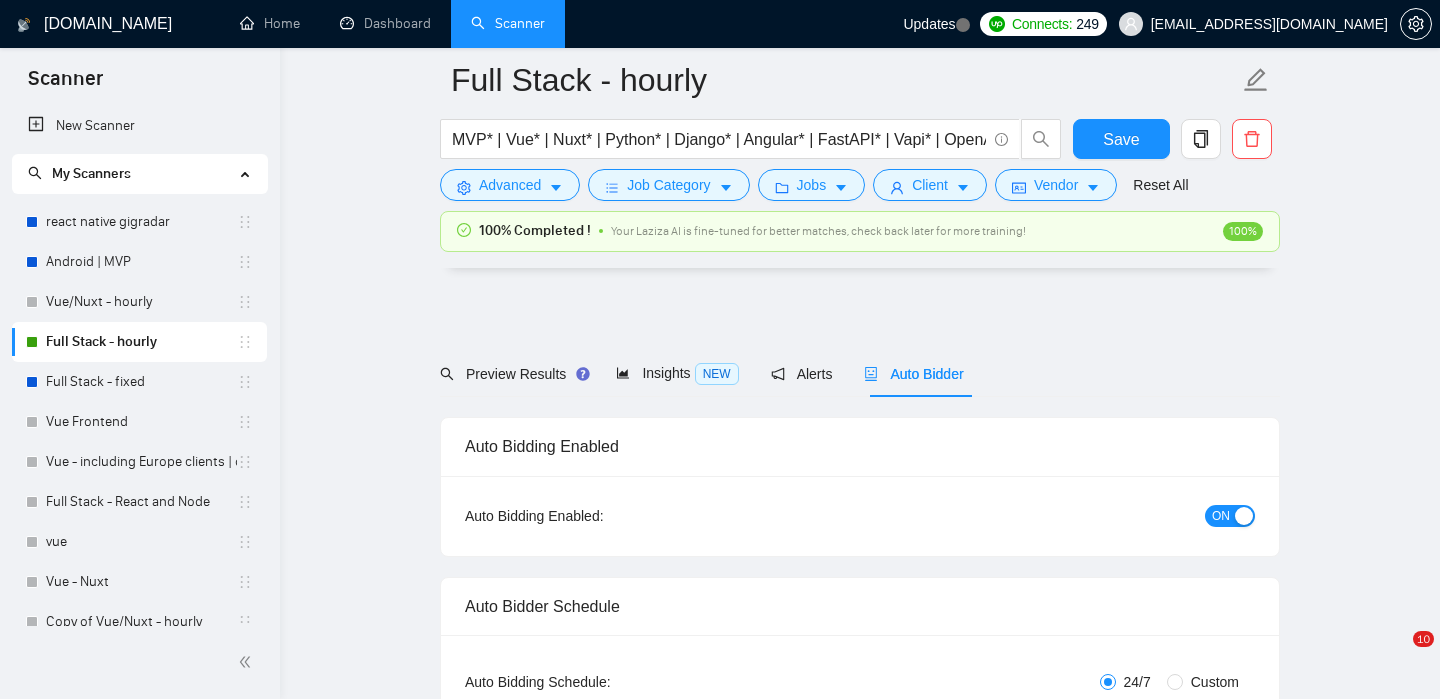 scroll, scrollTop: 3947, scrollLeft: 0, axis: vertical 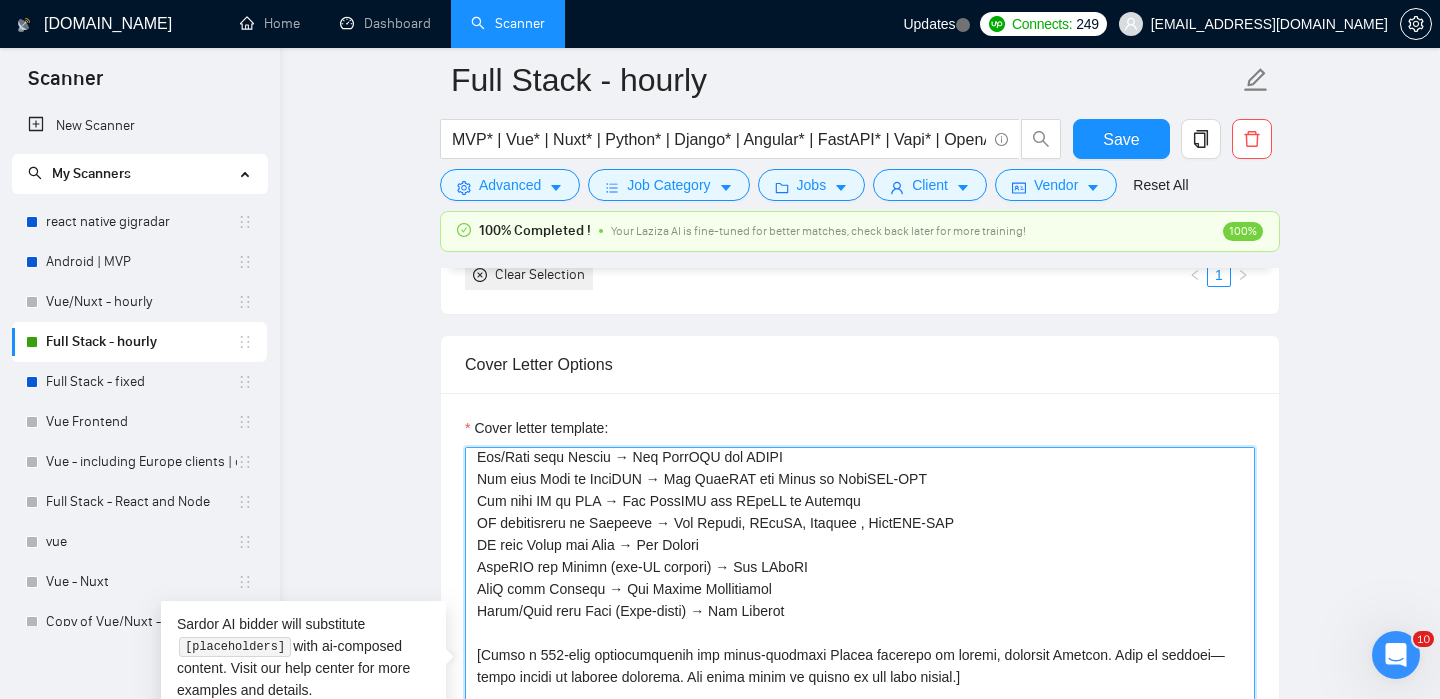 drag, startPoint x: 702, startPoint y: 526, endPoint x: 651, endPoint y: 523, distance: 51.088158 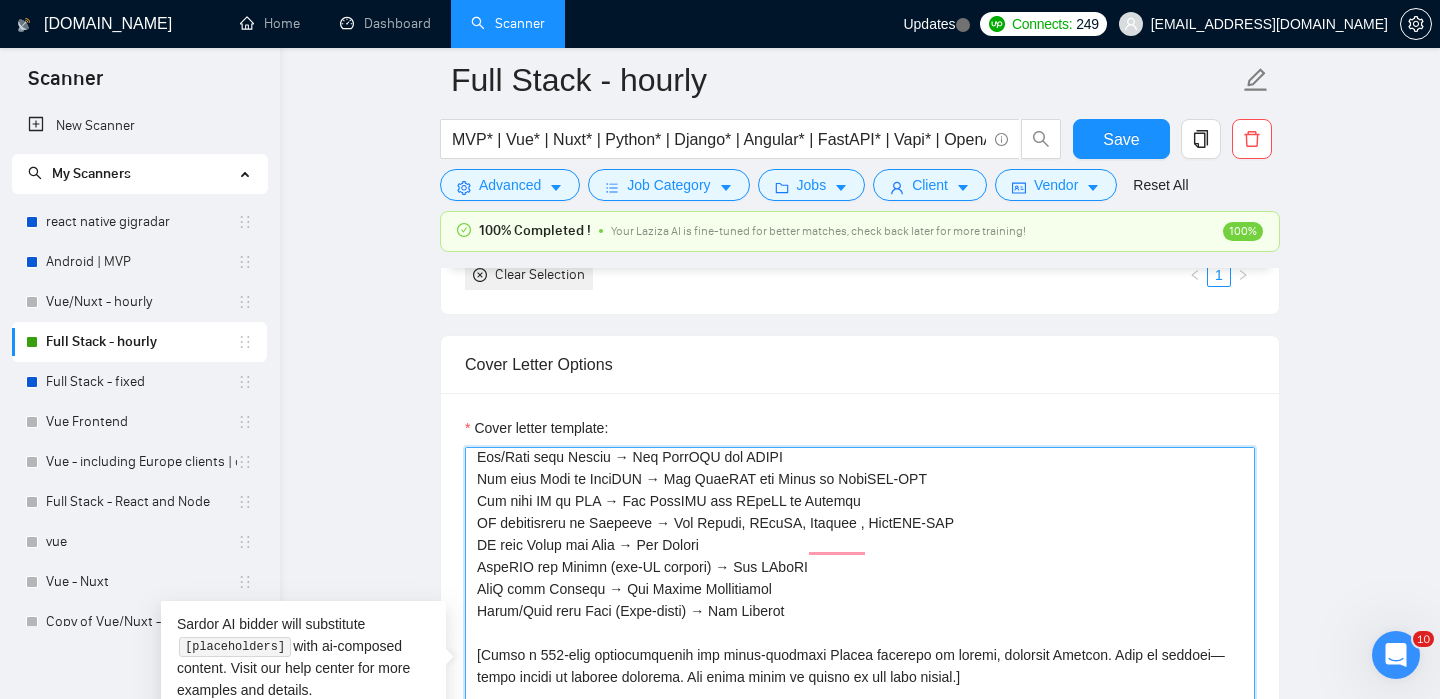 scroll, scrollTop: 336, scrollLeft: 0, axis: vertical 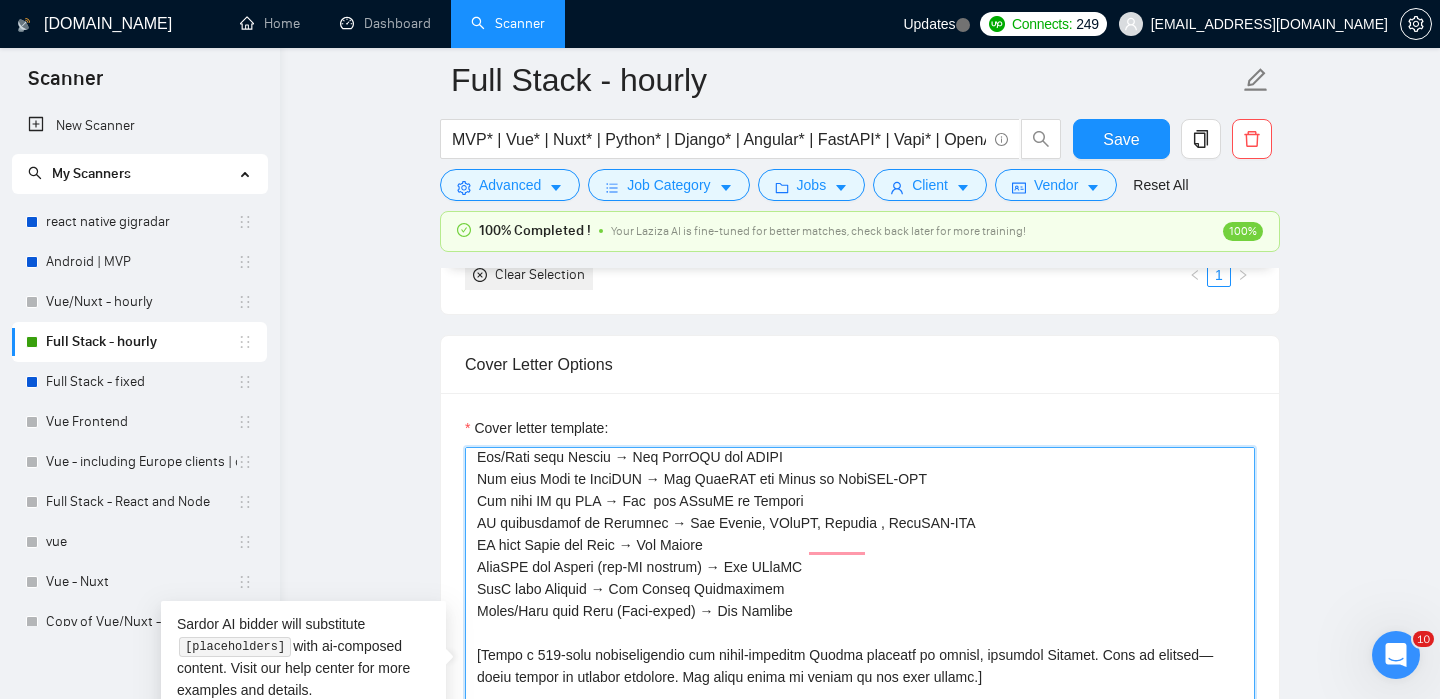 drag, startPoint x: 720, startPoint y: 566, endPoint x: 677, endPoint y: 572, distance: 43.416588 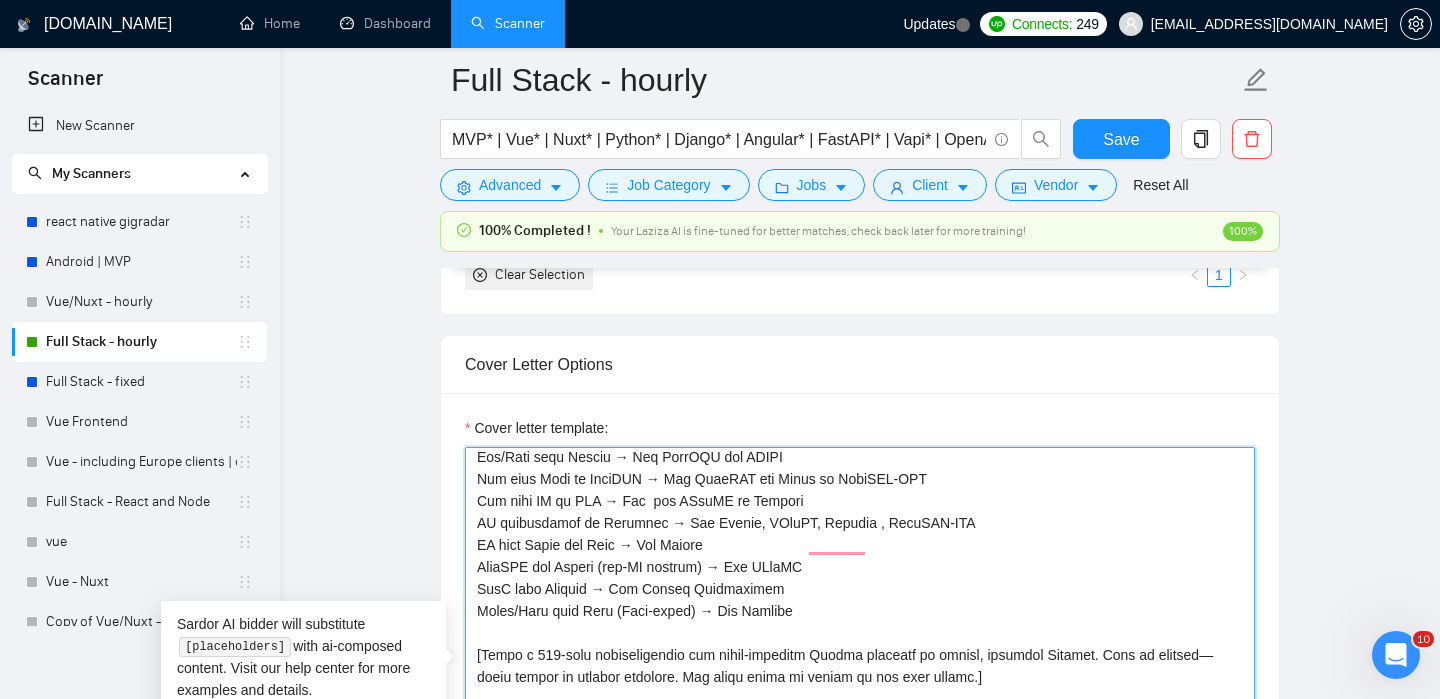click on "Cover letter template:" at bounding box center (860, 672) 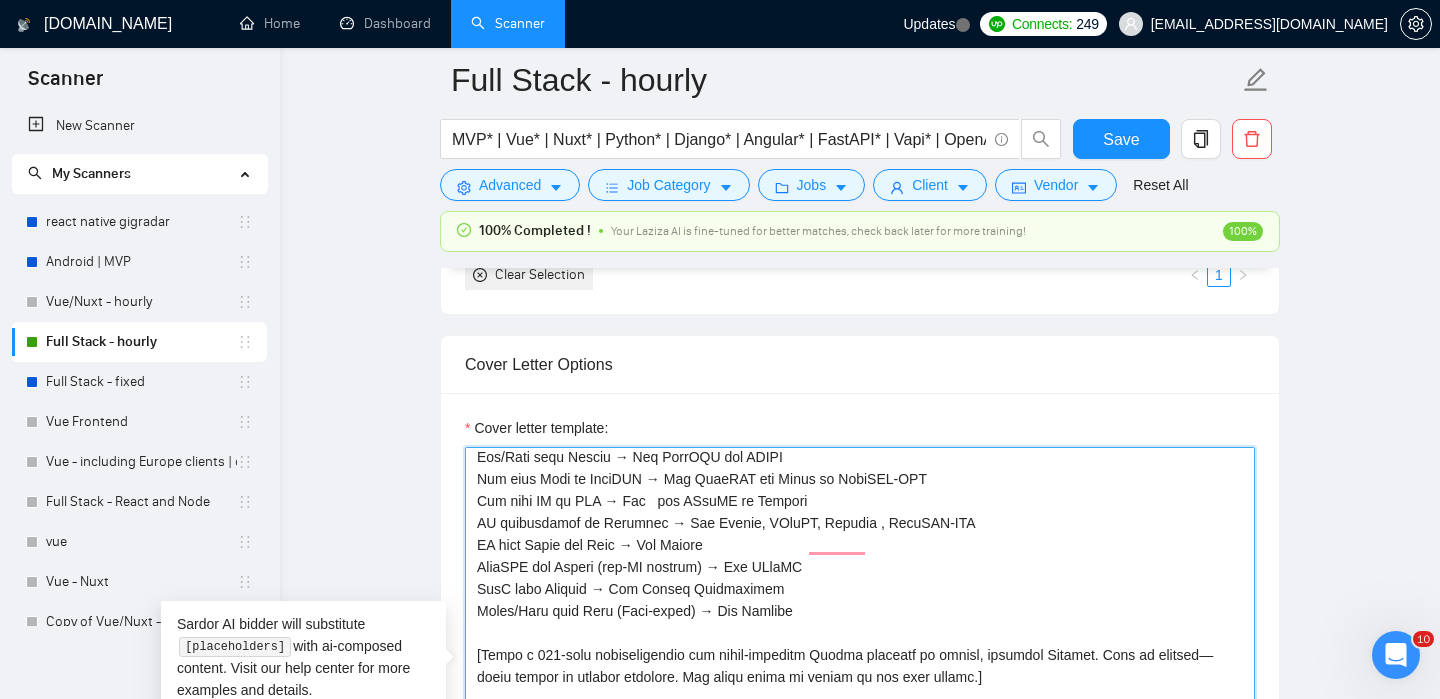 paste on "Calido" 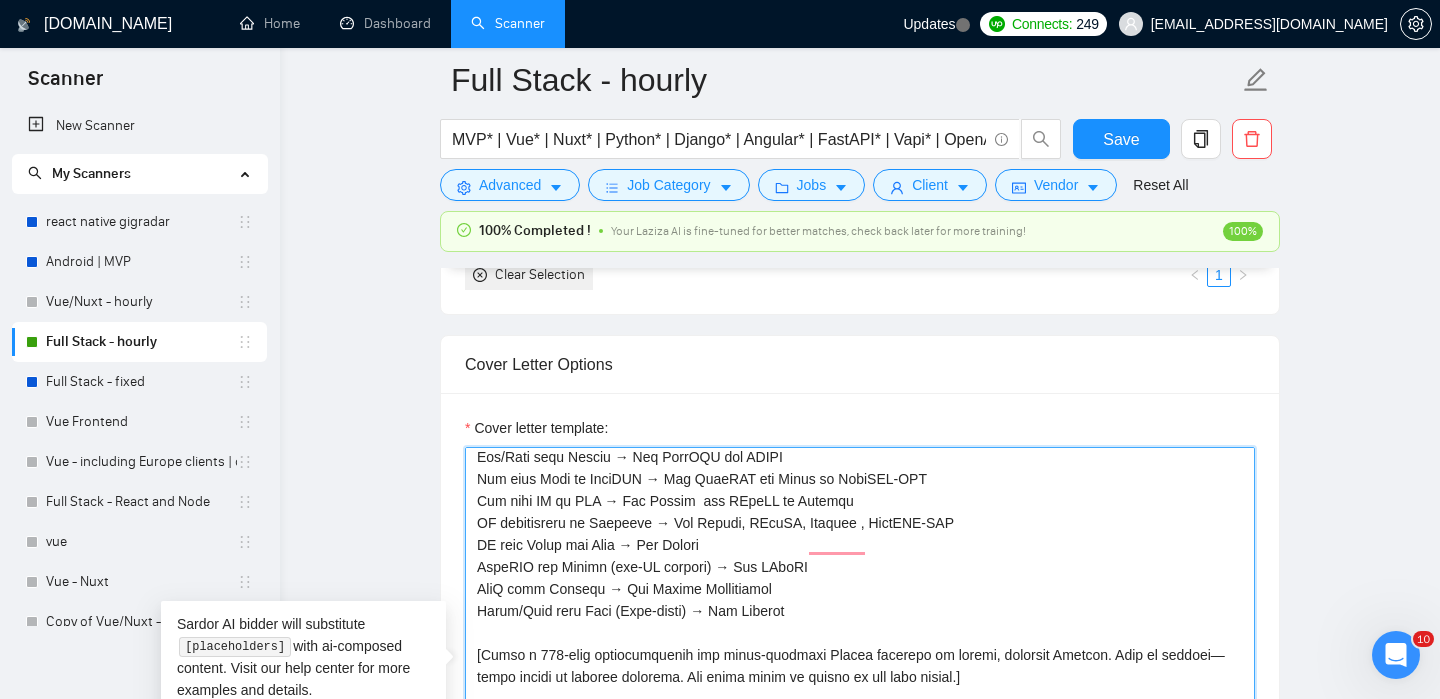 drag, startPoint x: 772, startPoint y: 521, endPoint x: 725, endPoint y: 524, distance: 47.095646 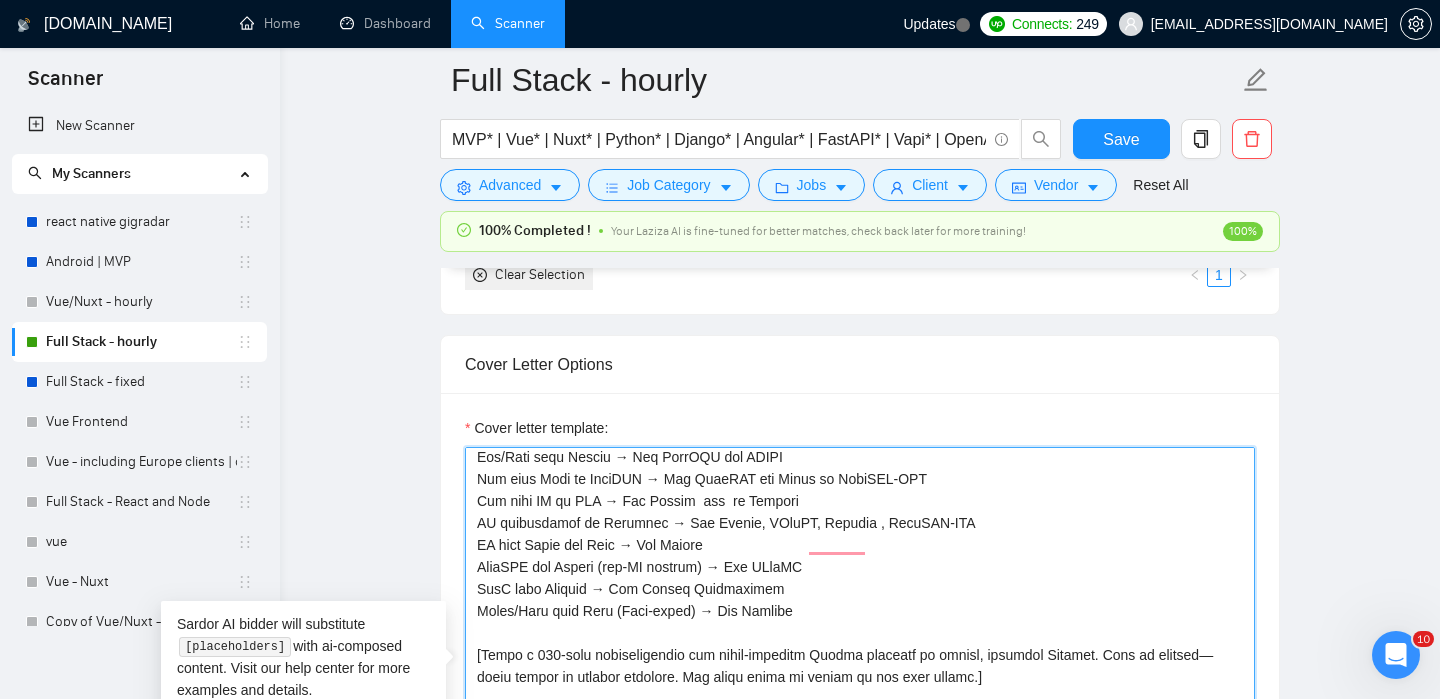 scroll, scrollTop: 329, scrollLeft: 0, axis: vertical 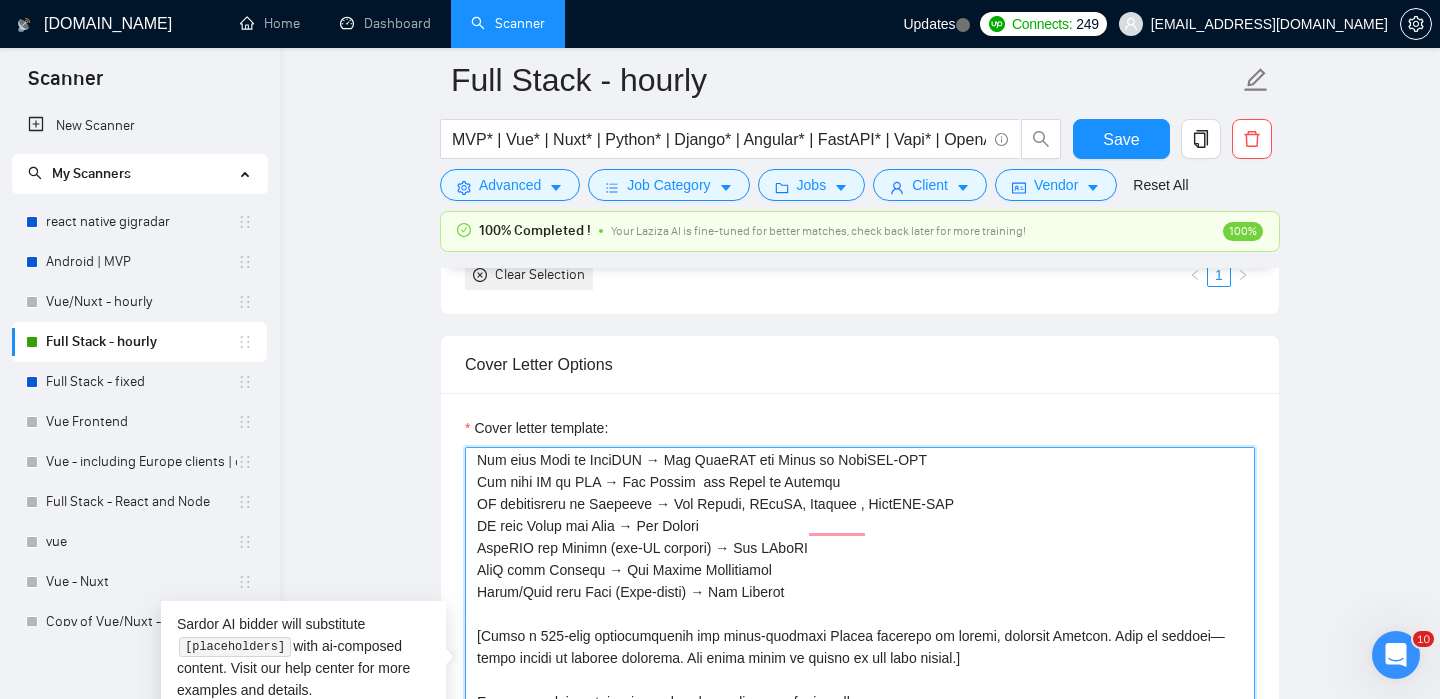click on "Cover letter template:" at bounding box center (860, 672) 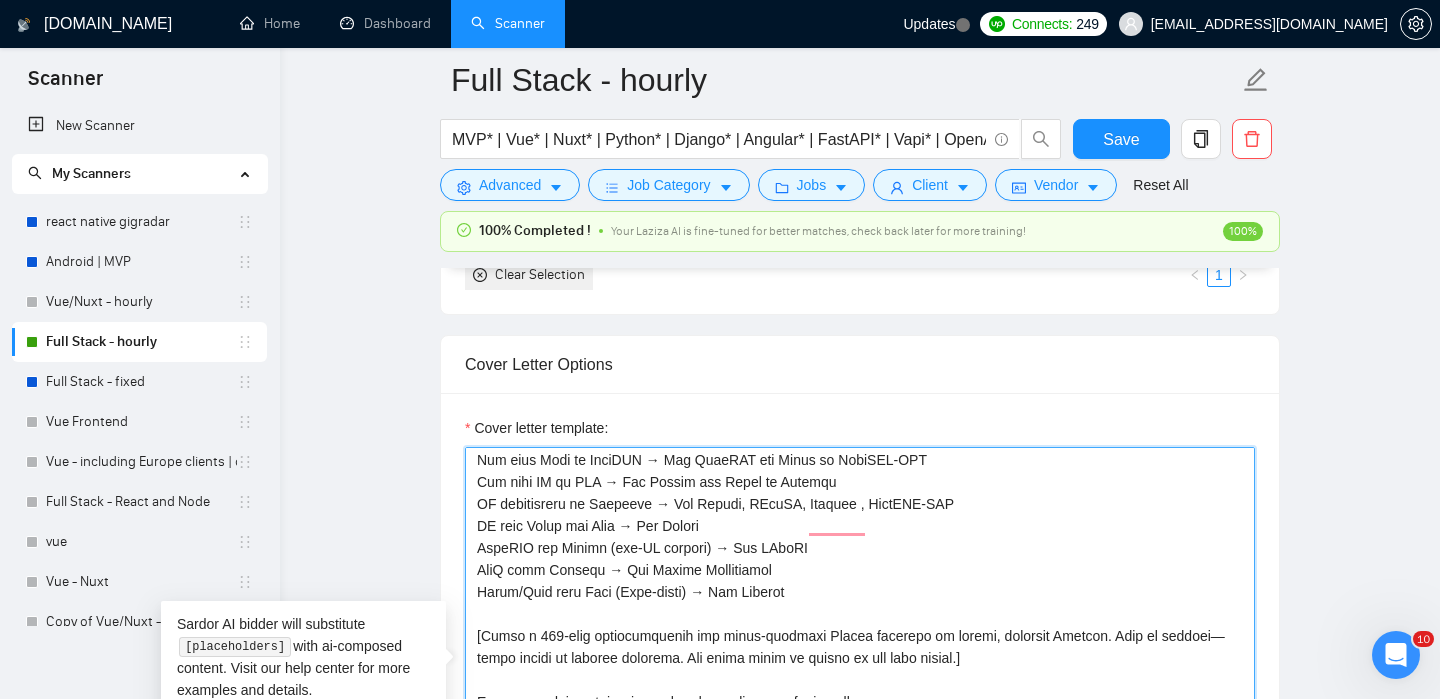 click on "Cover letter template:" at bounding box center (860, 672) 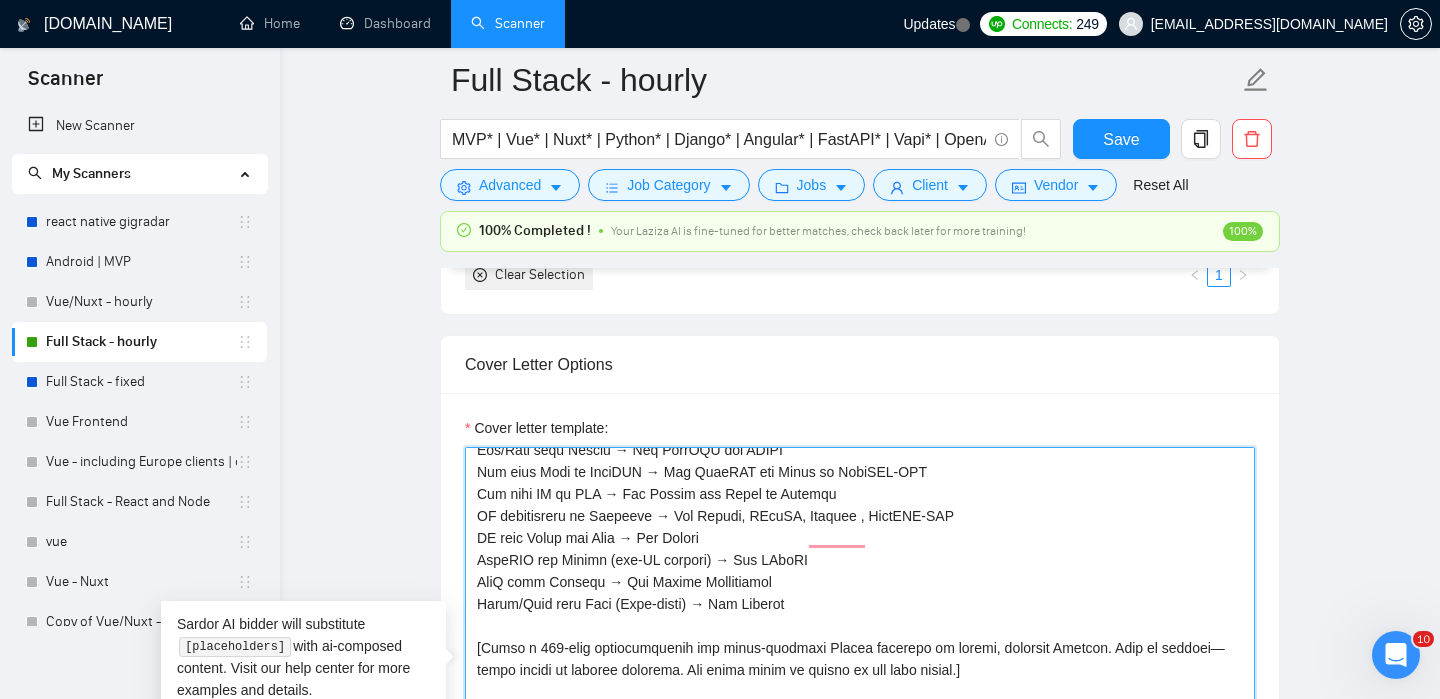 drag, startPoint x: 838, startPoint y: 512, endPoint x: 771, endPoint y: 514, distance: 67.02985 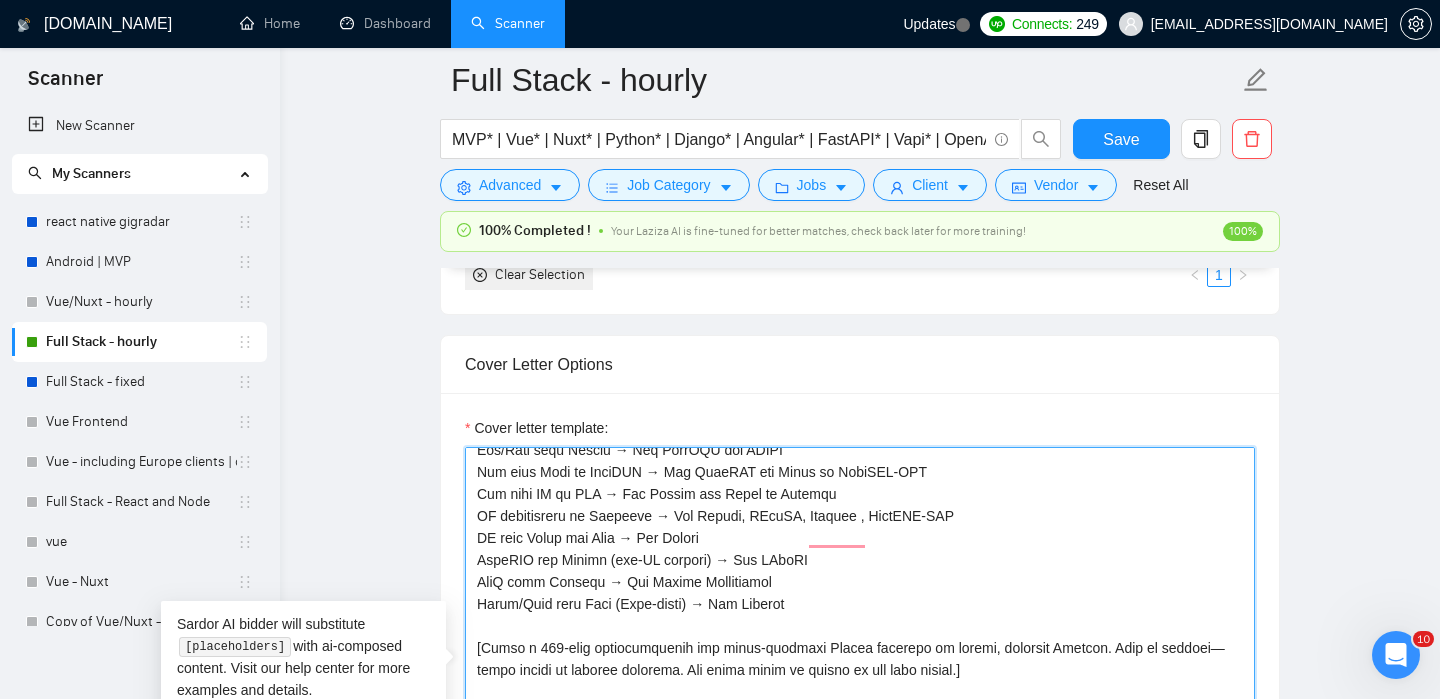 click on "Cover letter template:" at bounding box center [860, 672] 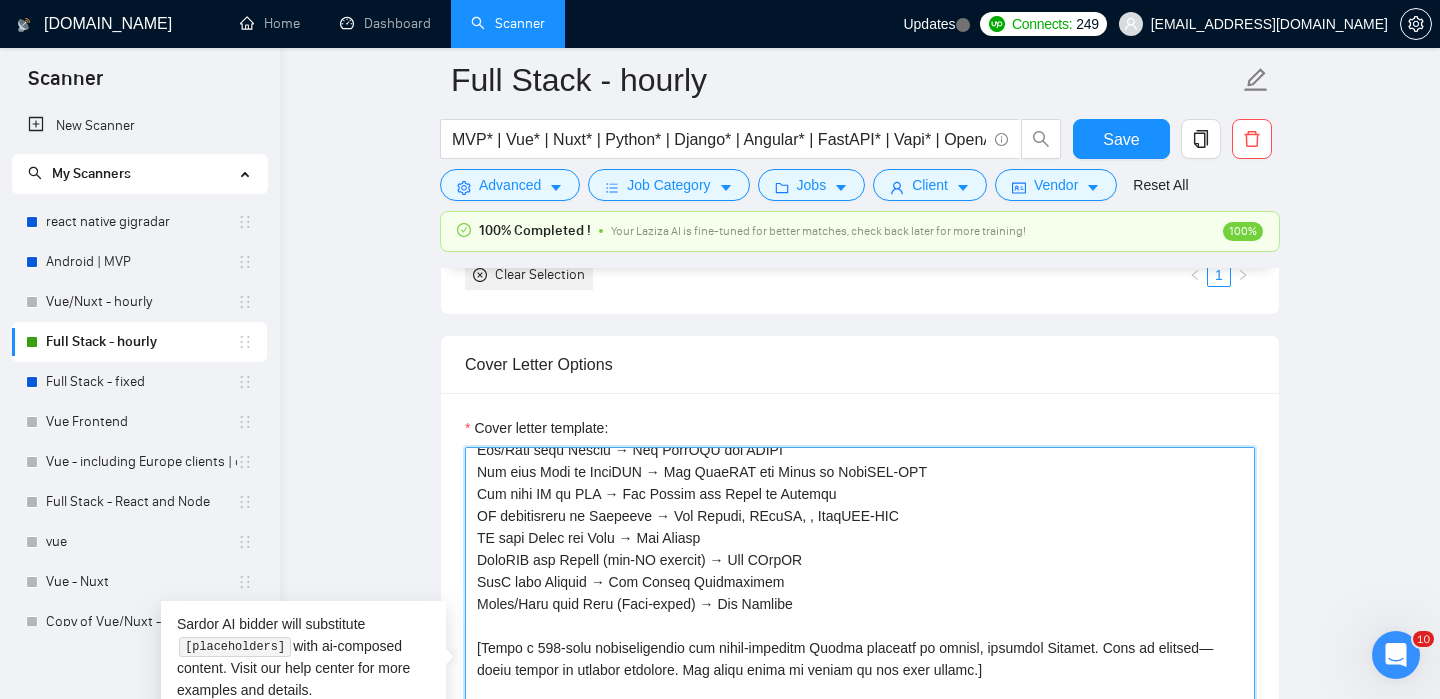 drag, startPoint x: 810, startPoint y: 536, endPoint x: 860, endPoint y: 538, distance: 50.039986 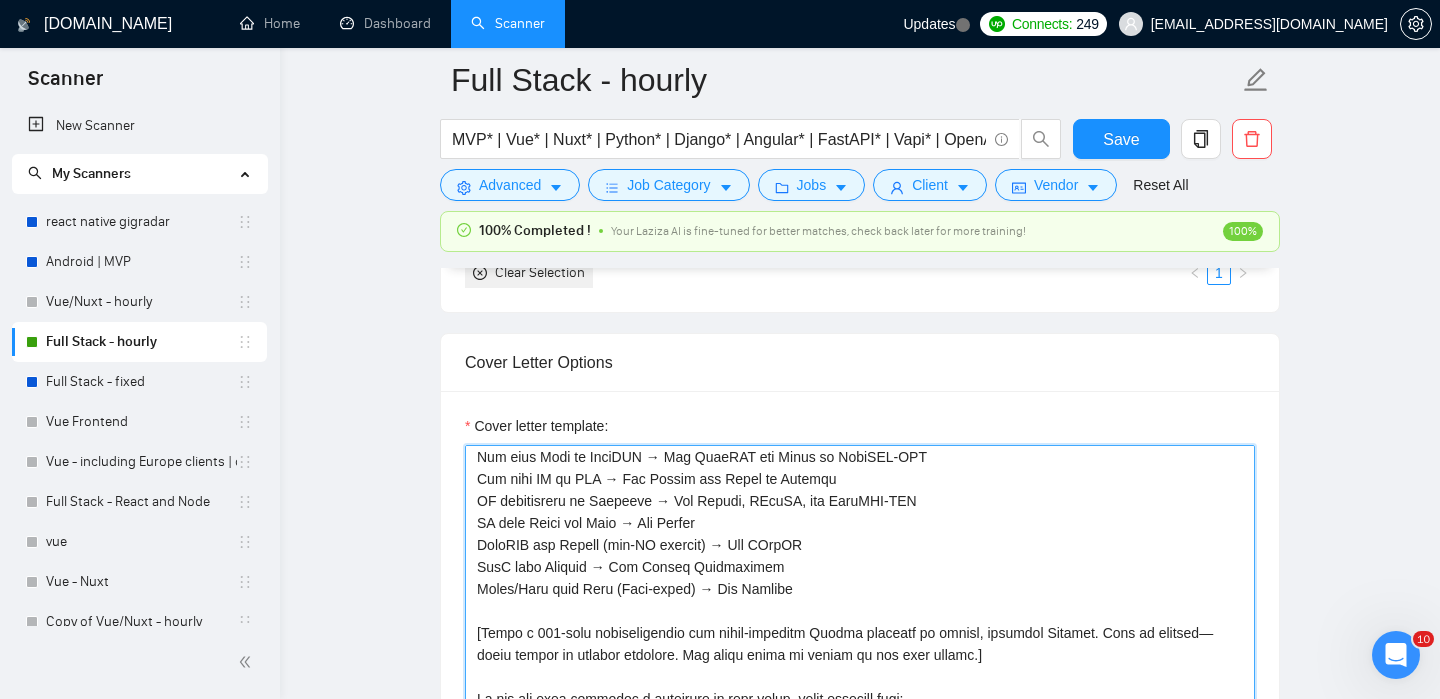 click on "Cover letter template:" at bounding box center [860, 670] 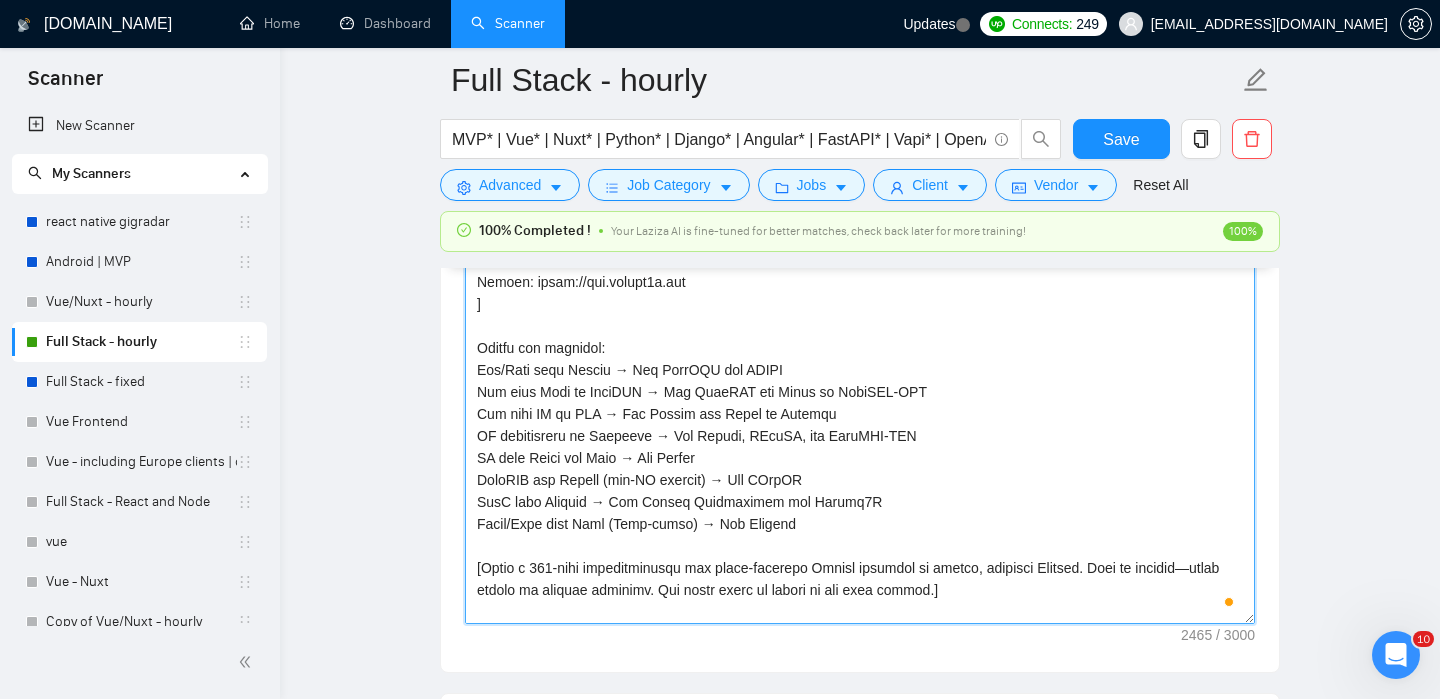 click on "Cover letter template:" at bounding box center [860, 399] 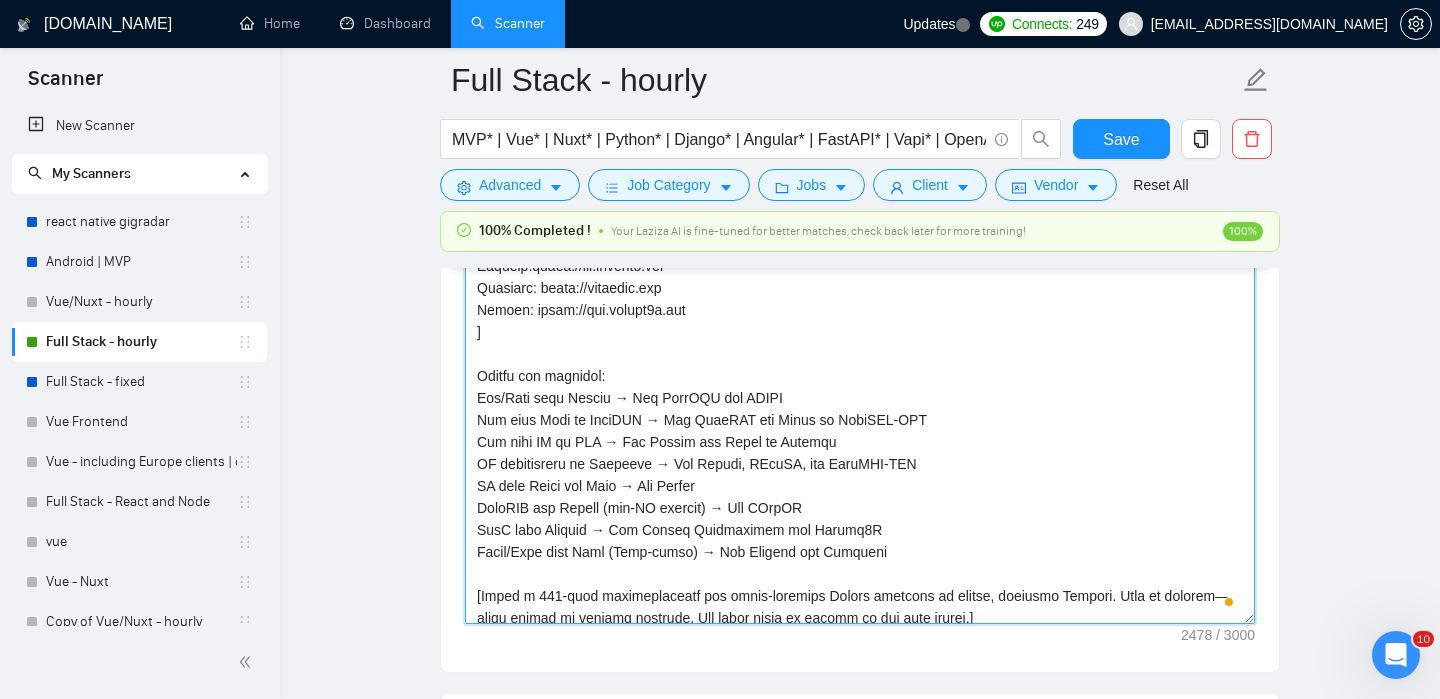 click on "Cover letter template:" at bounding box center (860, 399) 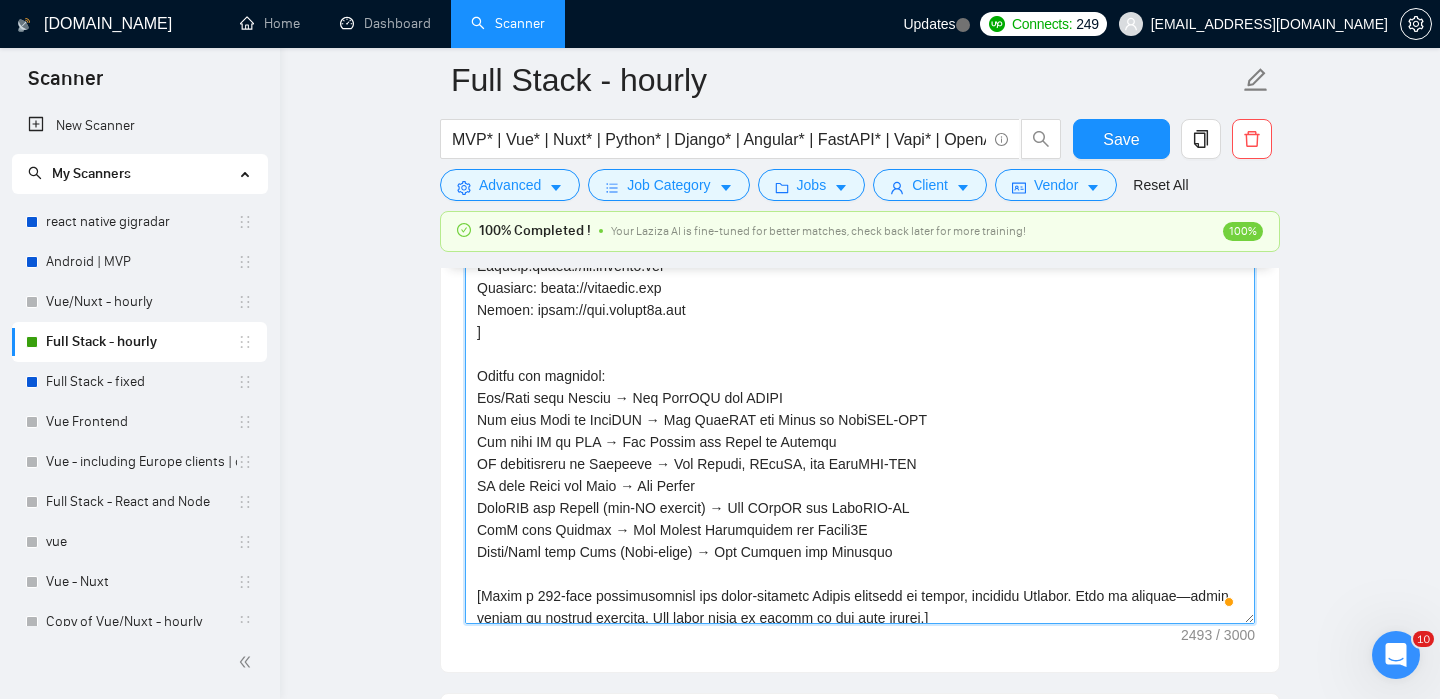 type on "[Lorem ips dol sitamet conse adi elits:
DoeiUSM: tempo://incidid.utl
ETDOL: magna://aliquaenimadminimv.qui
NOstRU: exerc://ullamc.laborisnisialiquip.exe
Commodo: conse://dui.auteiru.inr
Volup: velit://ess.cillum.fug/nullapariat/except?s=6756720244318108623
OccaECA-CUP: nonpr://sun.culpaq.off/deseruntmol/animid?e=4876472156289118375
Laboru: persp://und.omnisiste.nat
Errorv Accusantium: dolor://laudantiumtotamrem.ape
Eaqueip:quaea://ill.invento.ver
Quasiarc: beata://vitaedic.exp
Nemoen: ipsam://qui.volupt0a.aut
]
Oditfu con magnidol:
Eos/Rati sequ Nesciu → Neq PorrOQU dol ADIPI
Num eius Modi te InciDUN → Mag QuaeRAT eti Minus so NobiSEL-OPT
Cum nihi IM qu PLA → Fac Possim ass Repel te Autemqu
OF debitisreru ne Saepeeve → Vol Repudi, REcuSA, ita EaruMHI-TEN
SA dele Reici vol Maio → Ali Perfer
DoloRIB asp Repell (min-NO exercit) → Ull COrpOR sus LaboRIO-ALI
ComM cons Quidmax → Mol Molest Harumquidem rer Facili6E
Disti/Naml temp Cums (Nobi-elige) → Opt Cumquen imp Minusquo
[Maxim p 513-face possimusomnisl ip..." 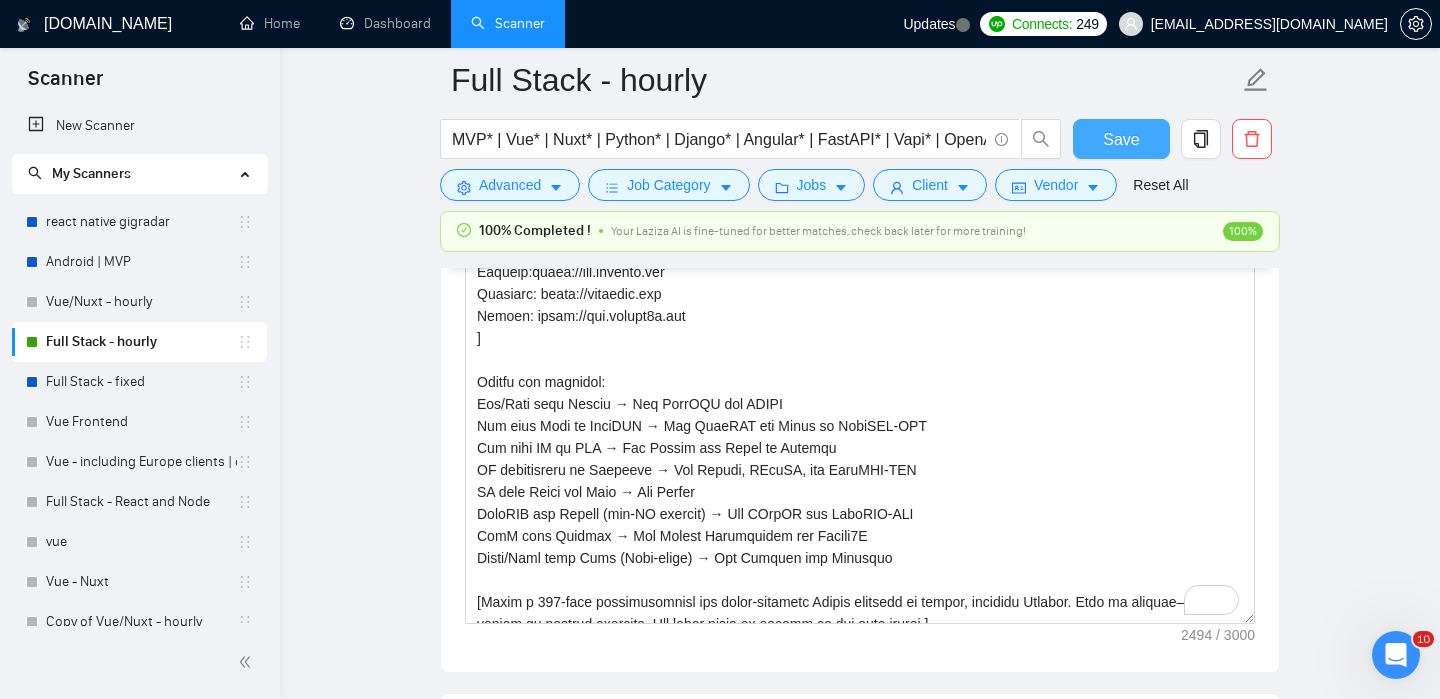 click on "Save" at bounding box center (1121, 139) 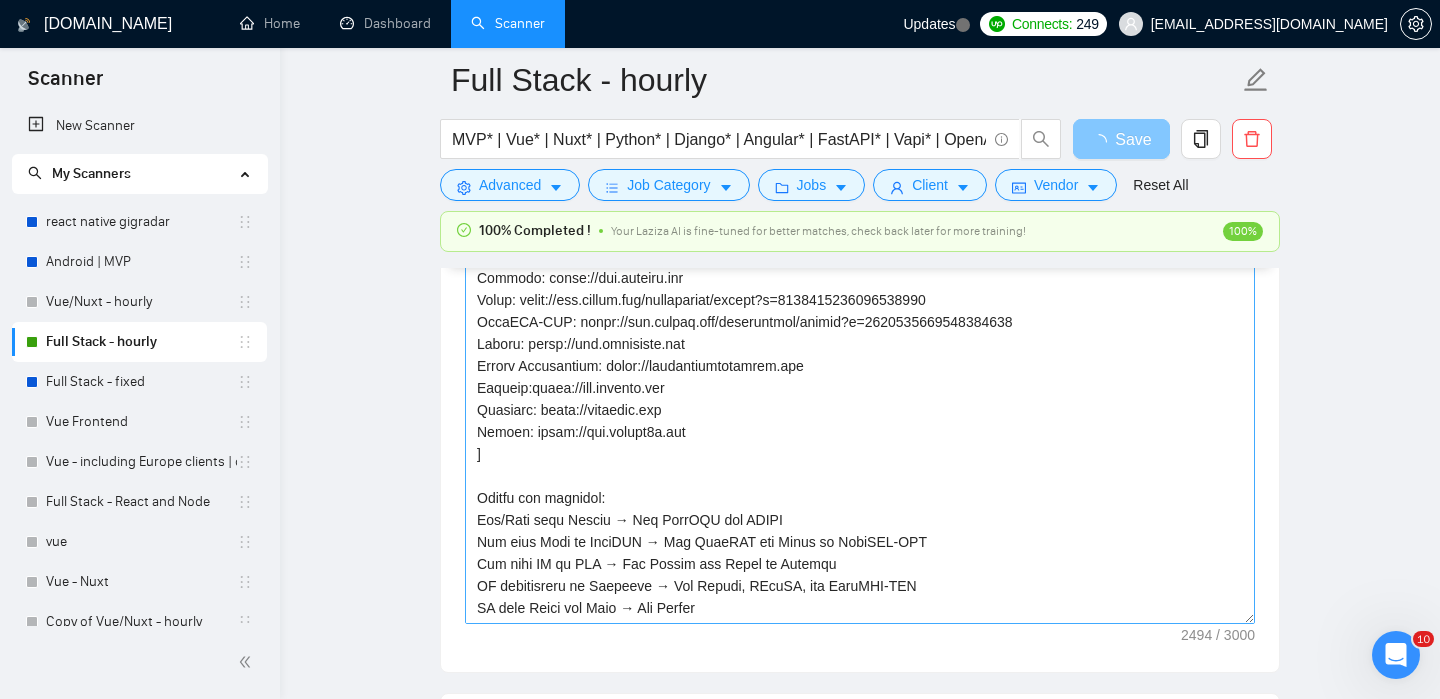 scroll, scrollTop: 1795, scrollLeft: 0, axis: vertical 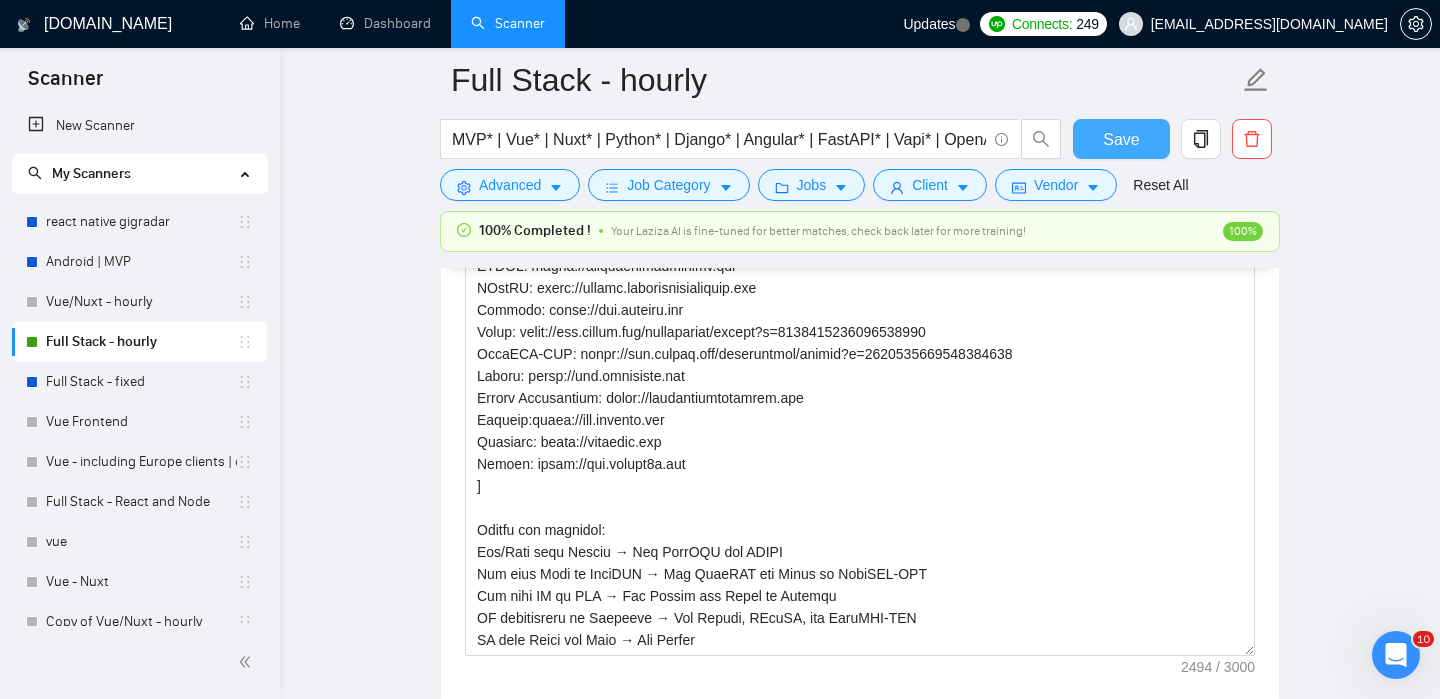 type 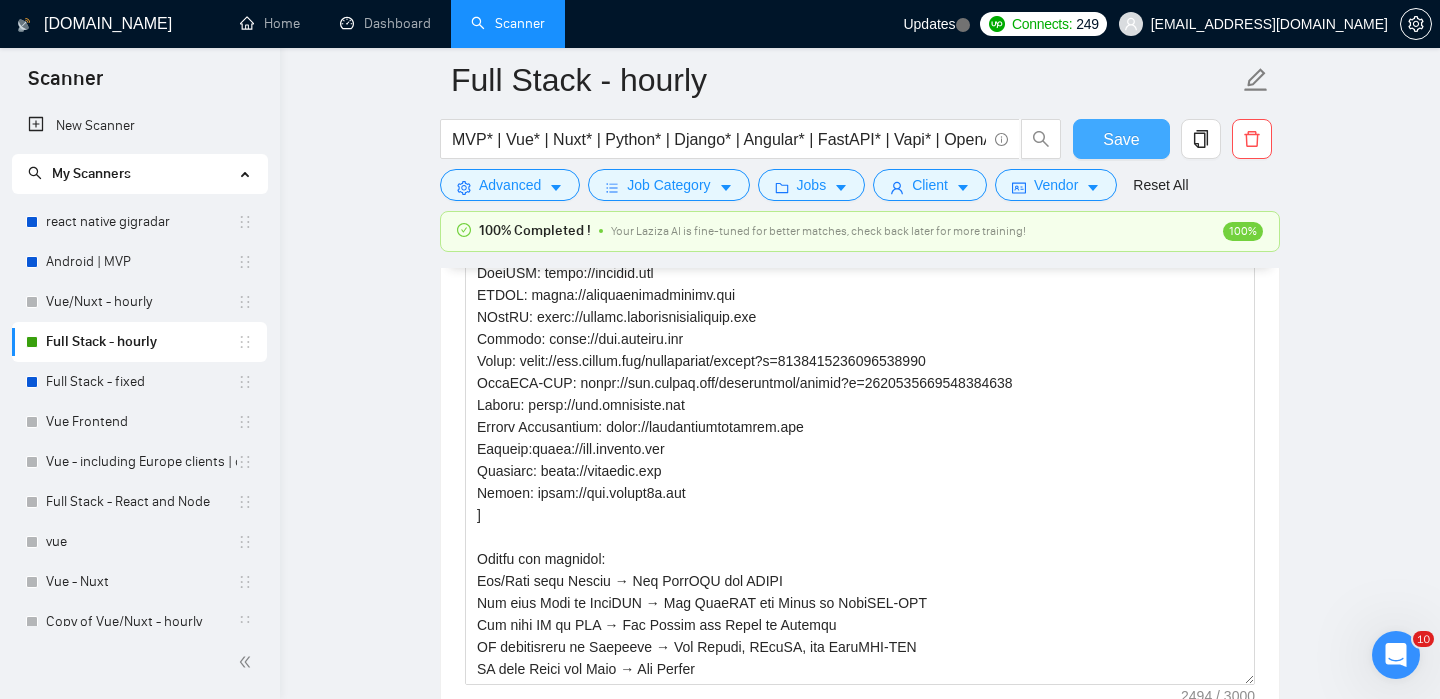 scroll, scrollTop: 1725, scrollLeft: 0, axis: vertical 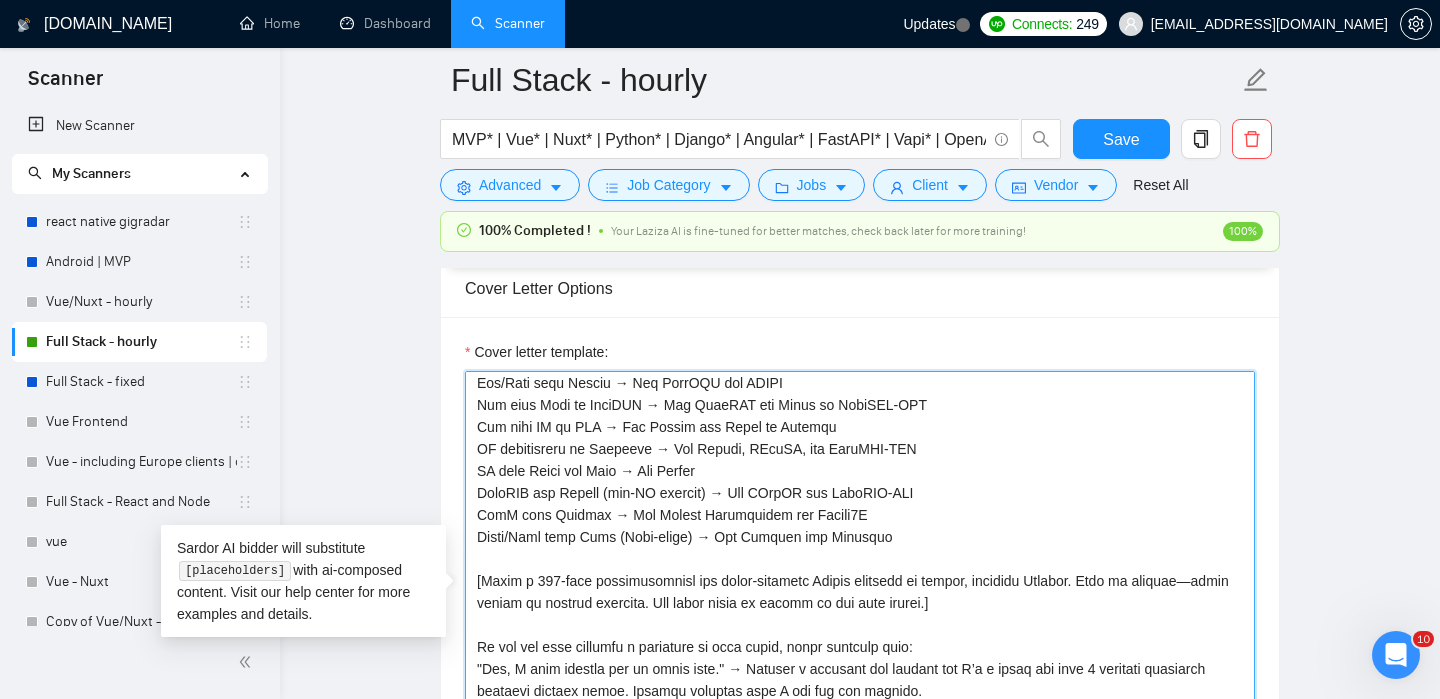 drag, startPoint x: 567, startPoint y: 448, endPoint x: 477, endPoint y: 448, distance: 90 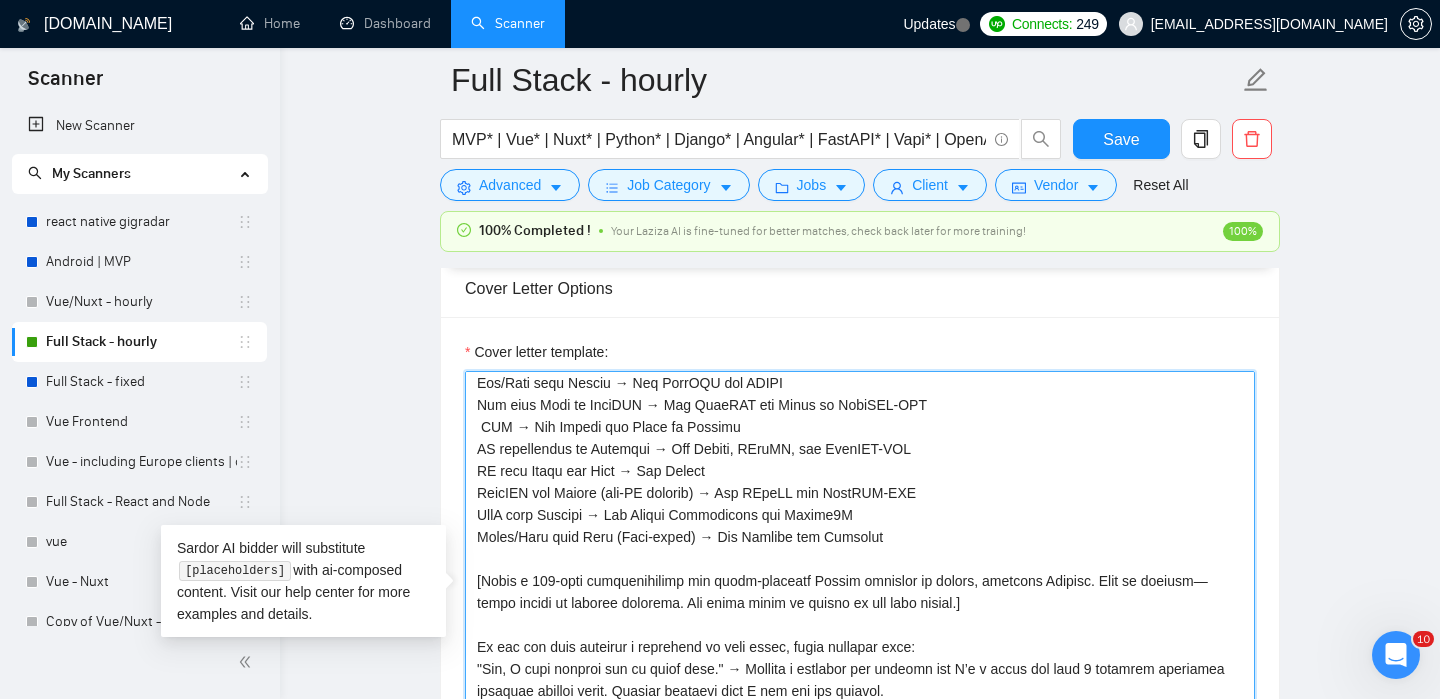 scroll, scrollTop: 334, scrollLeft: 0, axis: vertical 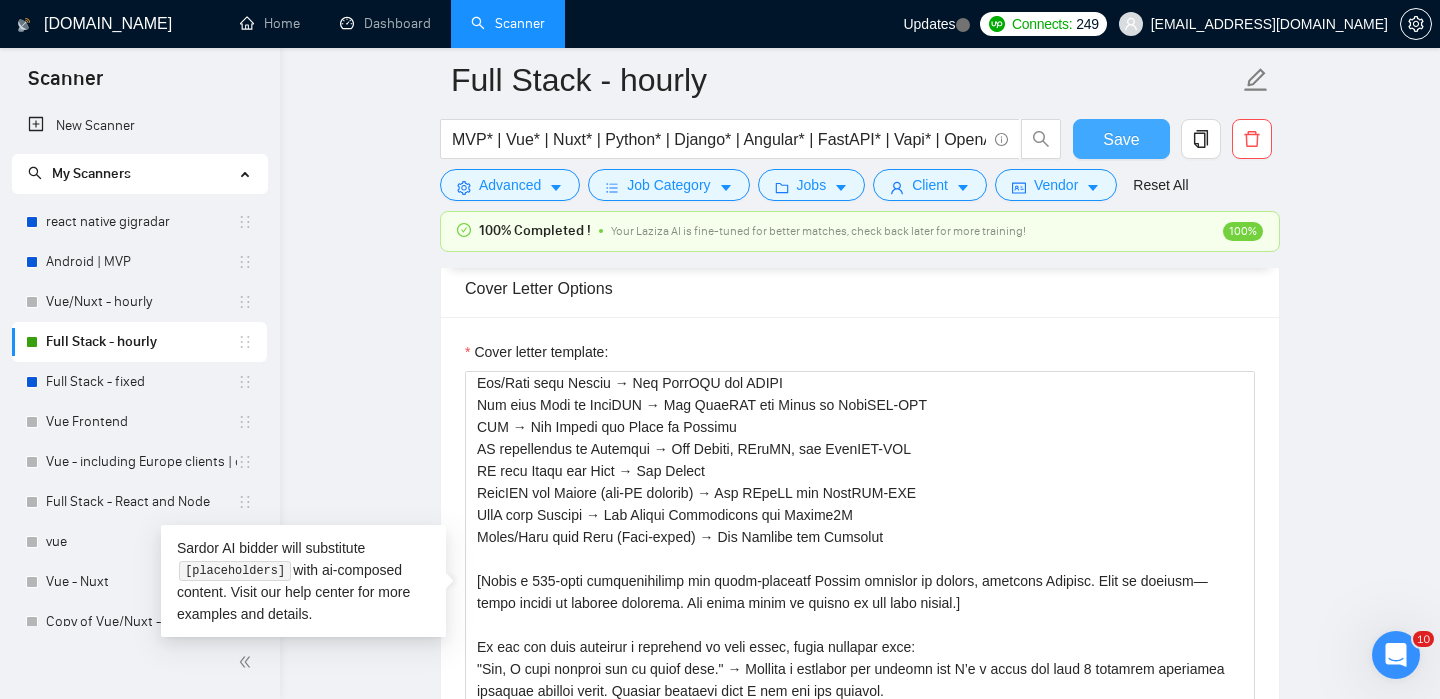 click on "Save" at bounding box center [1121, 139] 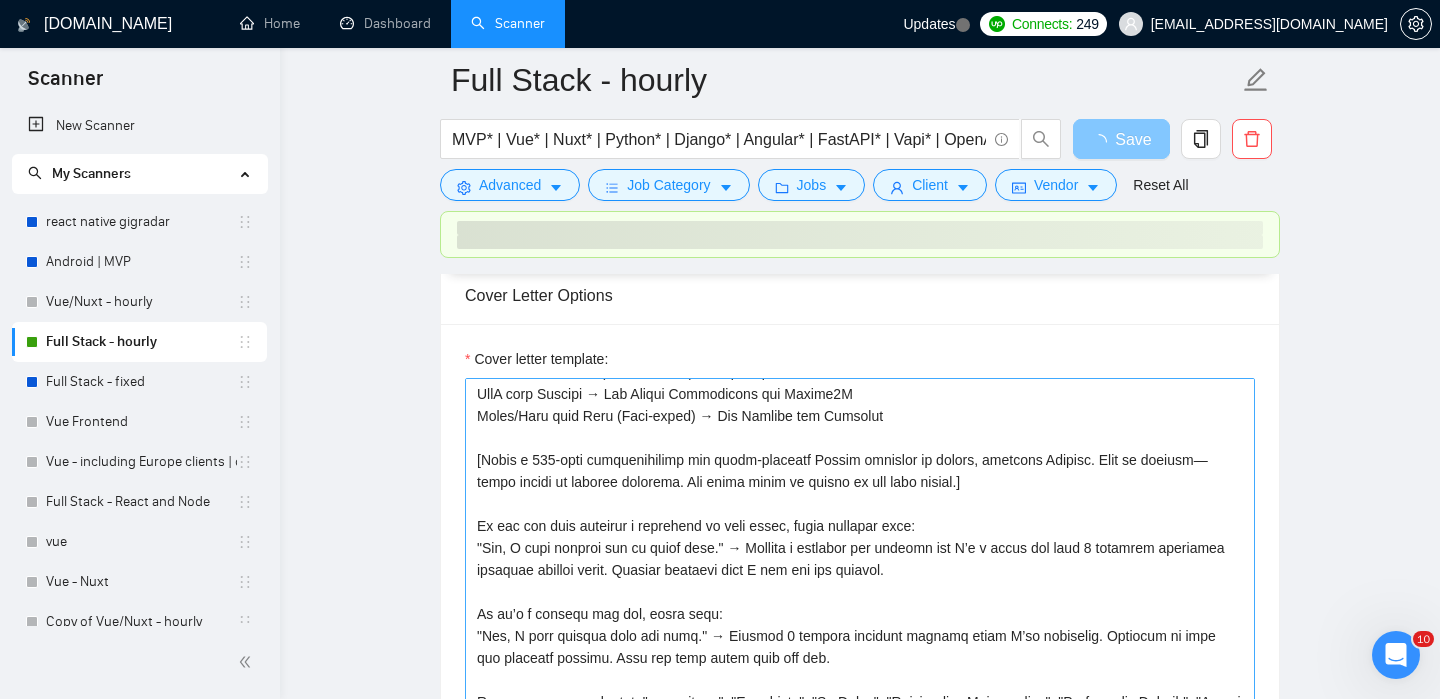 scroll, scrollTop: 814, scrollLeft: 0, axis: vertical 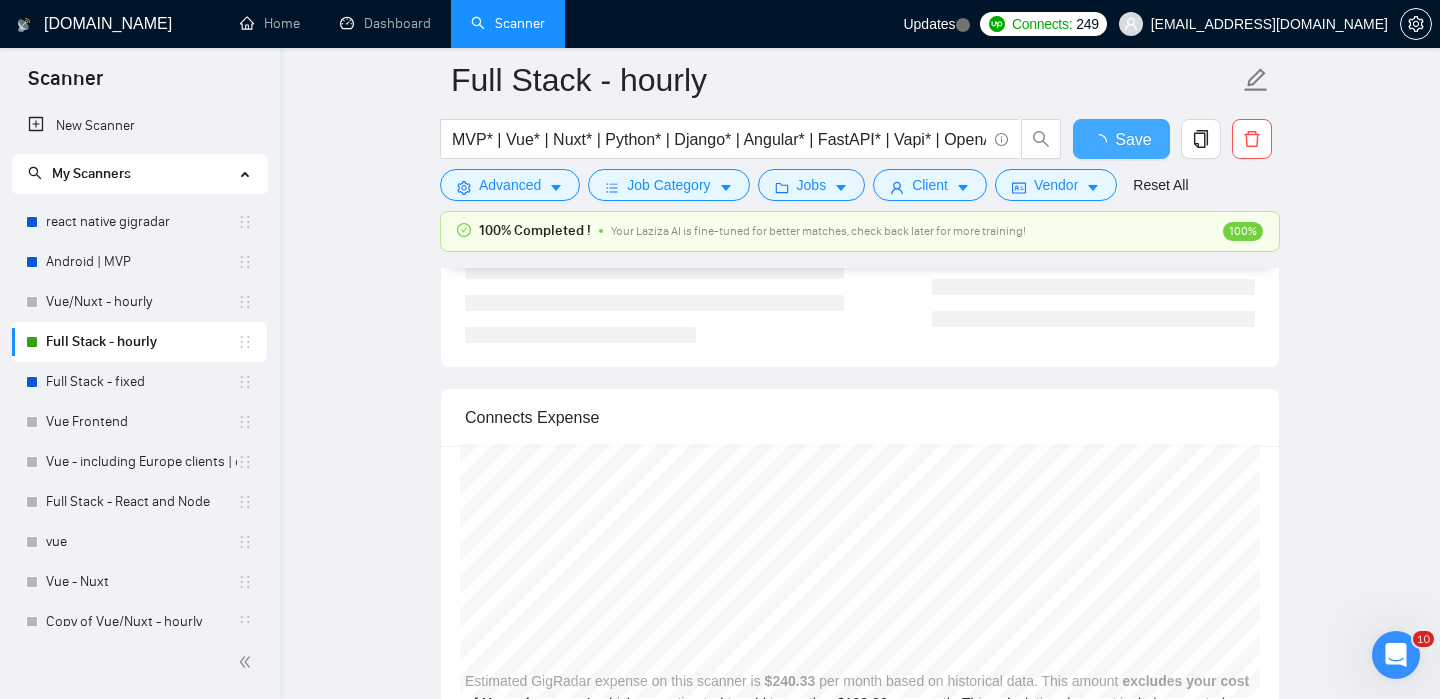 type 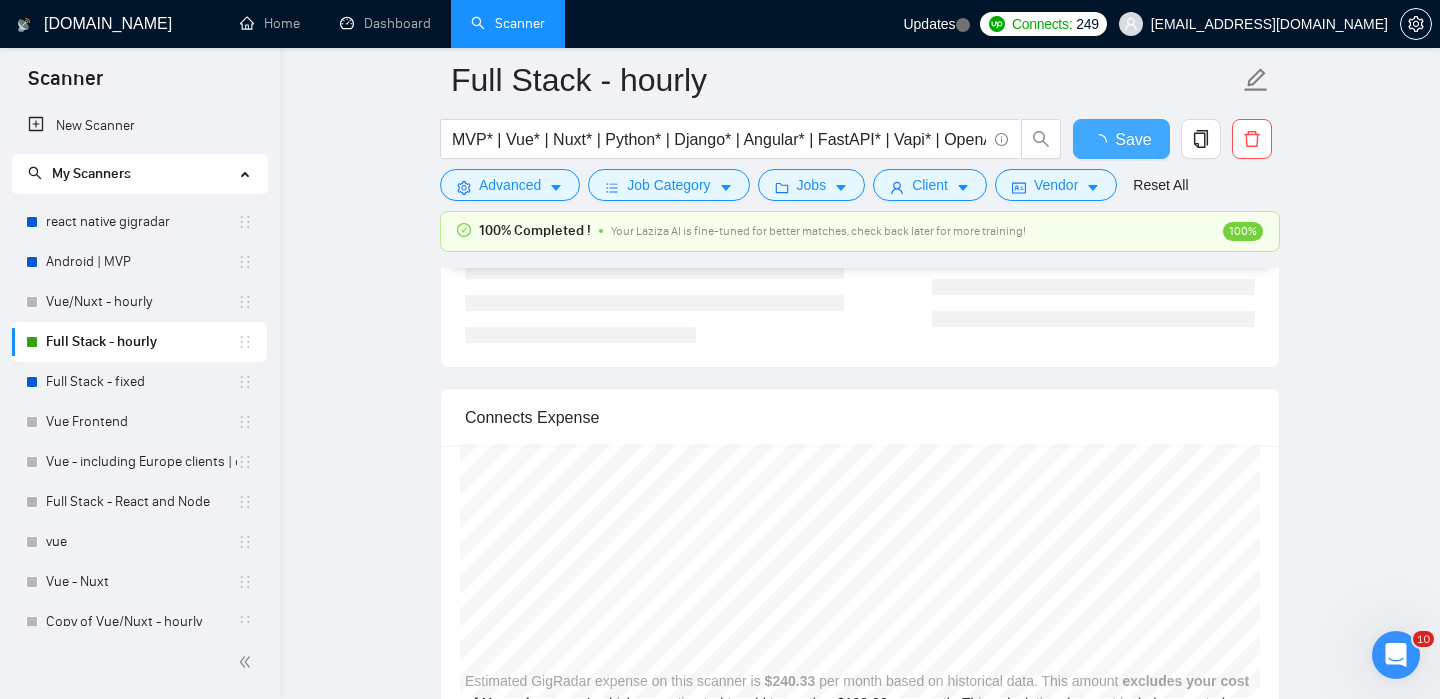 checkbox on "true" 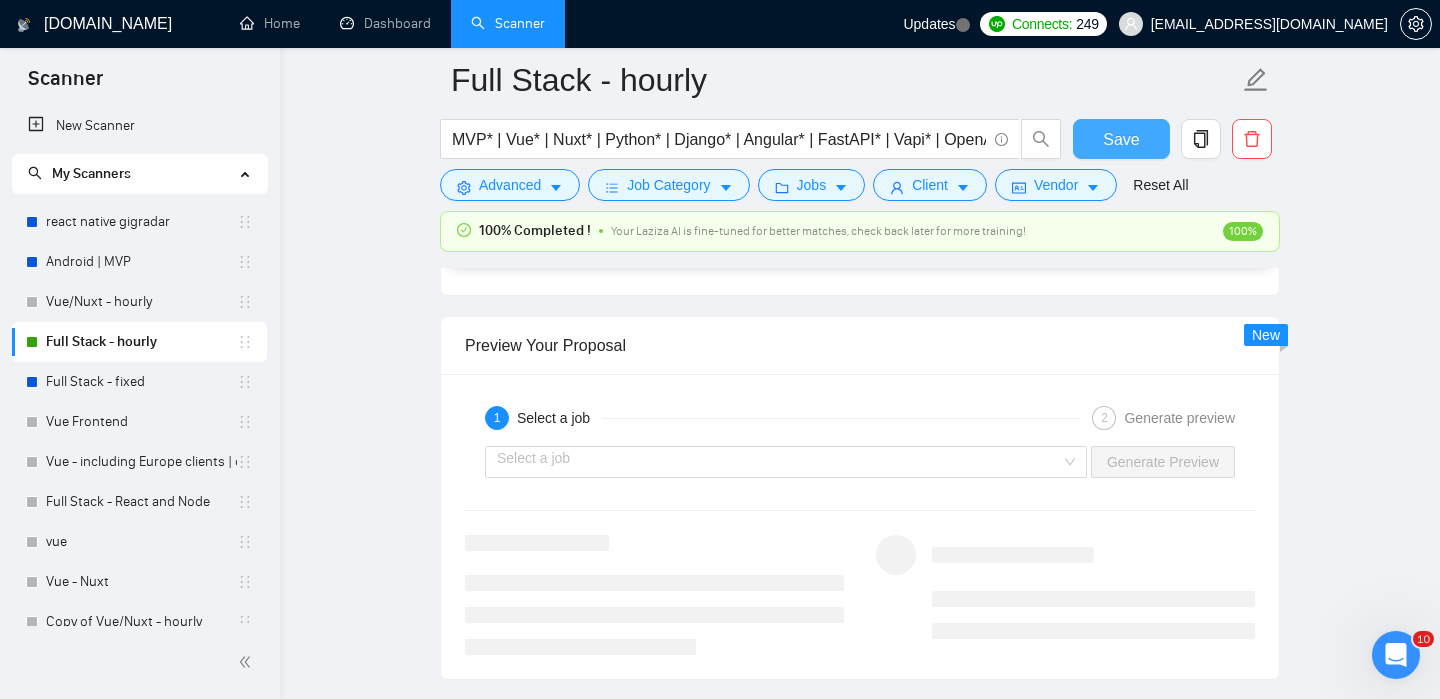 type 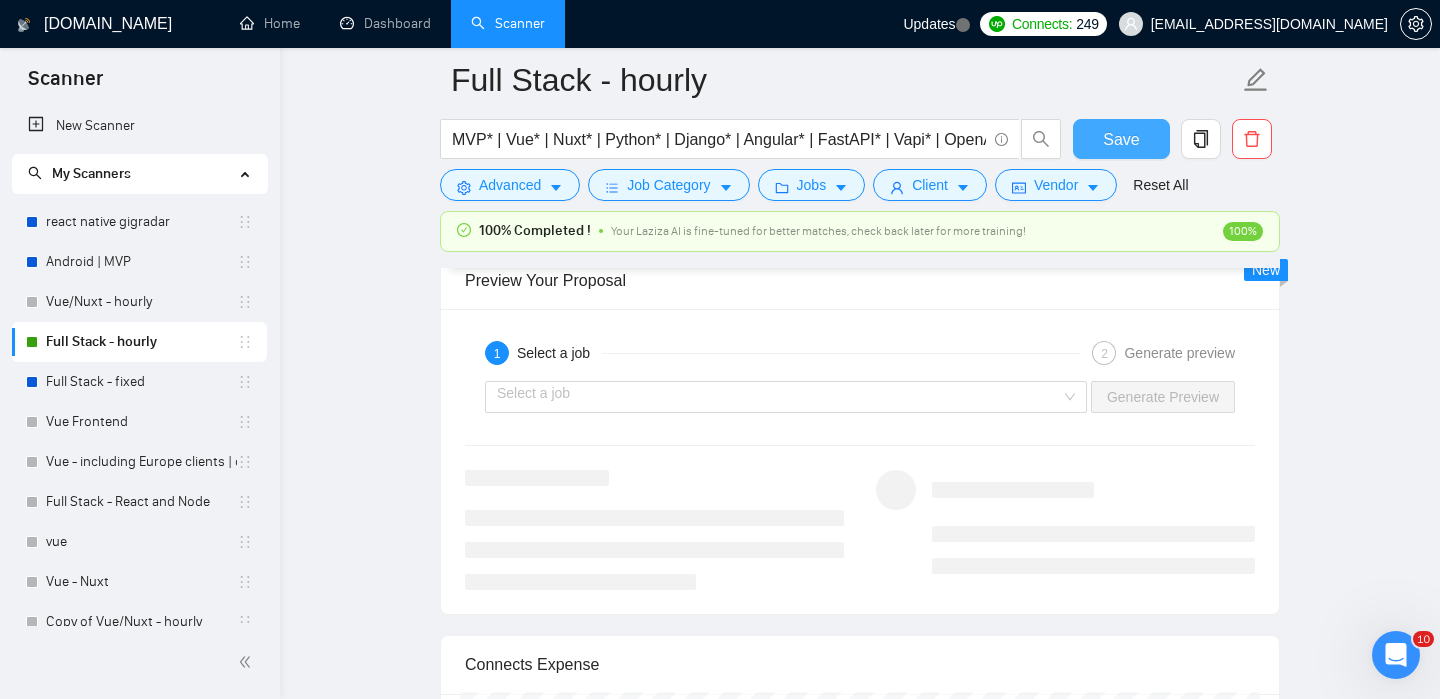 scroll, scrollTop: 3389, scrollLeft: 0, axis: vertical 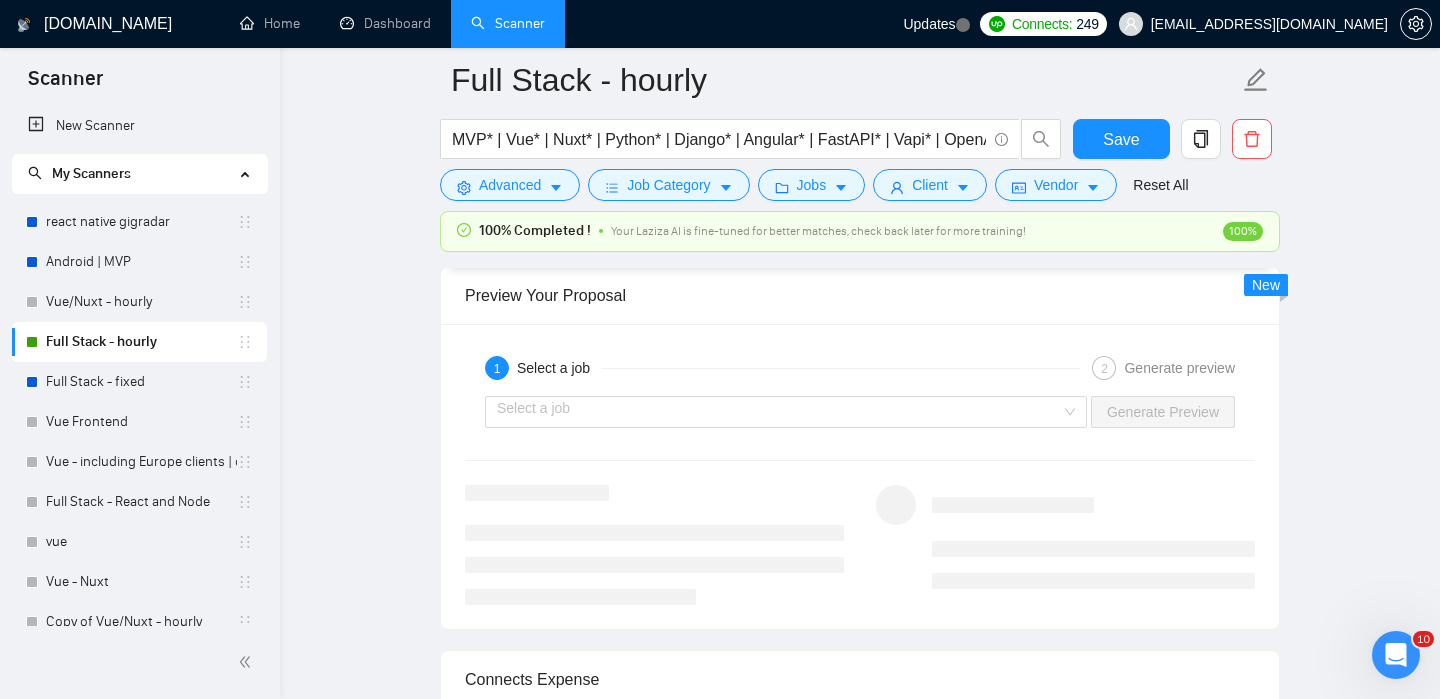 click on "Select a job Generate Preview" at bounding box center (860, 412) 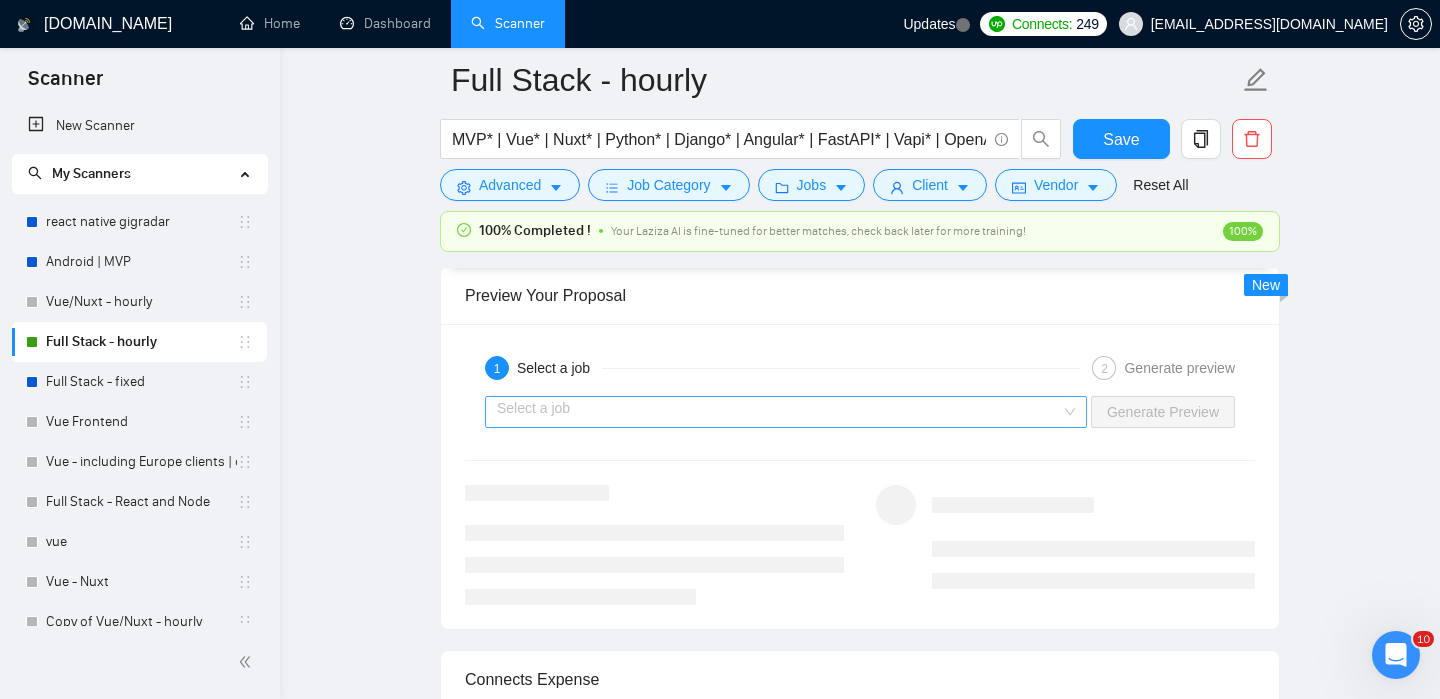 click at bounding box center [779, 412] 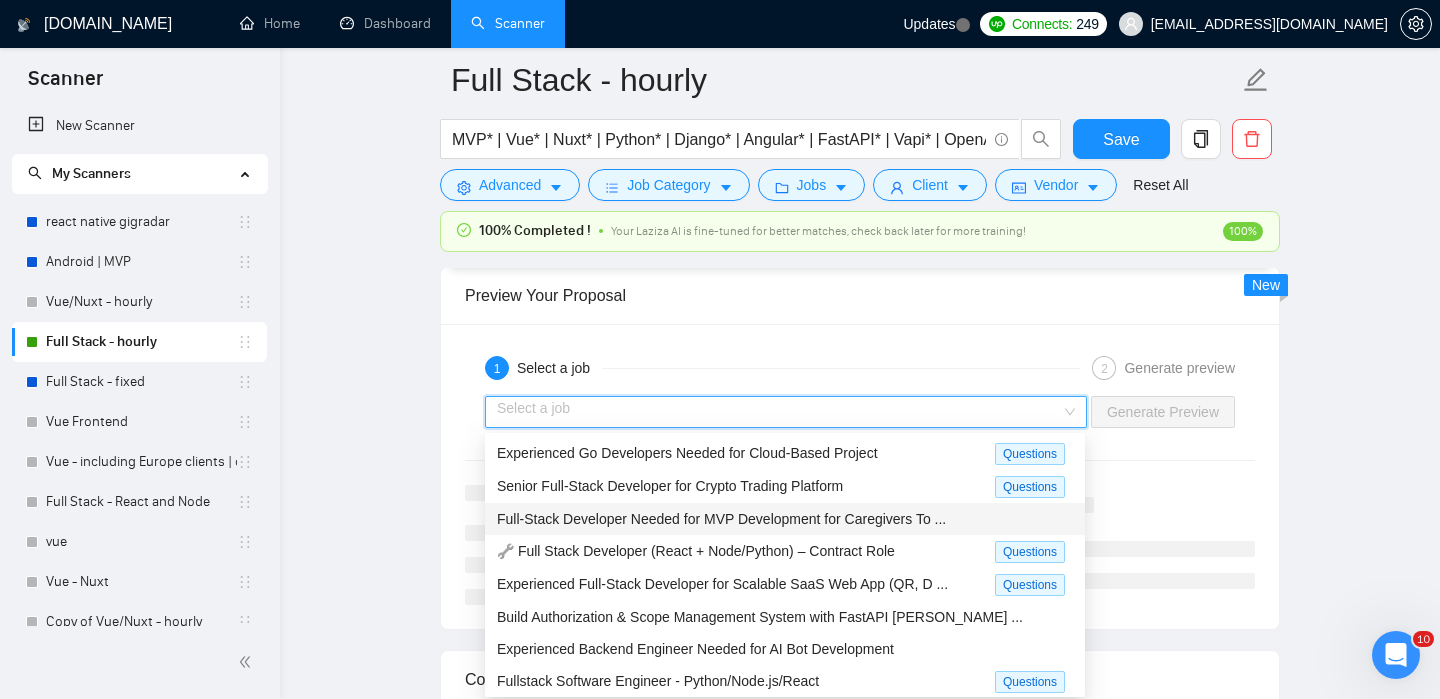 click on "Full-Stack Developer Needed for MVP Development for Caregivers To ..." at bounding box center [721, 519] 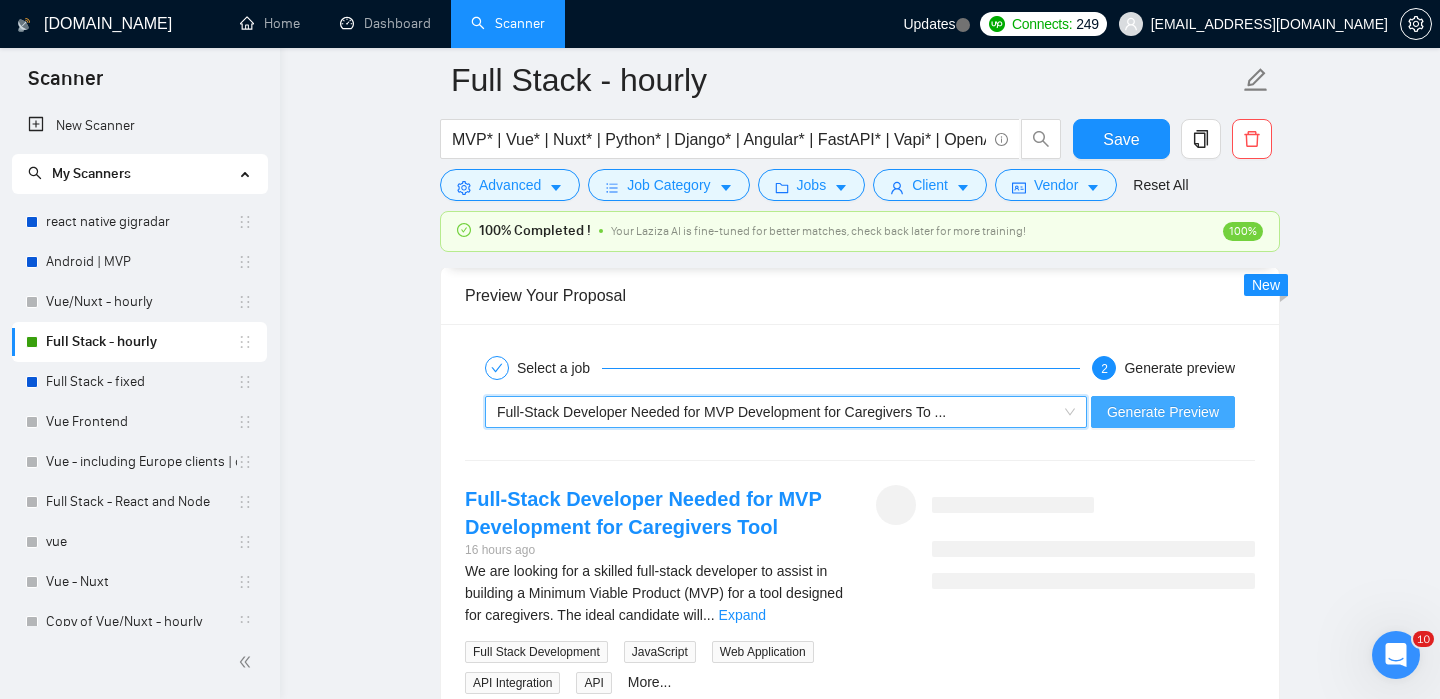 click on "Generate Preview" at bounding box center (1163, 412) 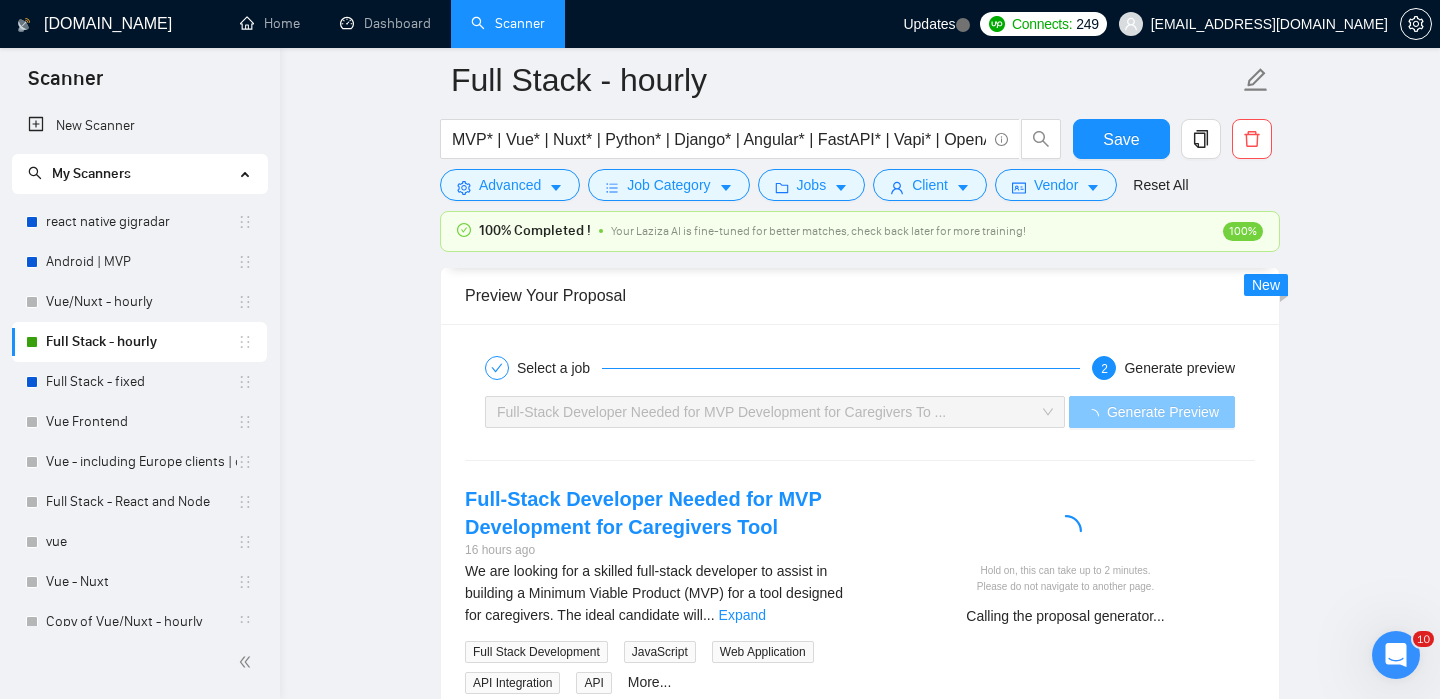 scroll, scrollTop: 3619, scrollLeft: 0, axis: vertical 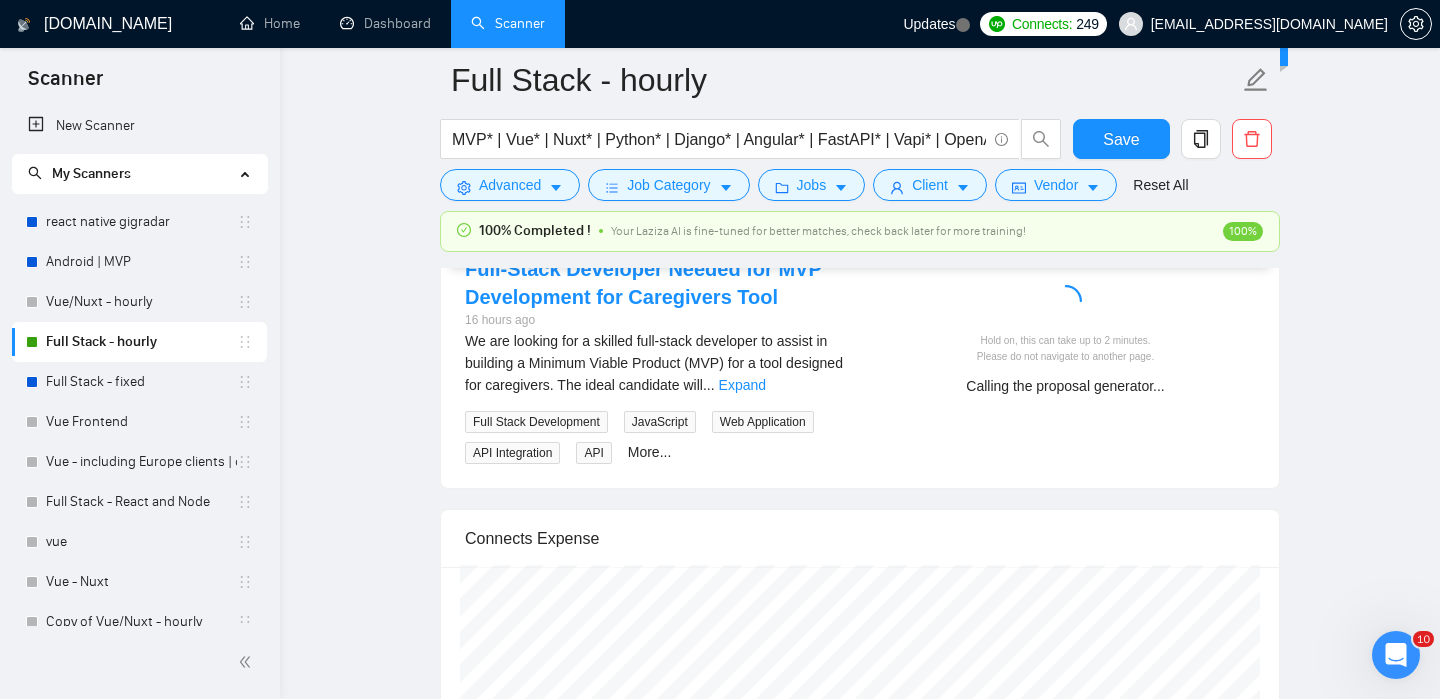 click on "We are looking for a skilled full-stack developer to assist in building a Minimum Viable Product (MVP) for a tool designed for caregivers. The ideal candidate will  ... Expand" at bounding box center [654, 363] 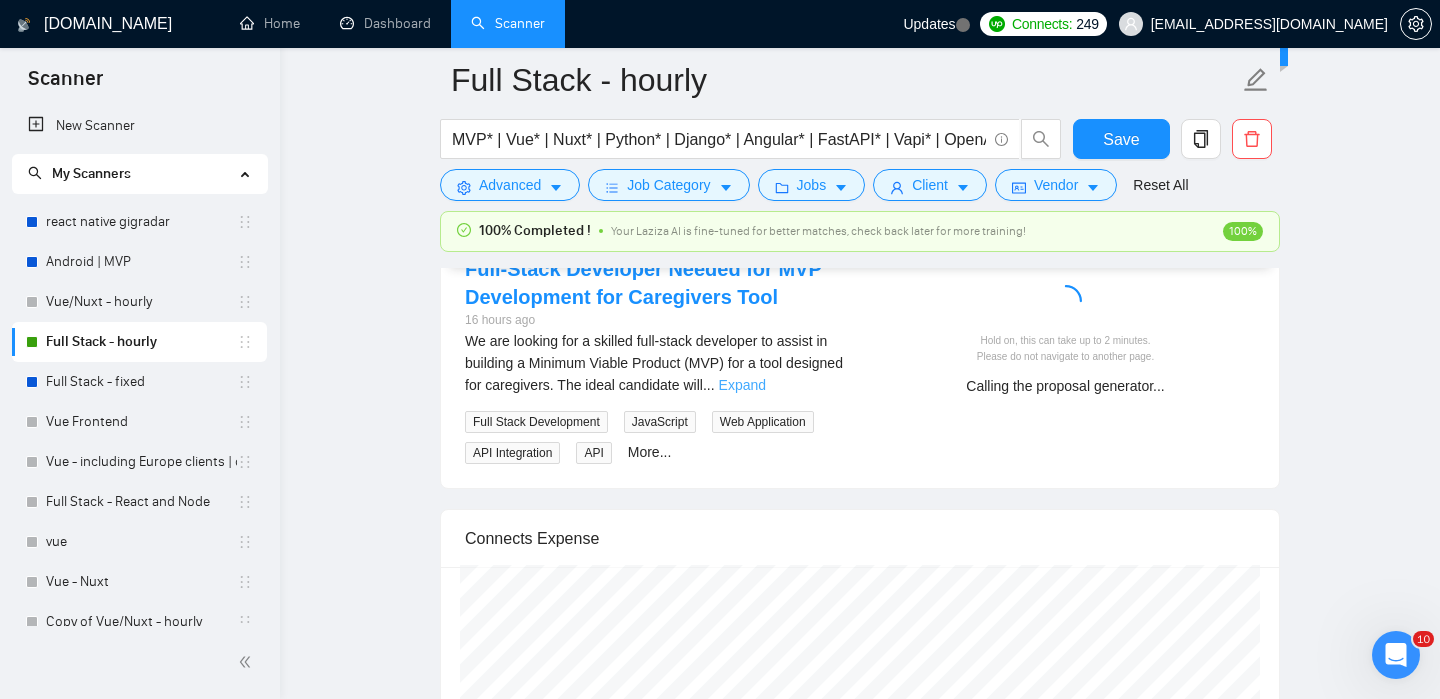 click on "Expand" at bounding box center (742, 385) 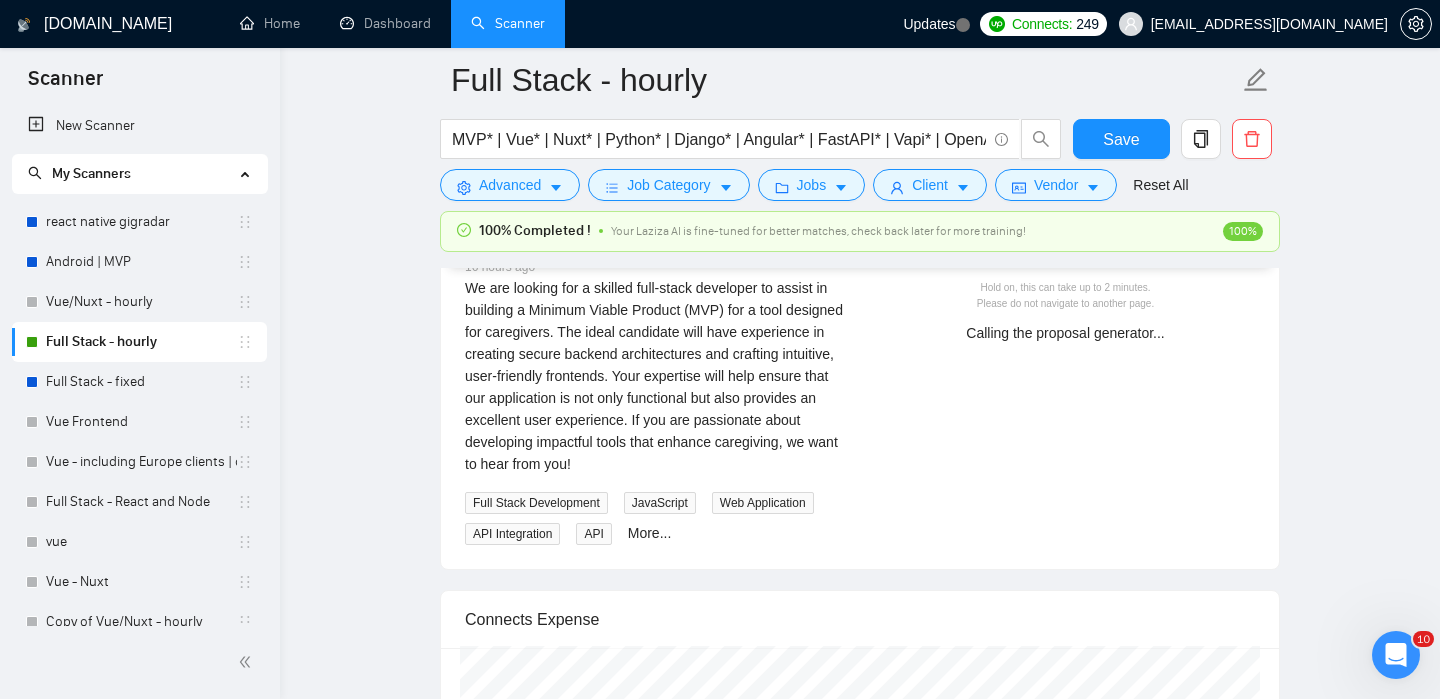 scroll, scrollTop: 3541, scrollLeft: 0, axis: vertical 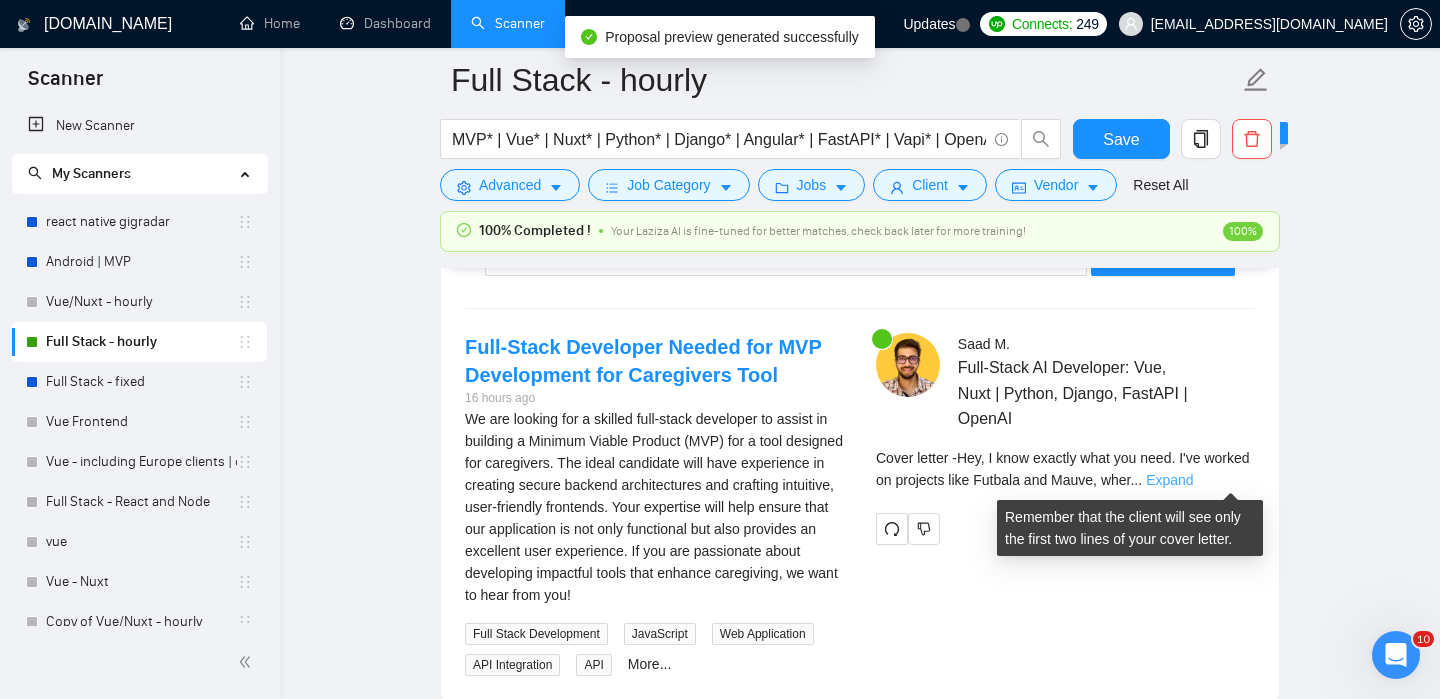 click on "Expand" at bounding box center [1169, 480] 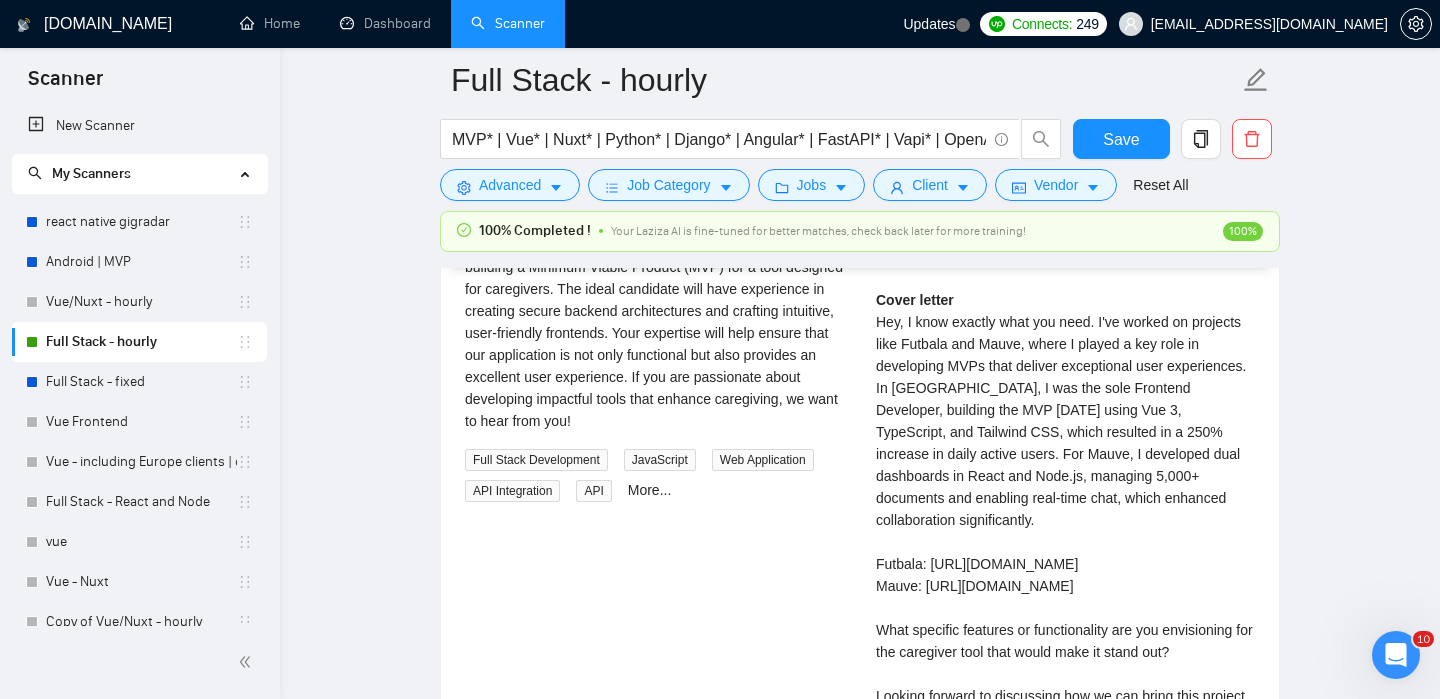 scroll, scrollTop: 3730, scrollLeft: 0, axis: vertical 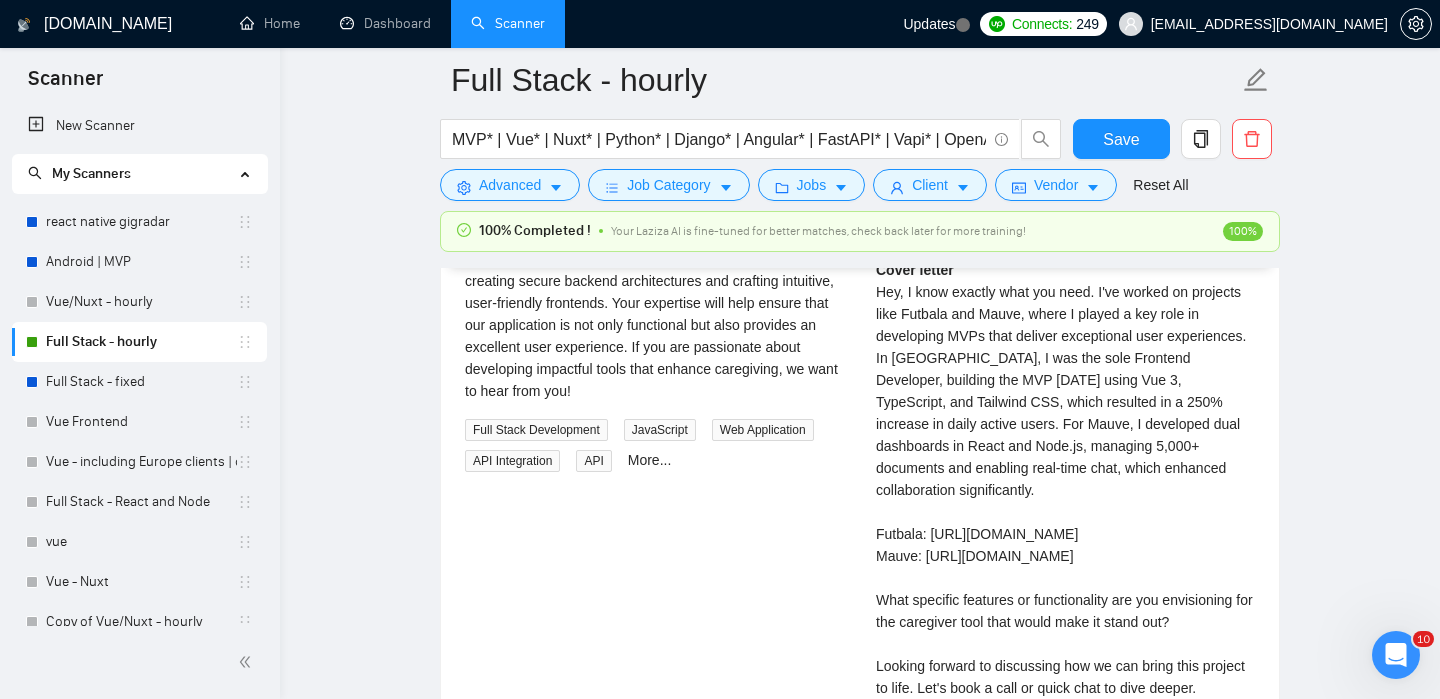 click on "Cover letter Hey, I know exactly what you need. I've worked on projects like Futbala and Mauve, where I played a key role in developing MVPs that deliver exceptional user experiences. In [GEOGRAPHIC_DATA], I was the sole Frontend Developer, building the MVP [DATE] using Vue 3, TypeScript, and Tailwind CSS, which resulted in a 250% increase in daily active users. For Mauve, I developed dual dashboards in React and Node.js, managing 5,000+ documents and enabling real-time chat, which enhanced collaboration significantly.
Futbala: [URL][DOMAIN_NAME]
Mauve: [URL][DOMAIN_NAME]
What specific features or functionality are you envisioning for the caregiver tool that would make it stand out?
Looking forward to discussing how we can bring this project to life. Let's book a call or quick chat to dive deeper.
Cheers,
[PERSON_NAME]" at bounding box center [1065, 512] 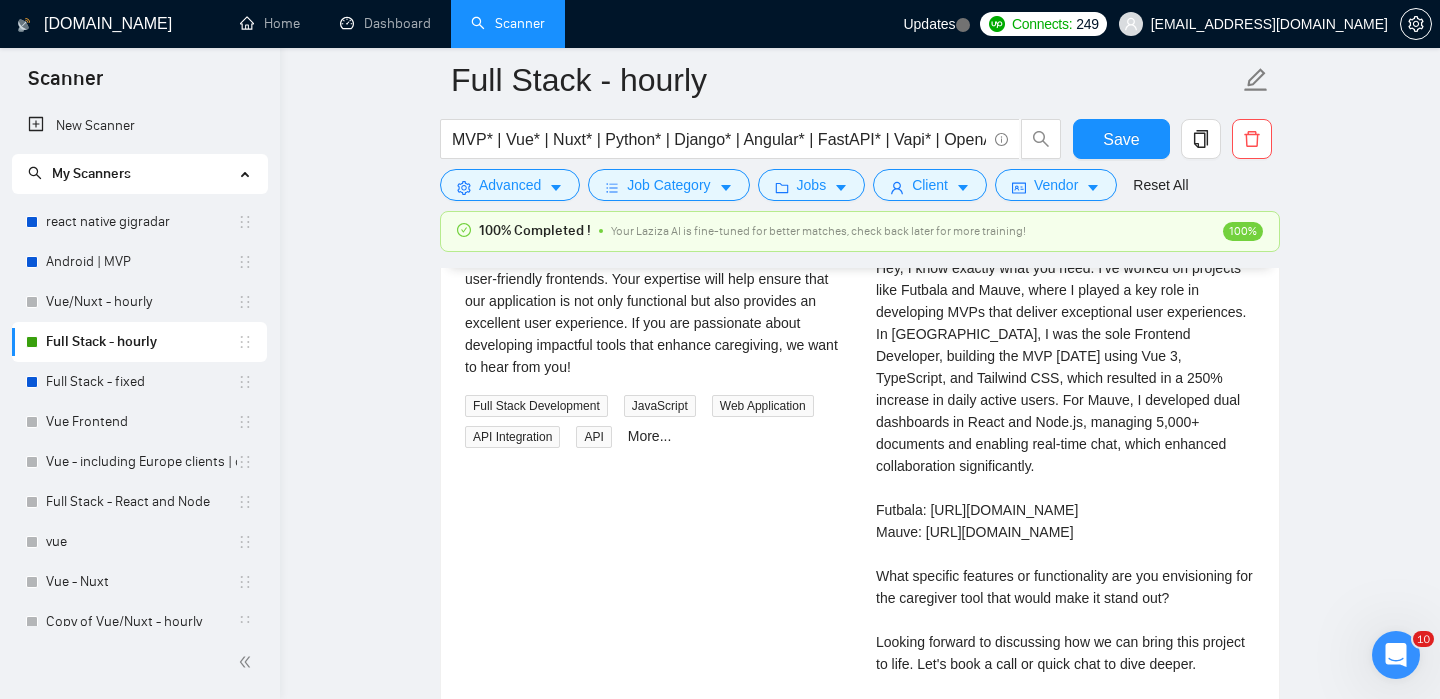 scroll, scrollTop: 3748, scrollLeft: 0, axis: vertical 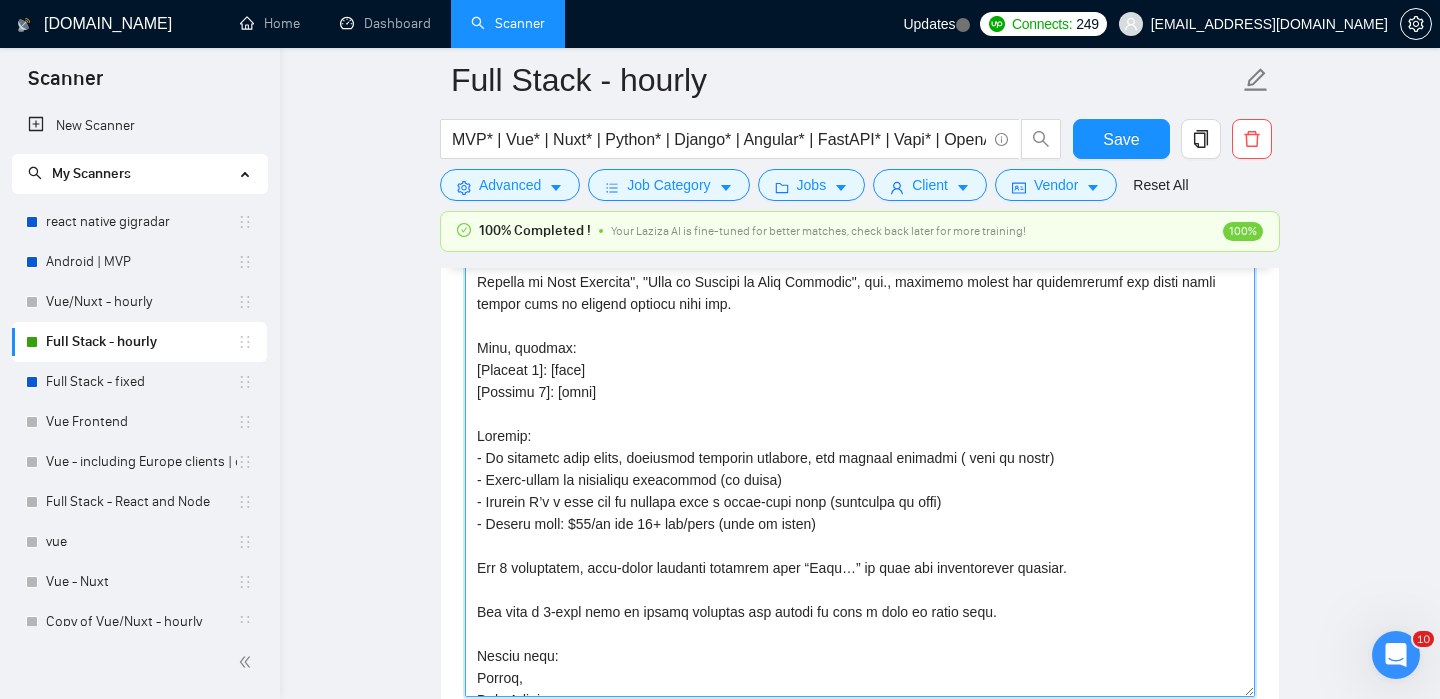 click on "Cover letter template:" at bounding box center [860, 472] 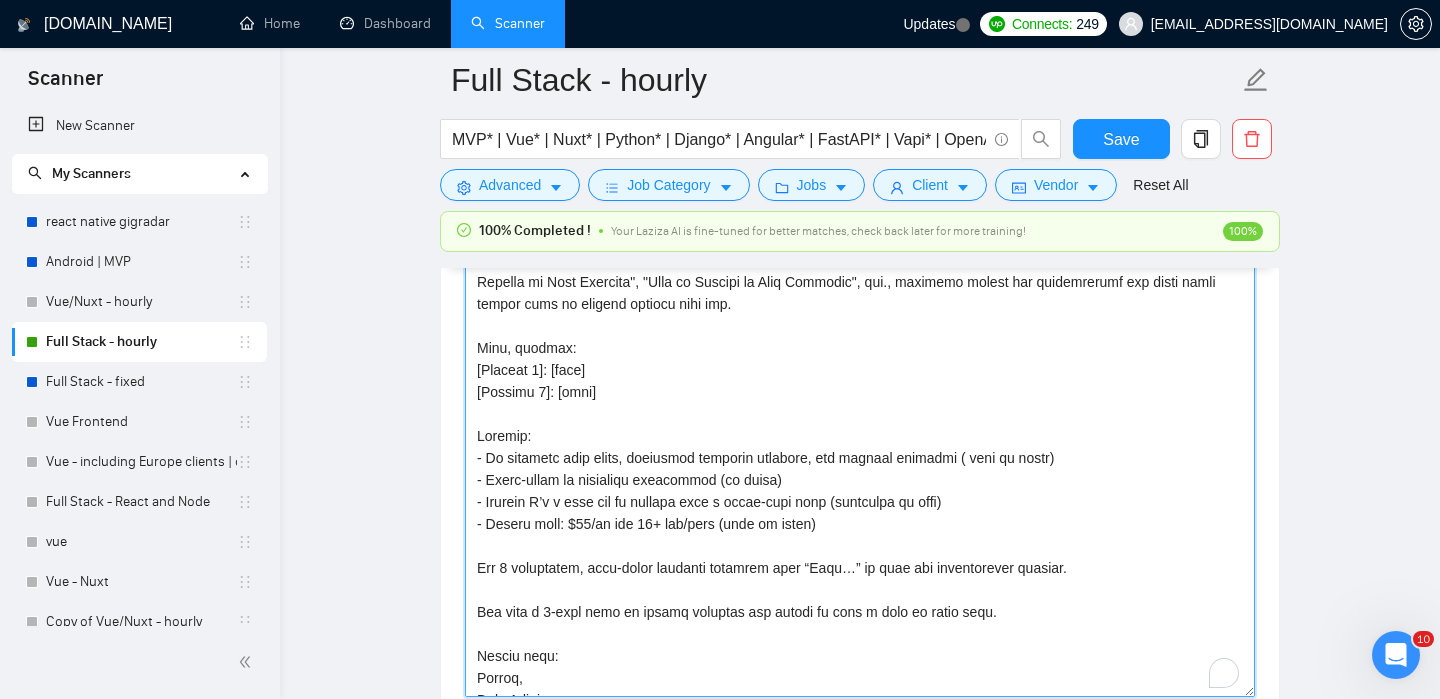 scroll, scrollTop: 773, scrollLeft: 0, axis: vertical 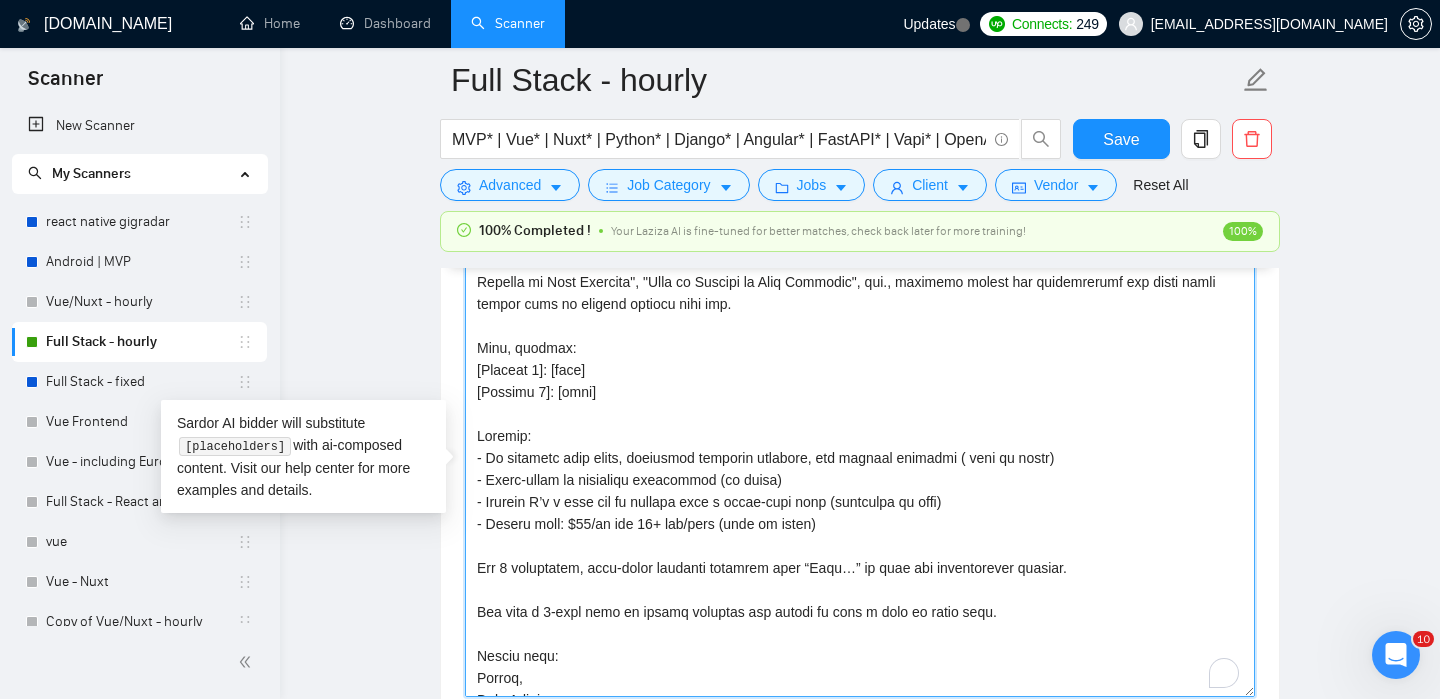paste on ":pushpin:" 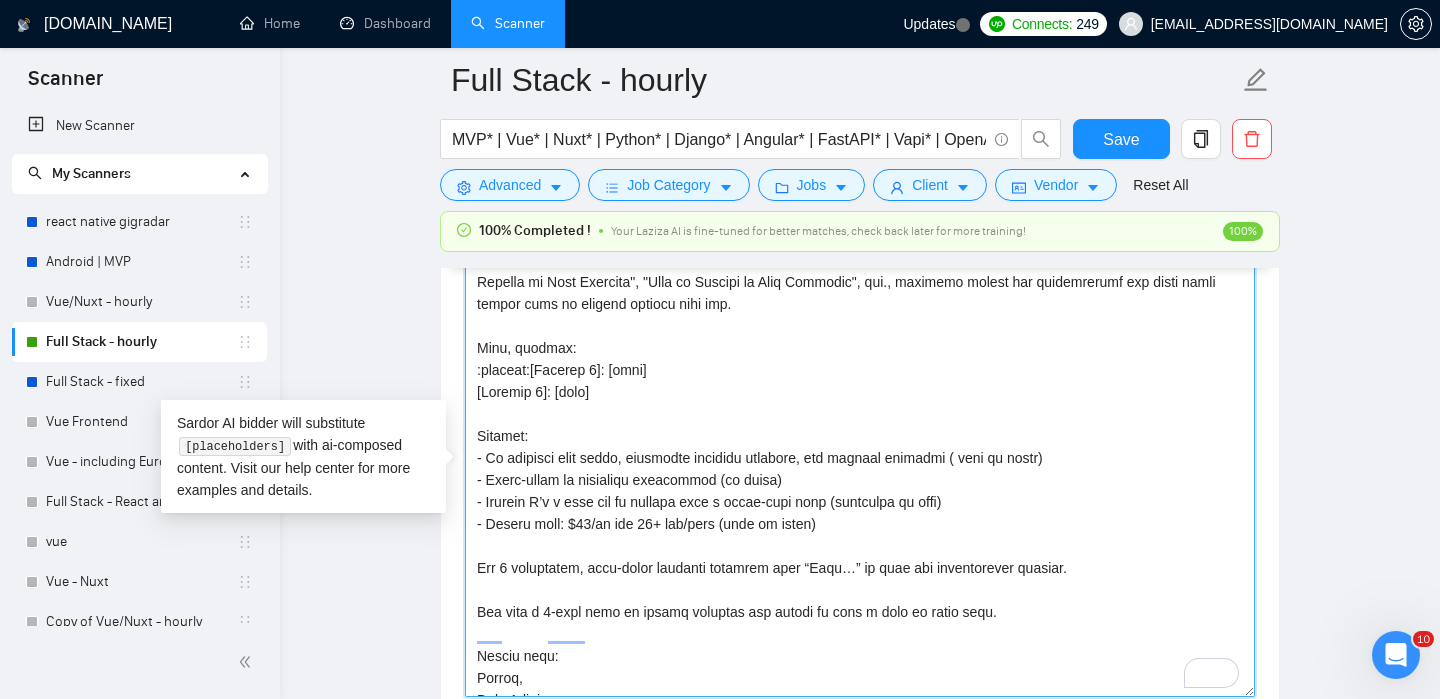 scroll, scrollTop: 773, scrollLeft: 0, axis: vertical 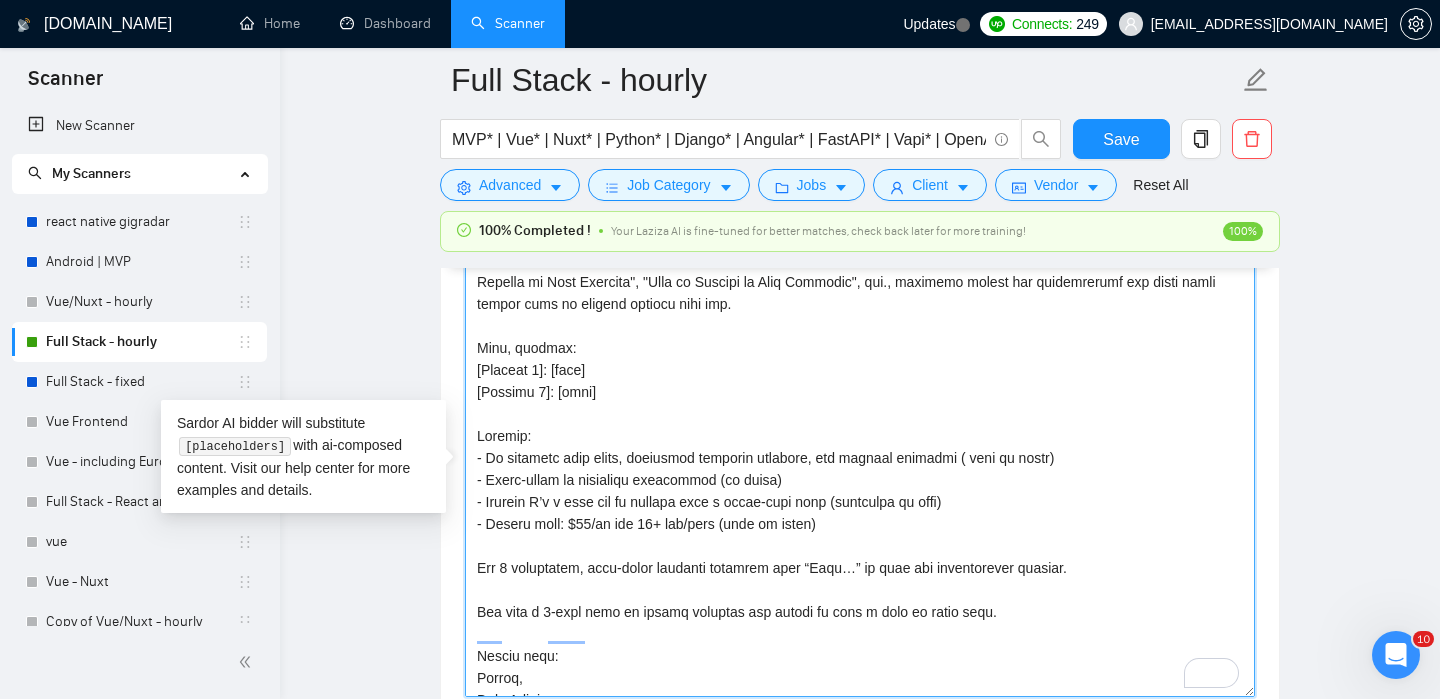 paste on ":pushpin:" 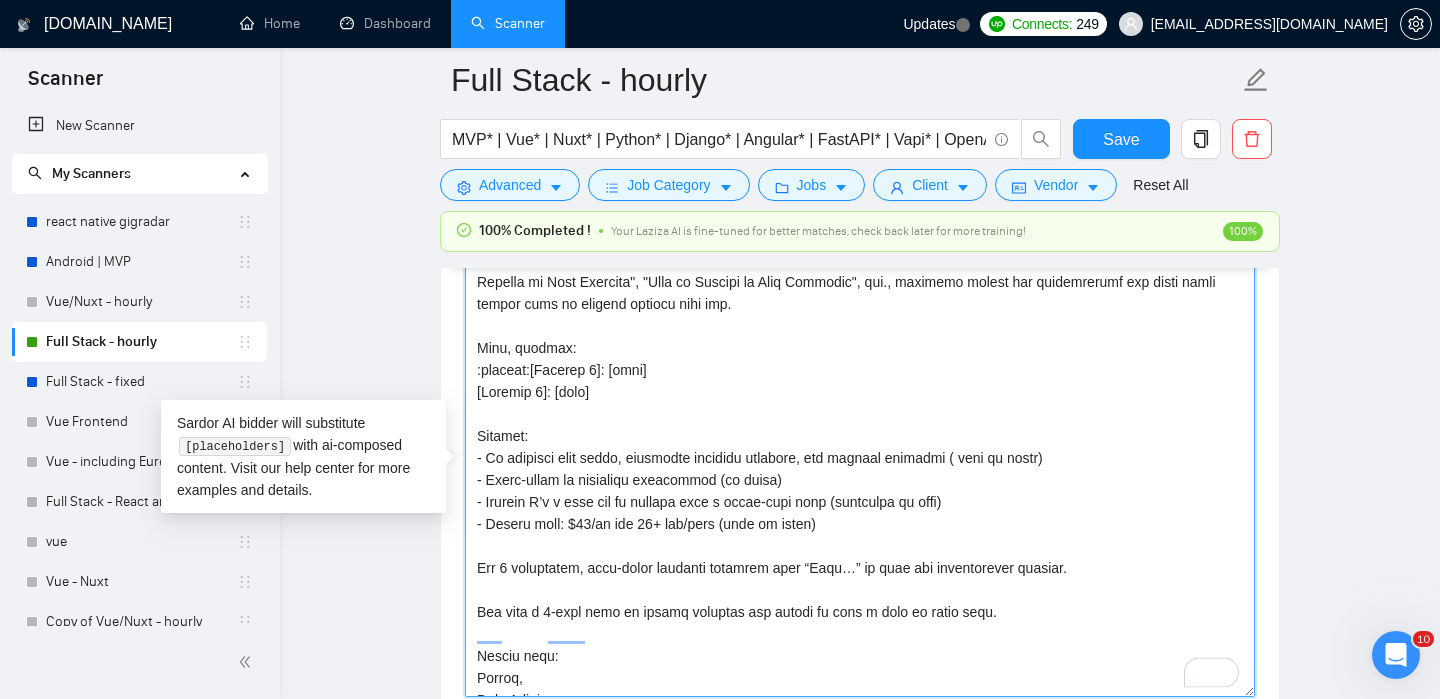 click on "Cover letter template:" at bounding box center (860, 472) 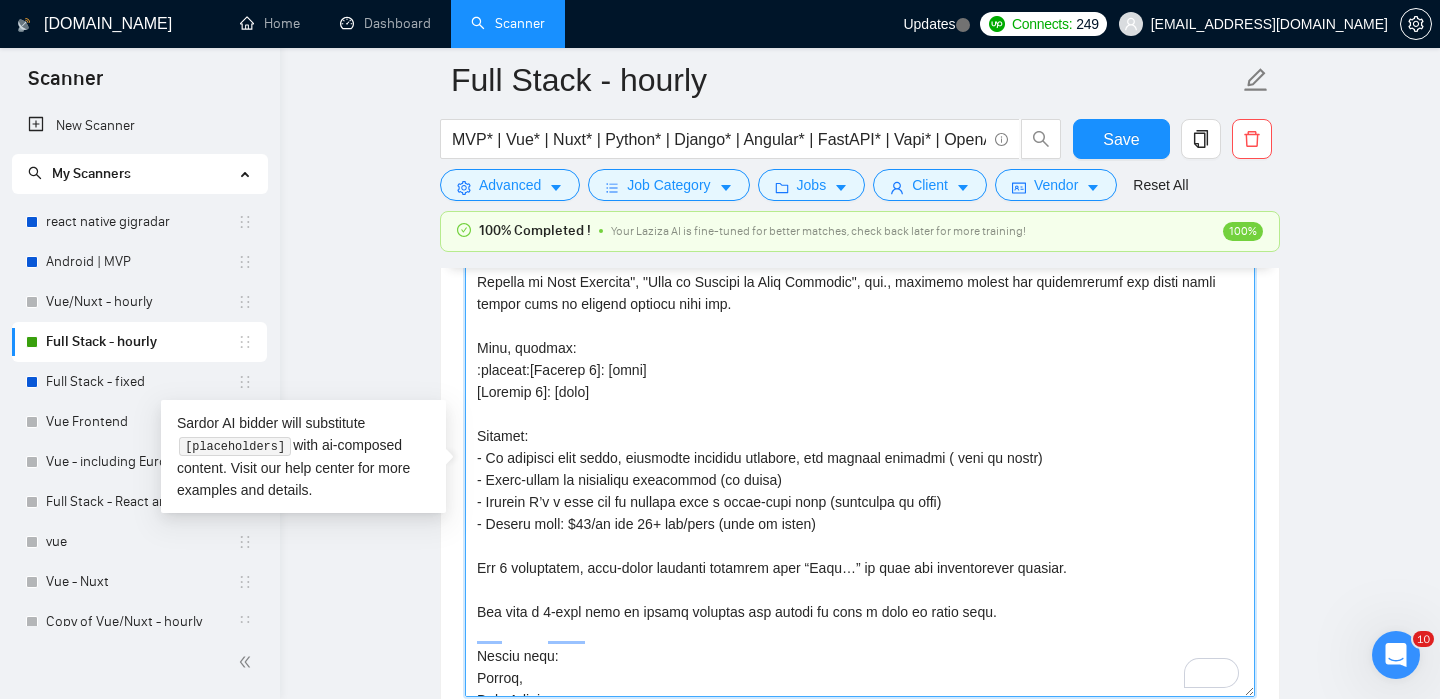 paste on ":pushpin:" 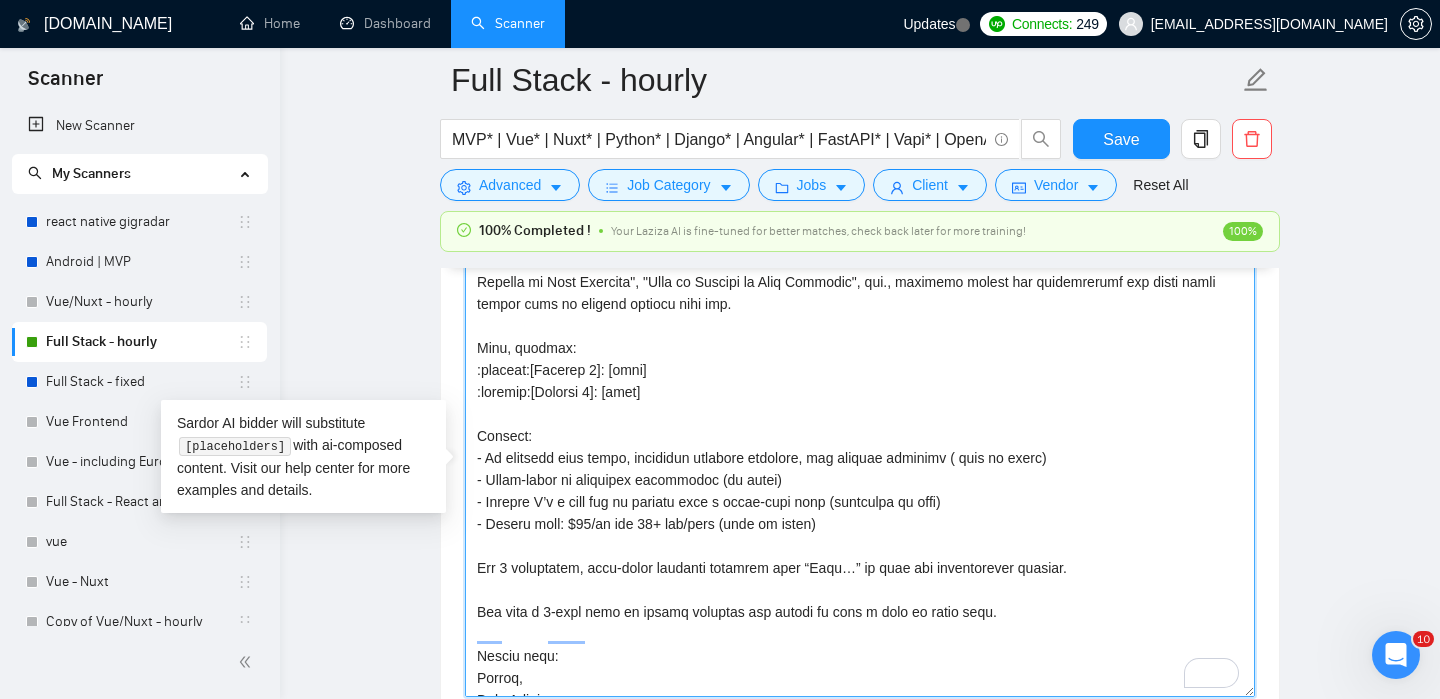 scroll, scrollTop: 814, scrollLeft: 0, axis: vertical 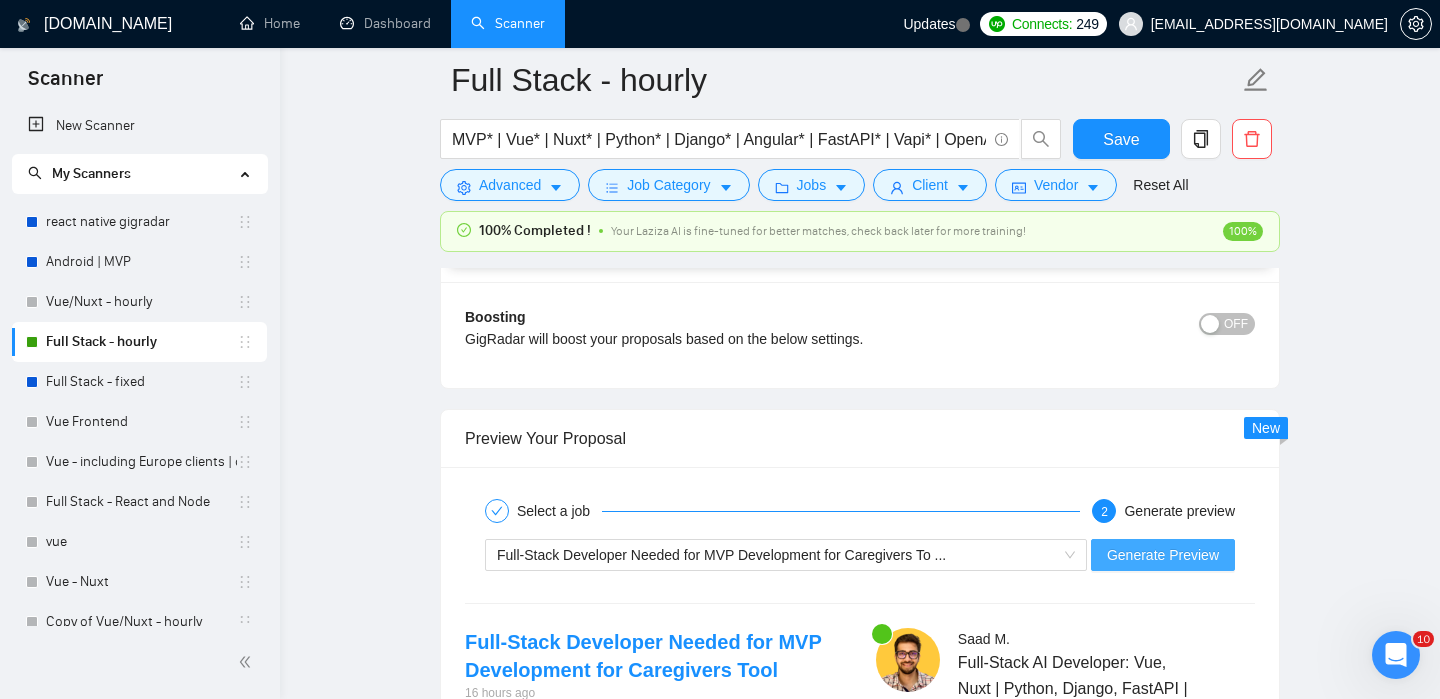 click on "Generate Preview" at bounding box center [1163, 555] 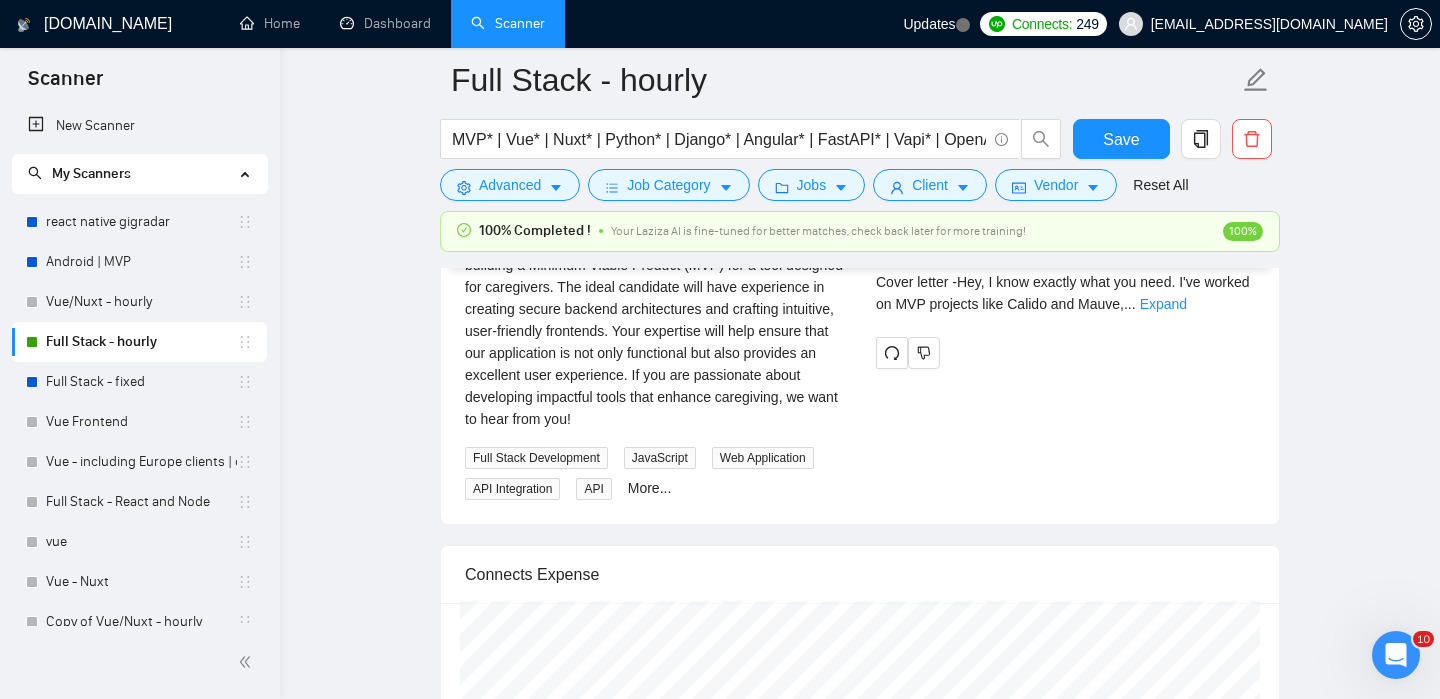 scroll, scrollTop: 3631, scrollLeft: 0, axis: vertical 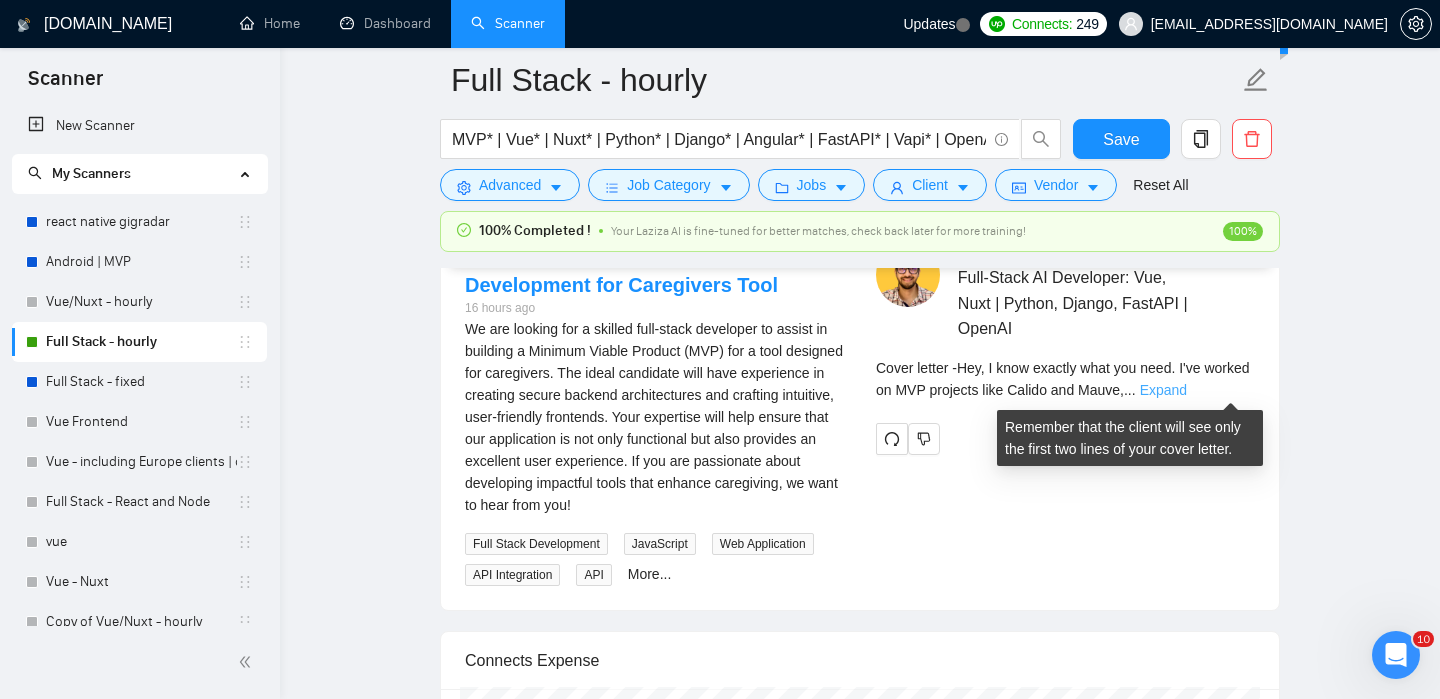 click on "Expand" at bounding box center [1163, 390] 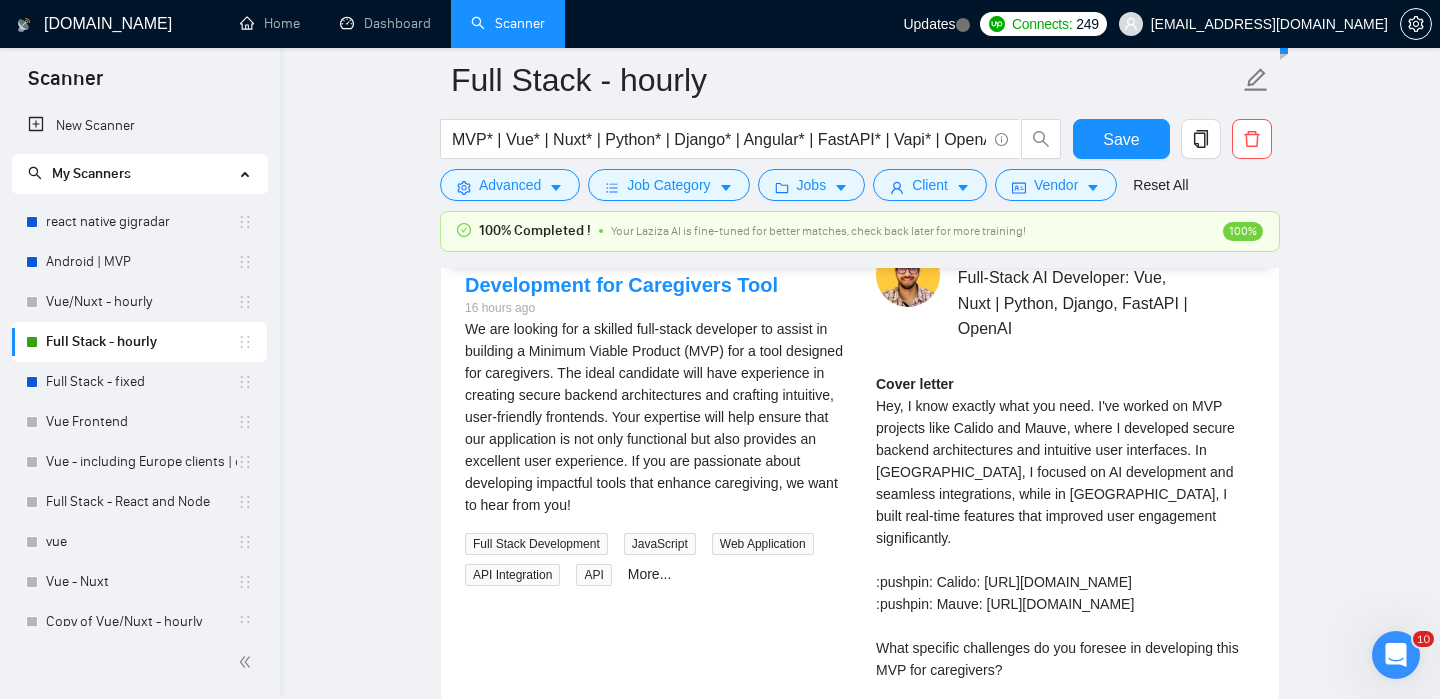 click on "Cover letter Hey, I know exactly what you need. I've worked on MVP projects like Calido and Mauve, where I developed secure backend architectures and intuitive user interfaces. In [GEOGRAPHIC_DATA], I focused on AI development and seamless integrations, while in [GEOGRAPHIC_DATA], I built real-time features that improved user engagement significantly.
:pushpin: Calido: [URL][DOMAIN_NAME]
:pushpin: Mauve: [URL][DOMAIN_NAME]
What specific challenges do you foresee in developing this MVP for caregivers?
Let's book a call to discuss how I can help bring your vision to life.
Cheers,
[PERSON_NAME]" at bounding box center (1065, 593) 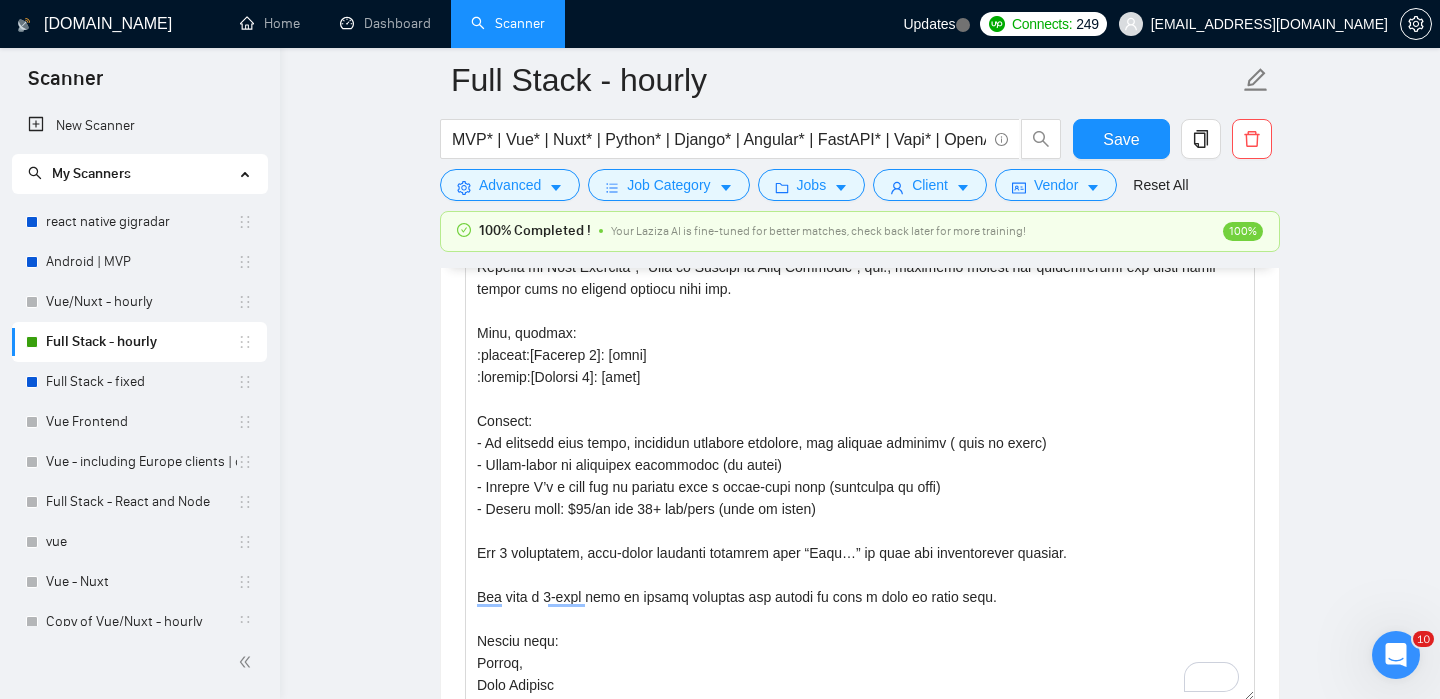 scroll, scrollTop: 1906, scrollLeft: 0, axis: vertical 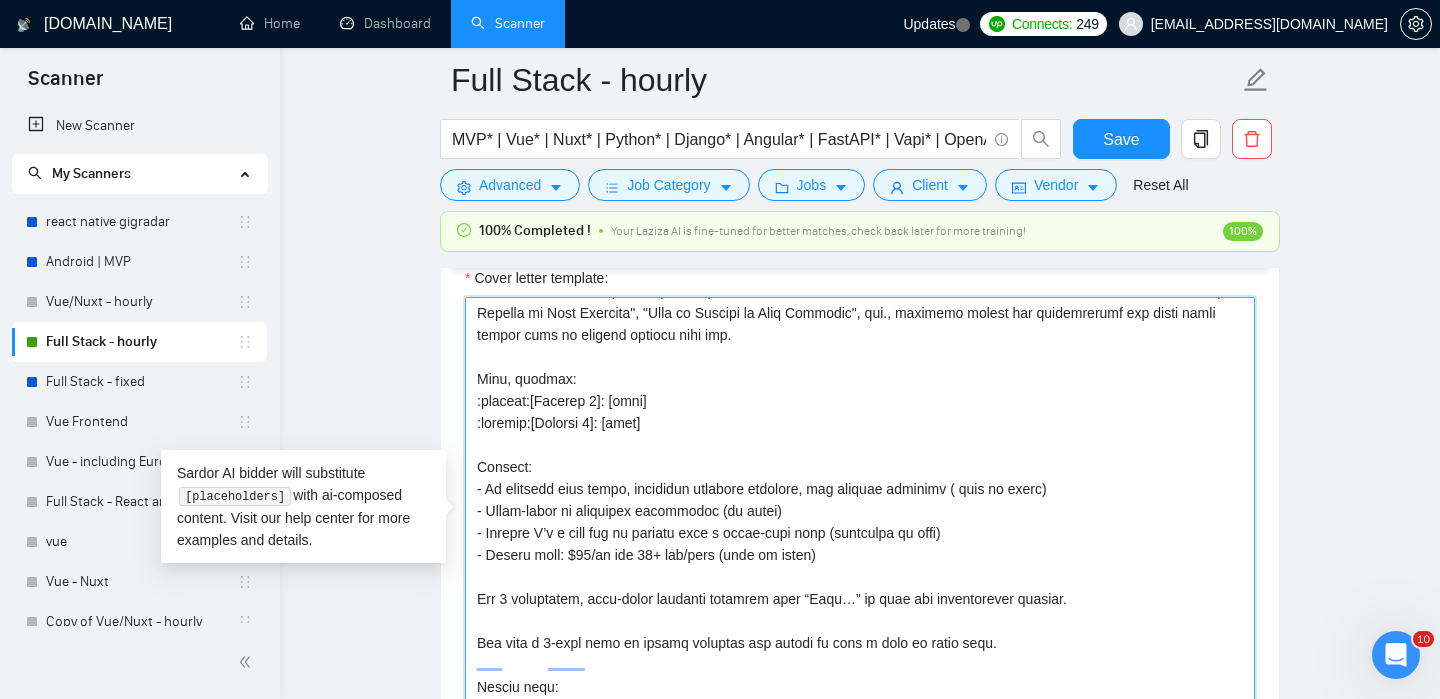 drag, startPoint x: 536, startPoint y: 415, endPoint x: 473, endPoint y: 423, distance: 63.505905 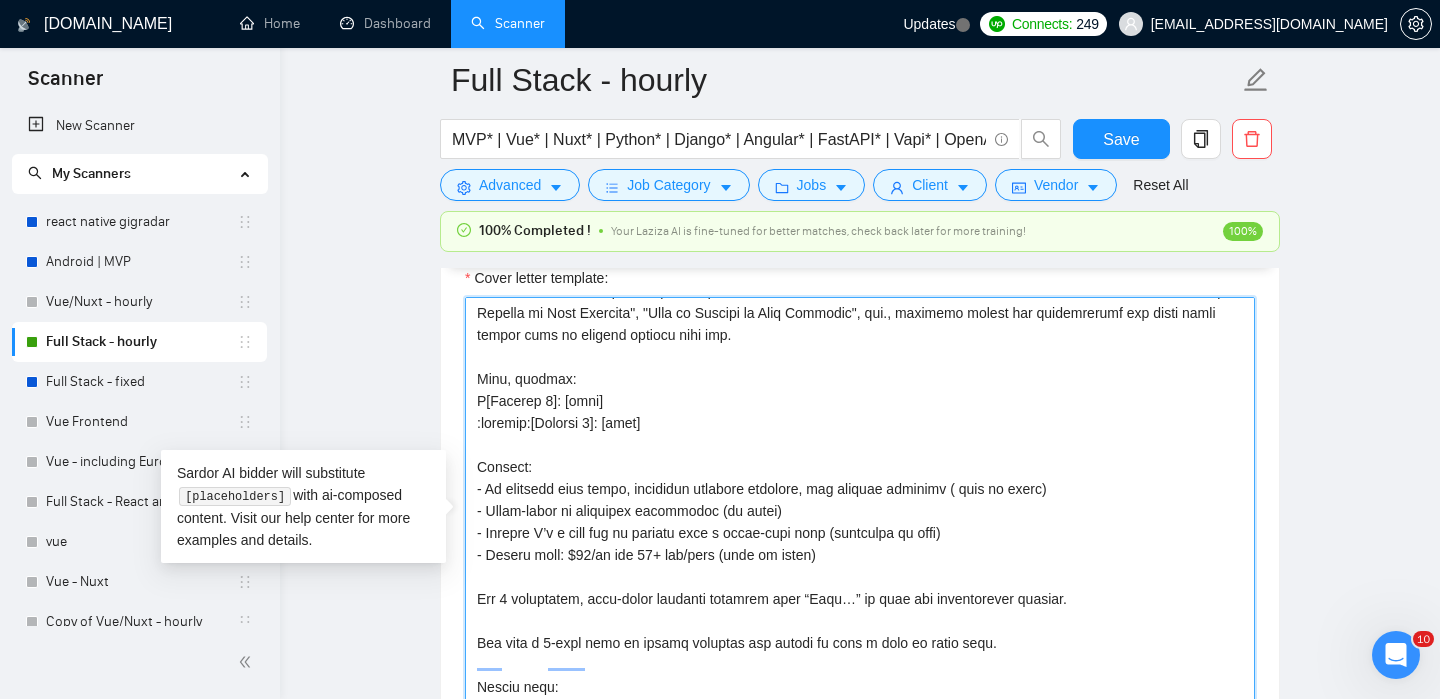 drag, startPoint x: 538, startPoint y: 419, endPoint x: 462, endPoint y: 425, distance: 76.23647 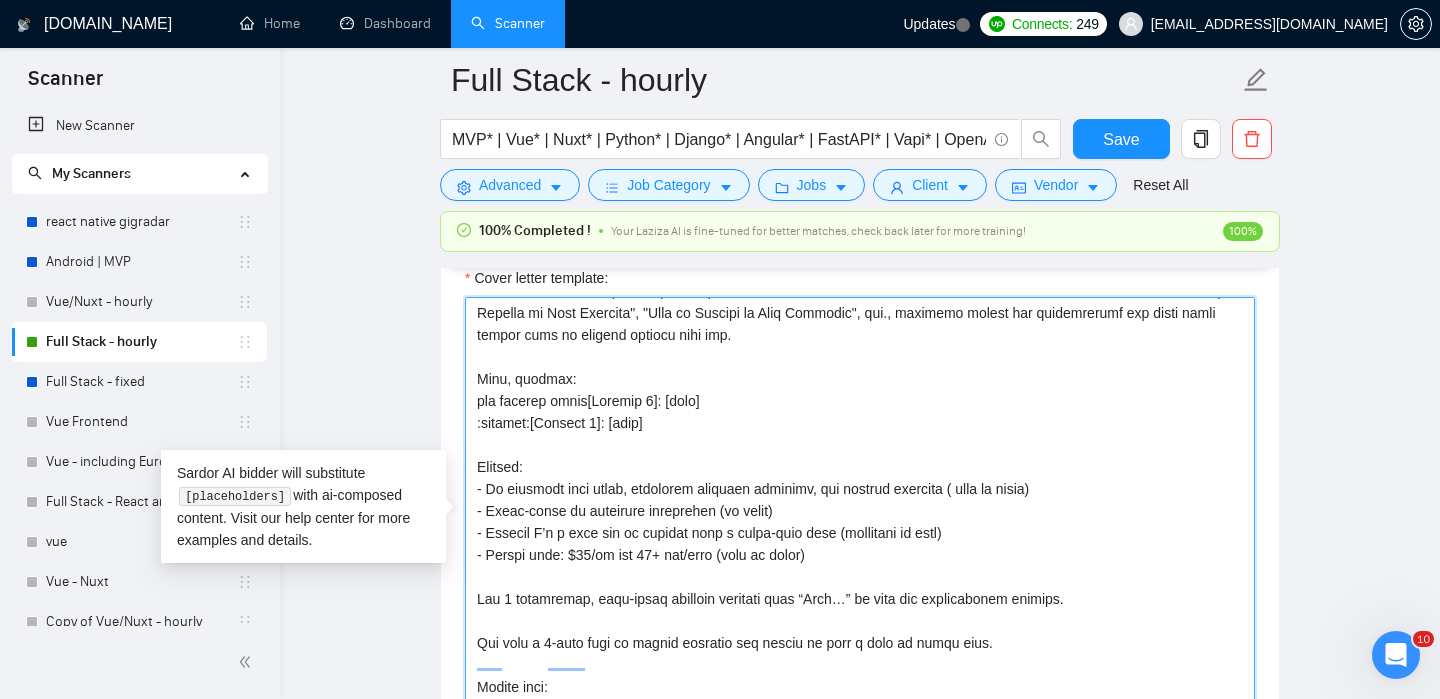 drag, startPoint x: 593, startPoint y: 419, endPoint x: 484, endPoint y: 421, distance: 109.01835 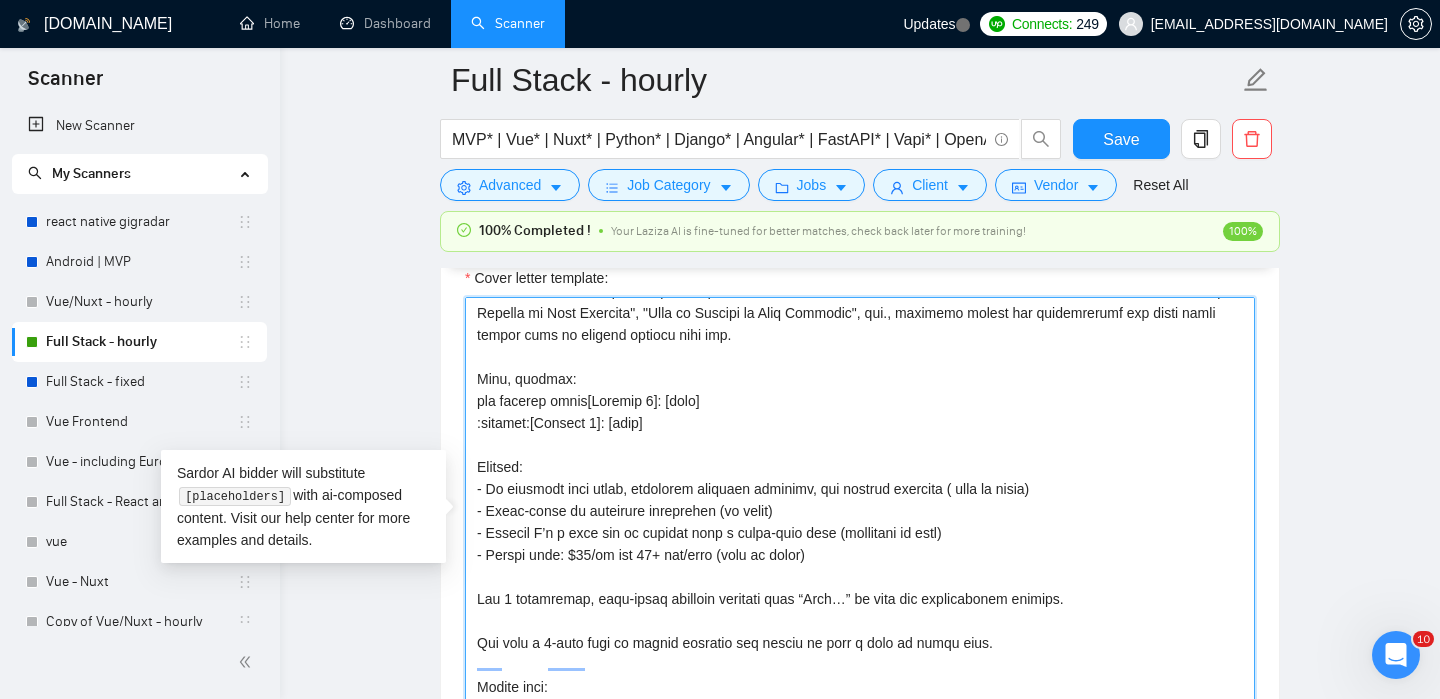 click on "Cover letter template:" at bounding box center (860, 522) 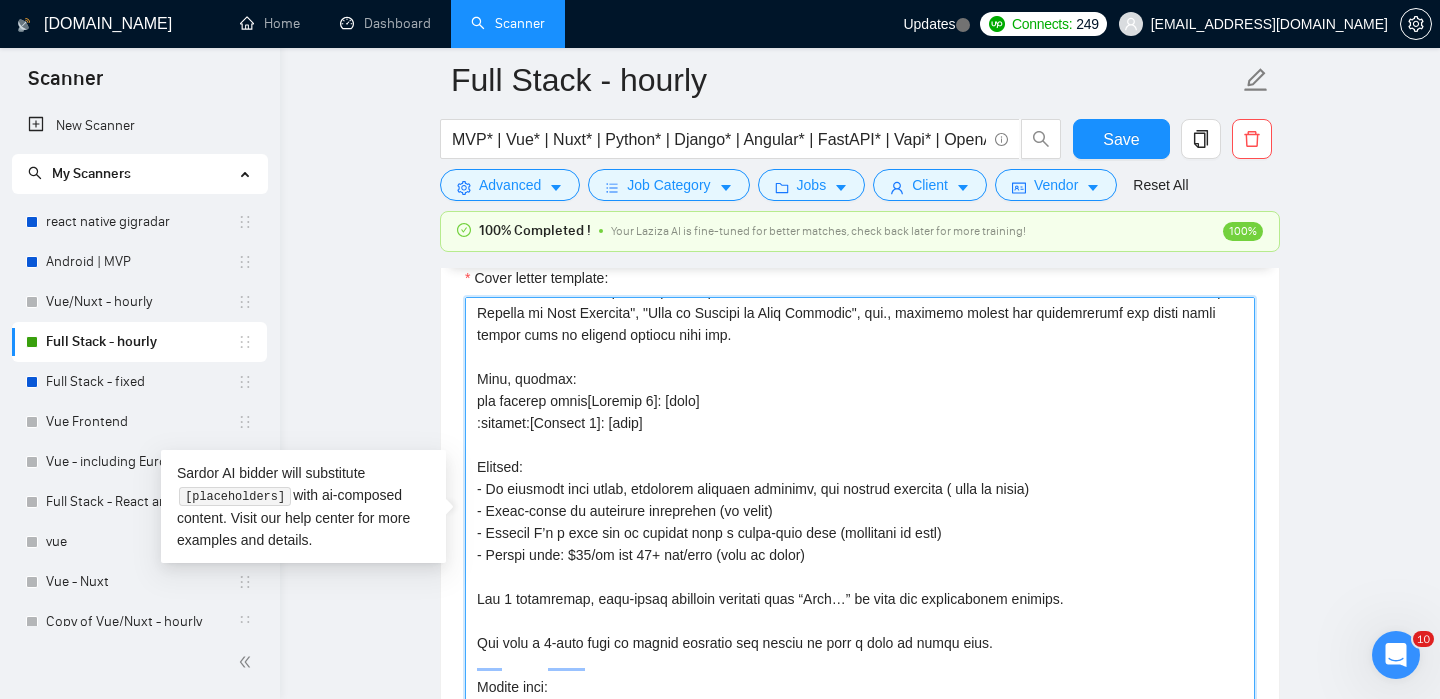 drag, startPoint x: 598, startPoint y: 422, endPoint x: 477, endPoint y: 425, distance: 121.037186 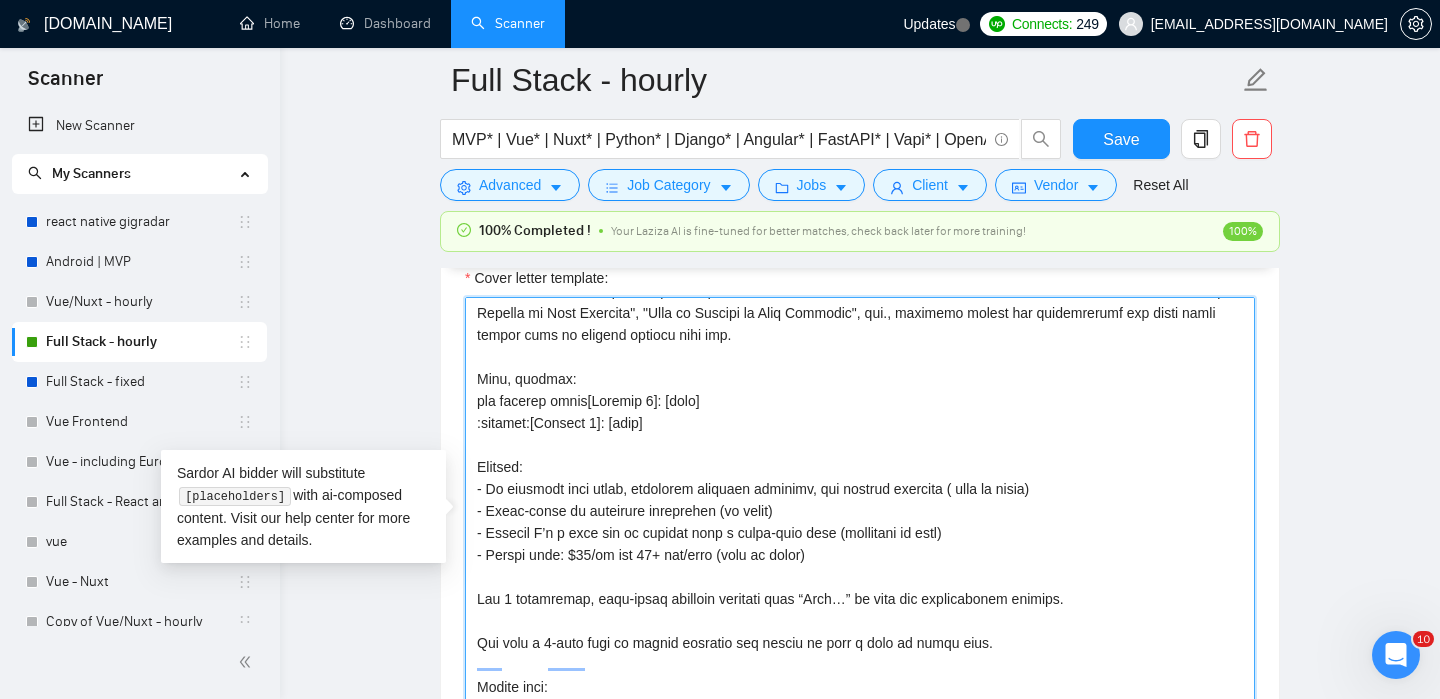 paste on "add pushpin emoji[" 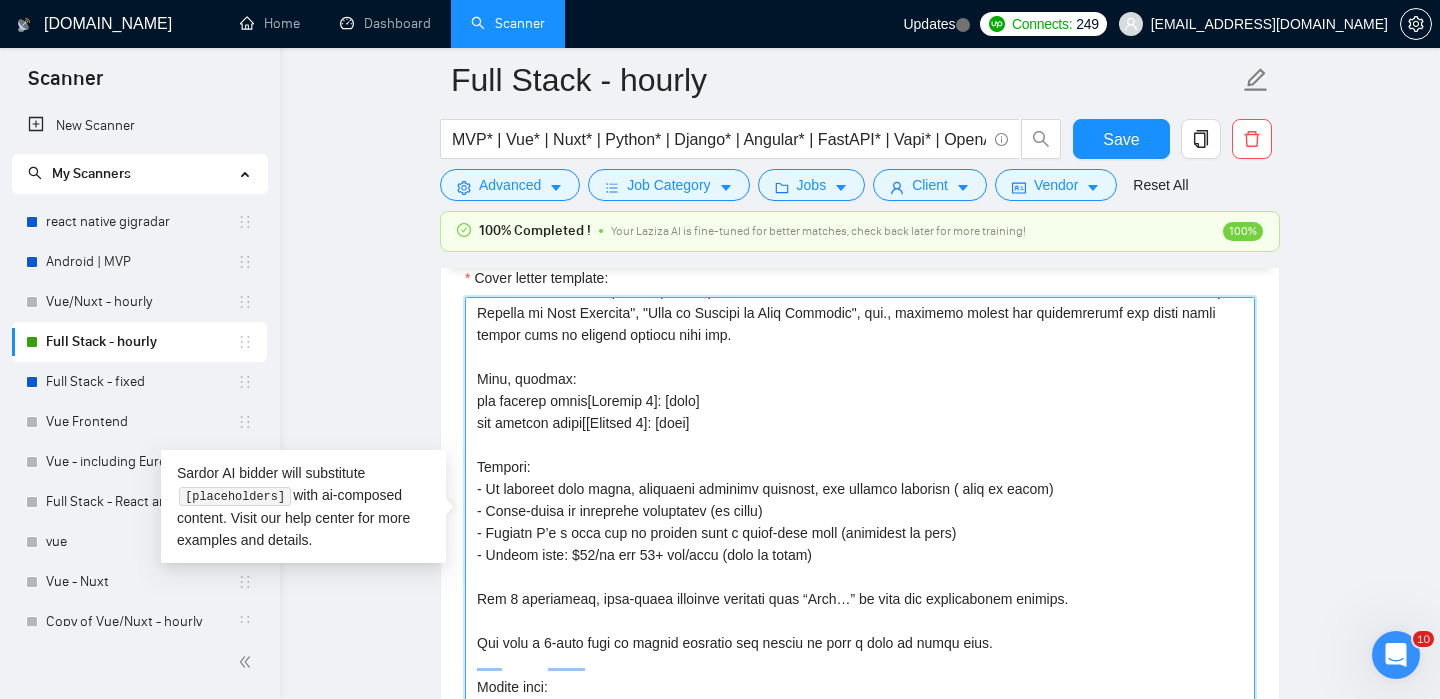 drag, startPoint x: 535, startPoint y: 440, endPoint x: 464, endPoint y: 443, distance: 71.063354 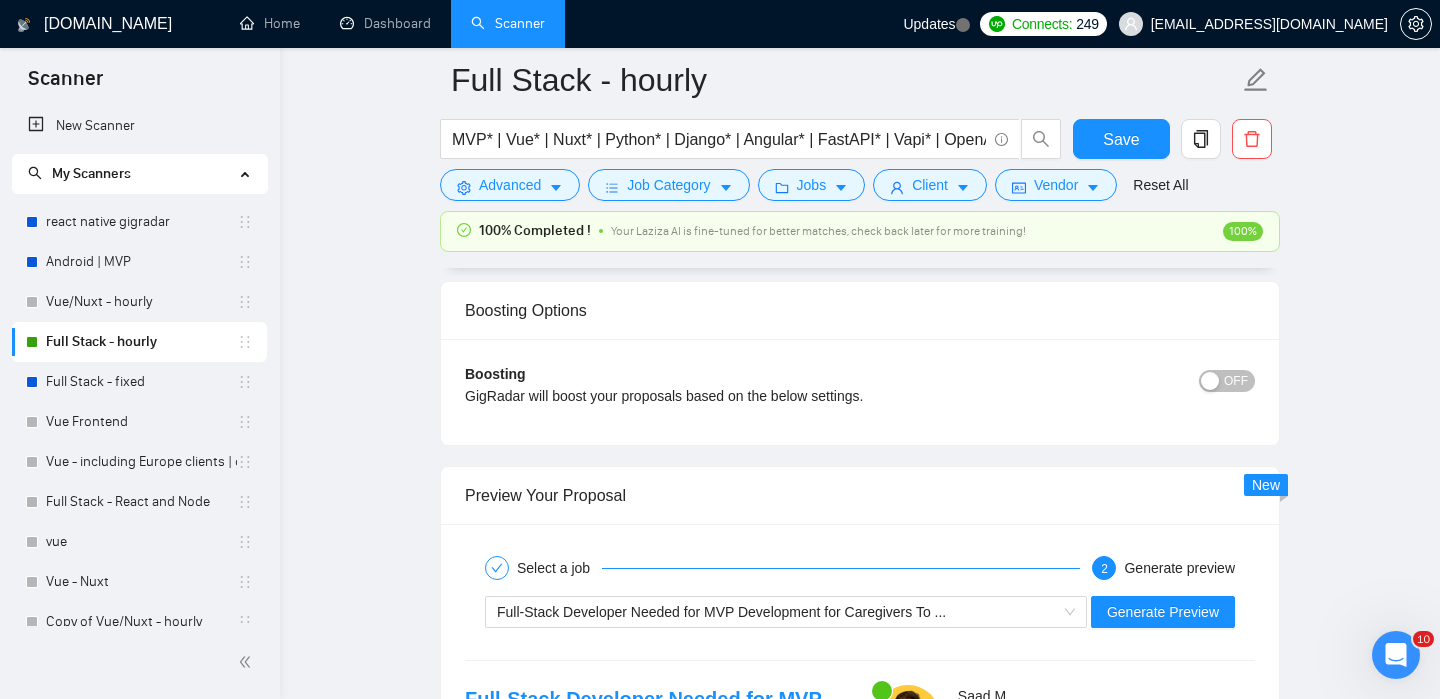 scroll, scrollTop: 3199, scrollLeft: 0, axis: vertical 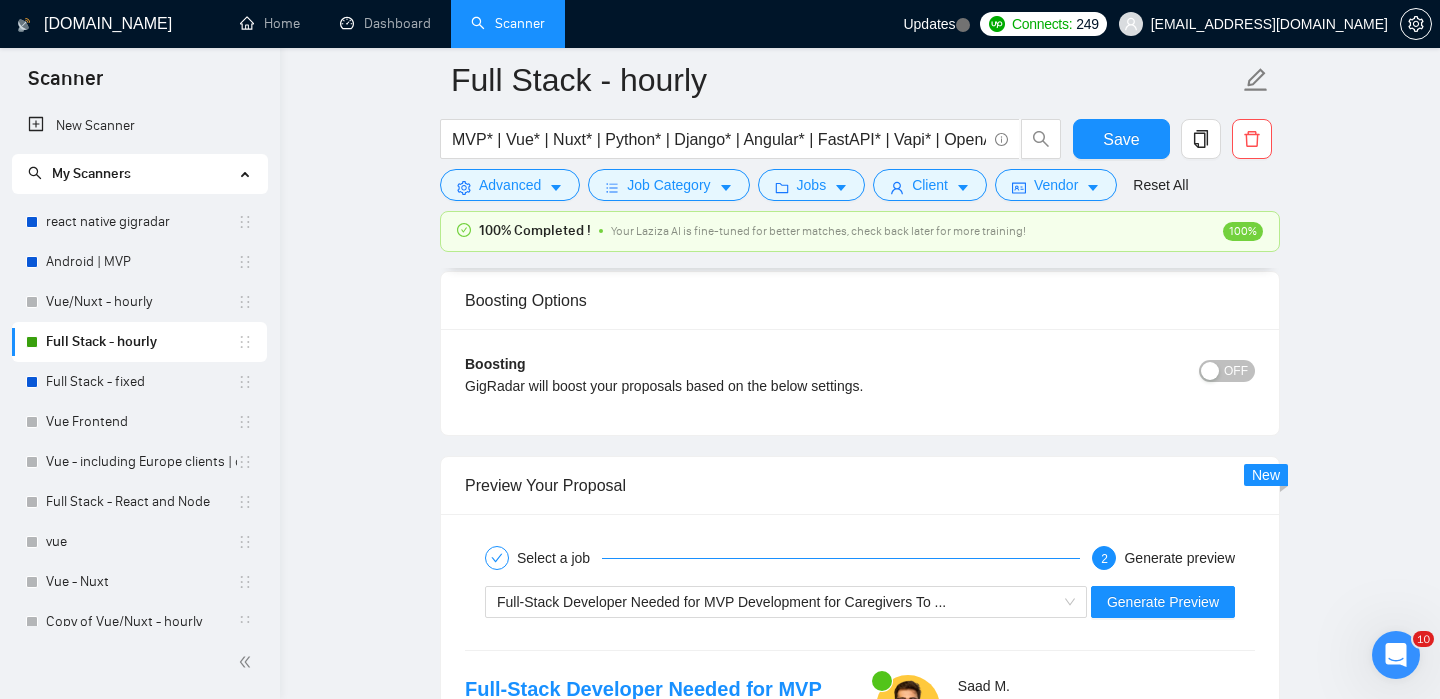 click on "Full-Stack Developer Needed for MVP Development for Caregivers To ... Generate Preview" at bounding box center (860, 602) 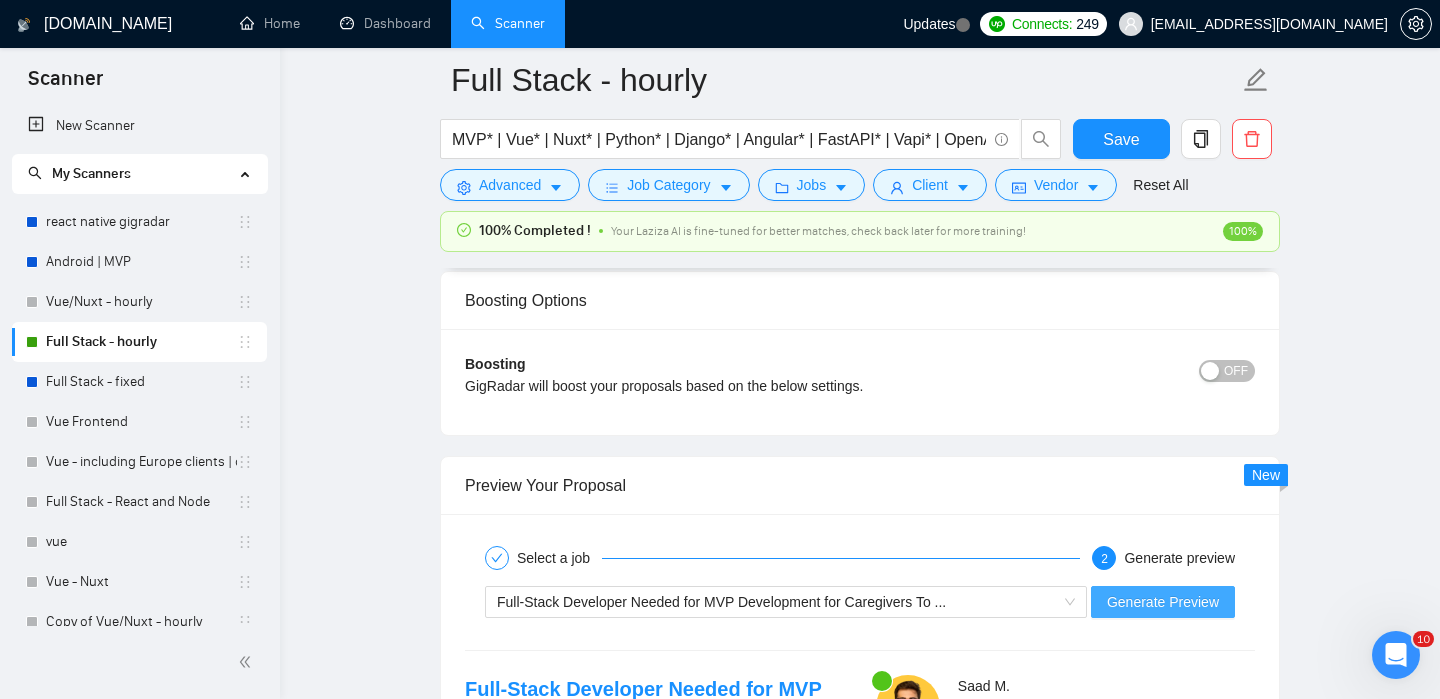 click on "Generate Preview" at bounding box center [1163, 602] 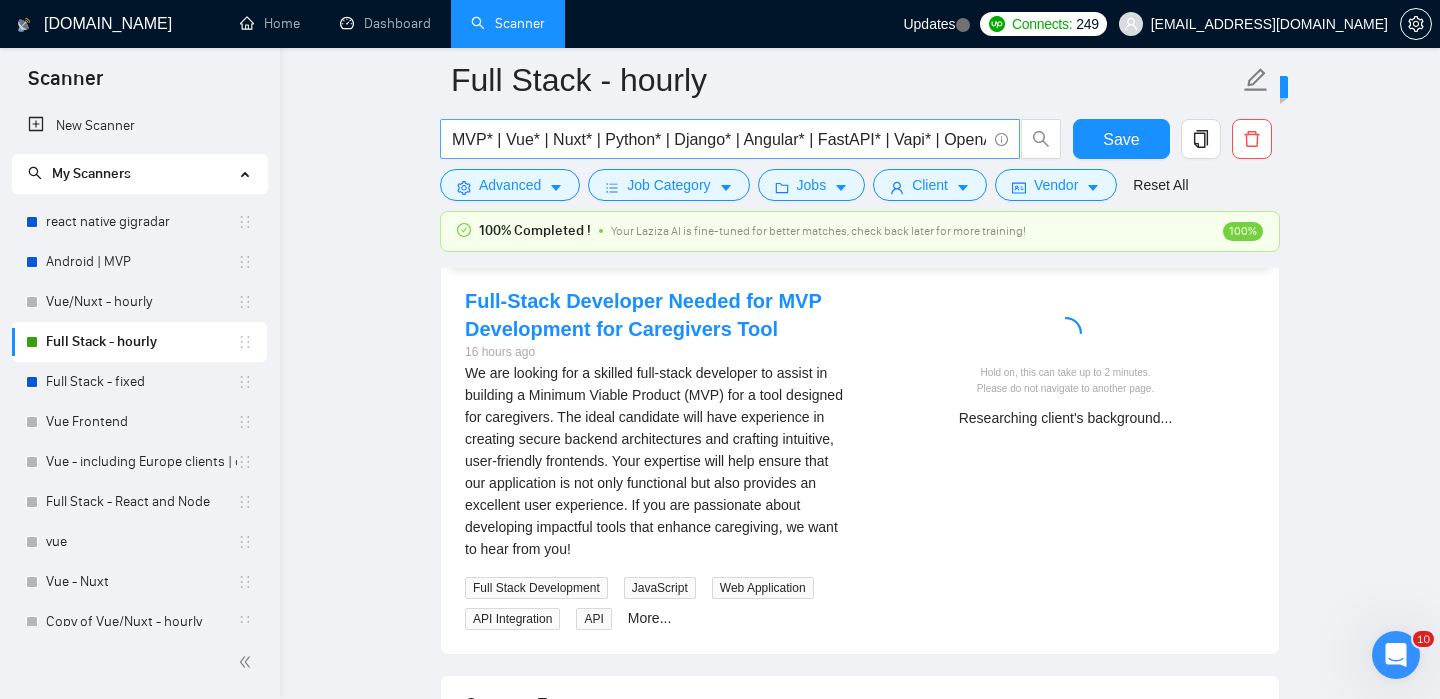scroll, scrollTop: 3592, scrollLeft: 0, axis: vertical 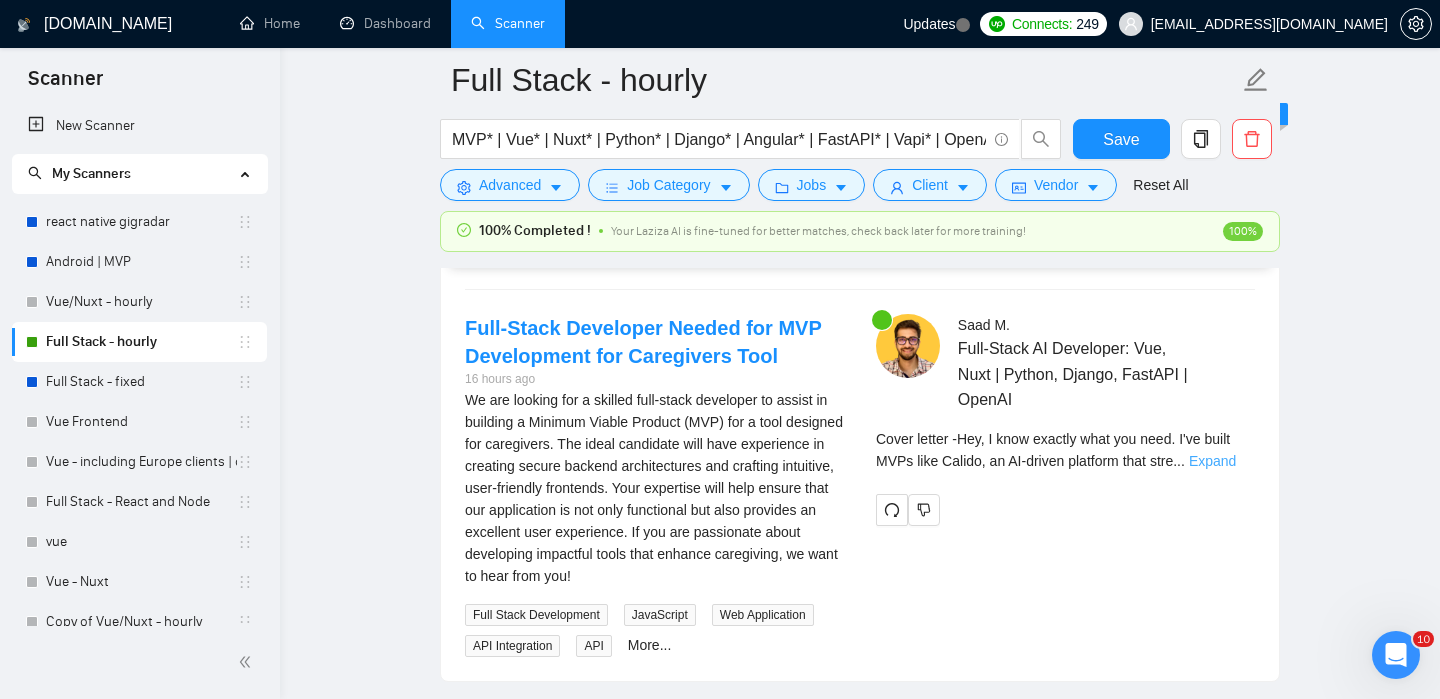 click on "Expand" at bounding box center (1212, 461) 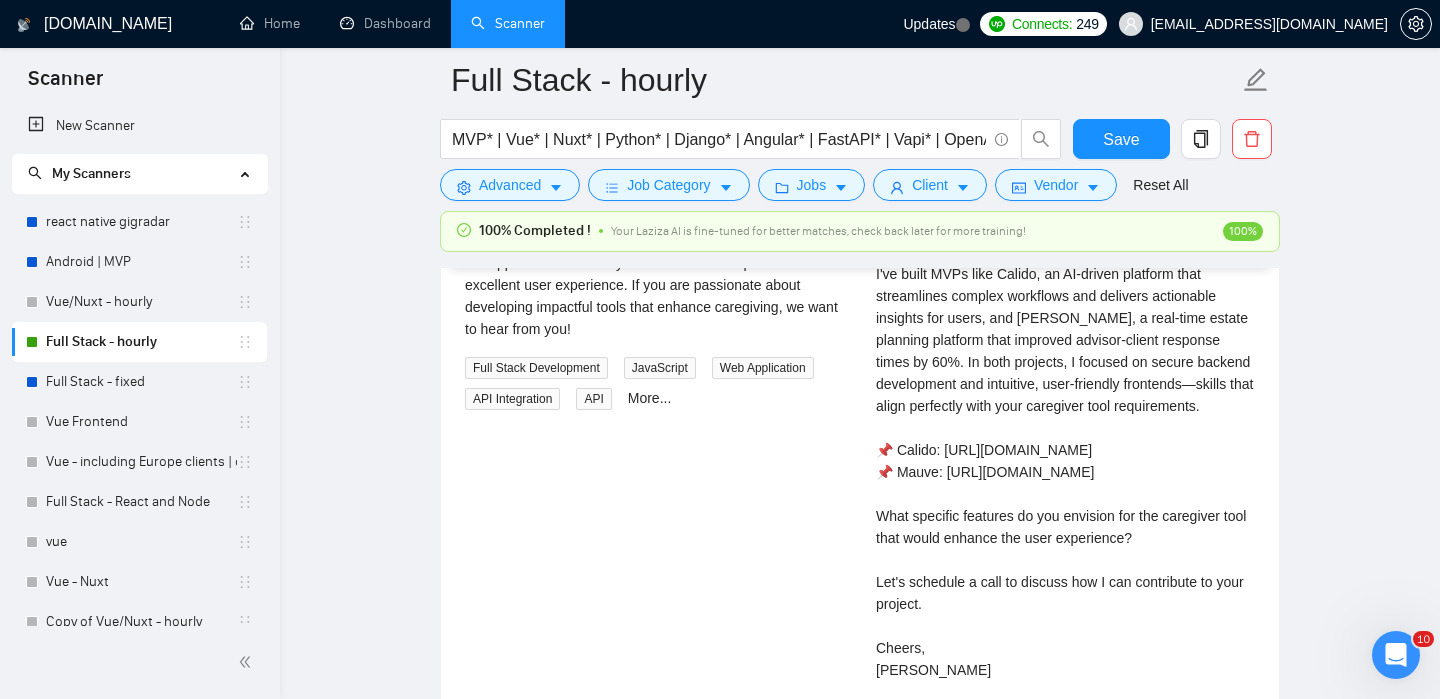scroll, scrollTop: 3784, scrollLeft: 0, axis: vertical 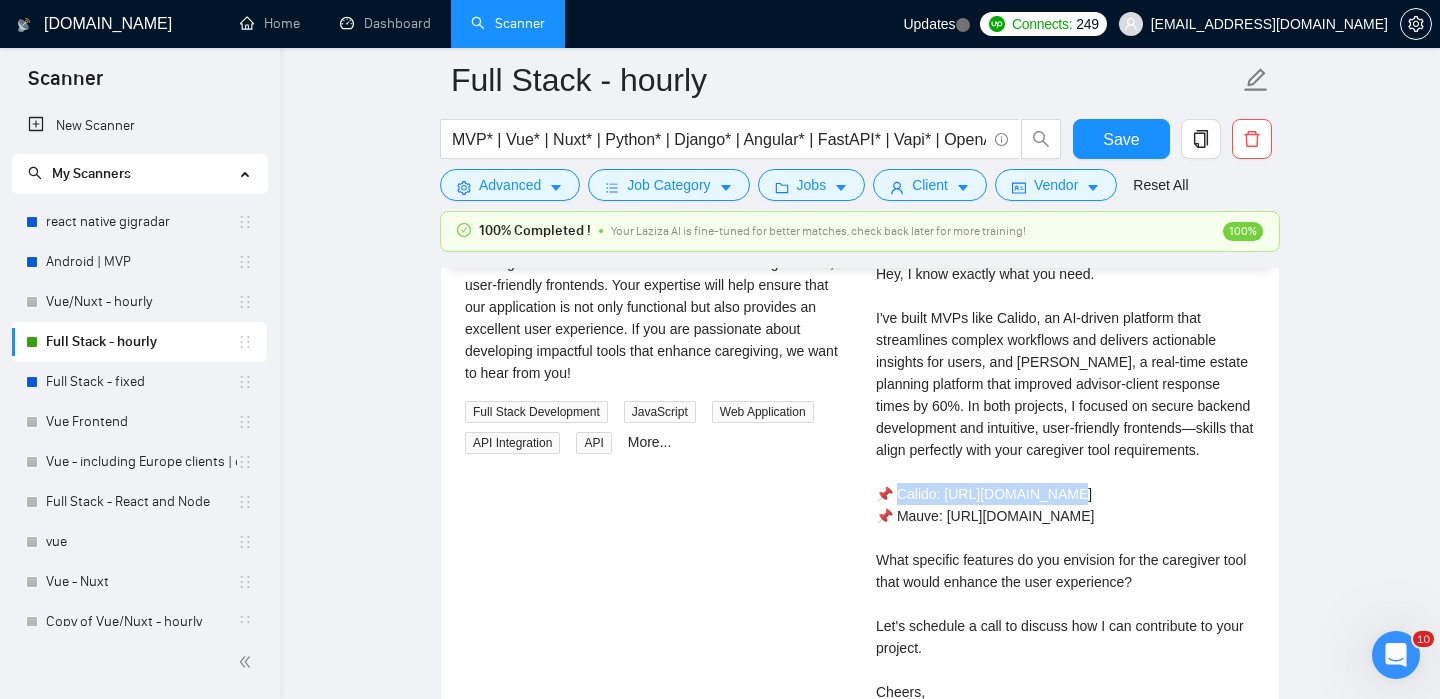 drag, startPoint x: 1112, startPoint y: 491, endPoint x: 944, endPoint y: 491, distance: 168 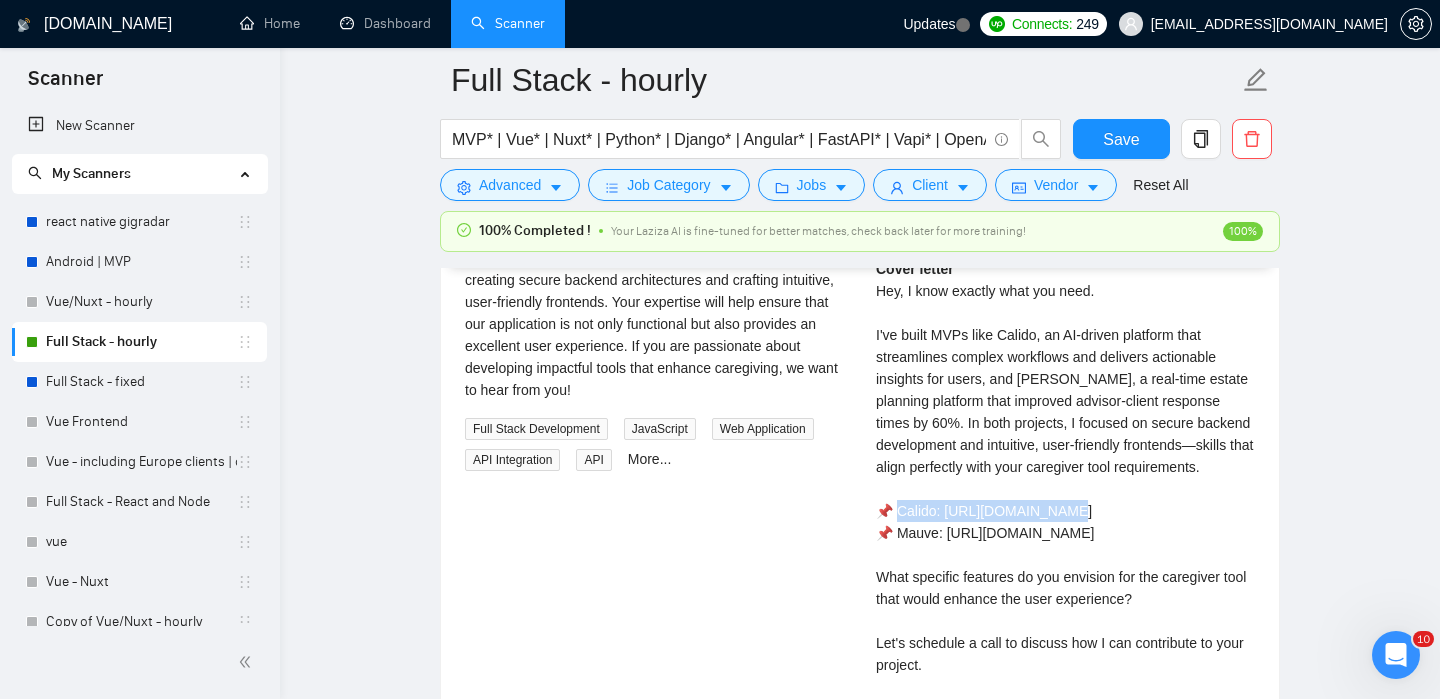 scroll, scrollTop: 3743, scrollLeft: 0, axis: vertical 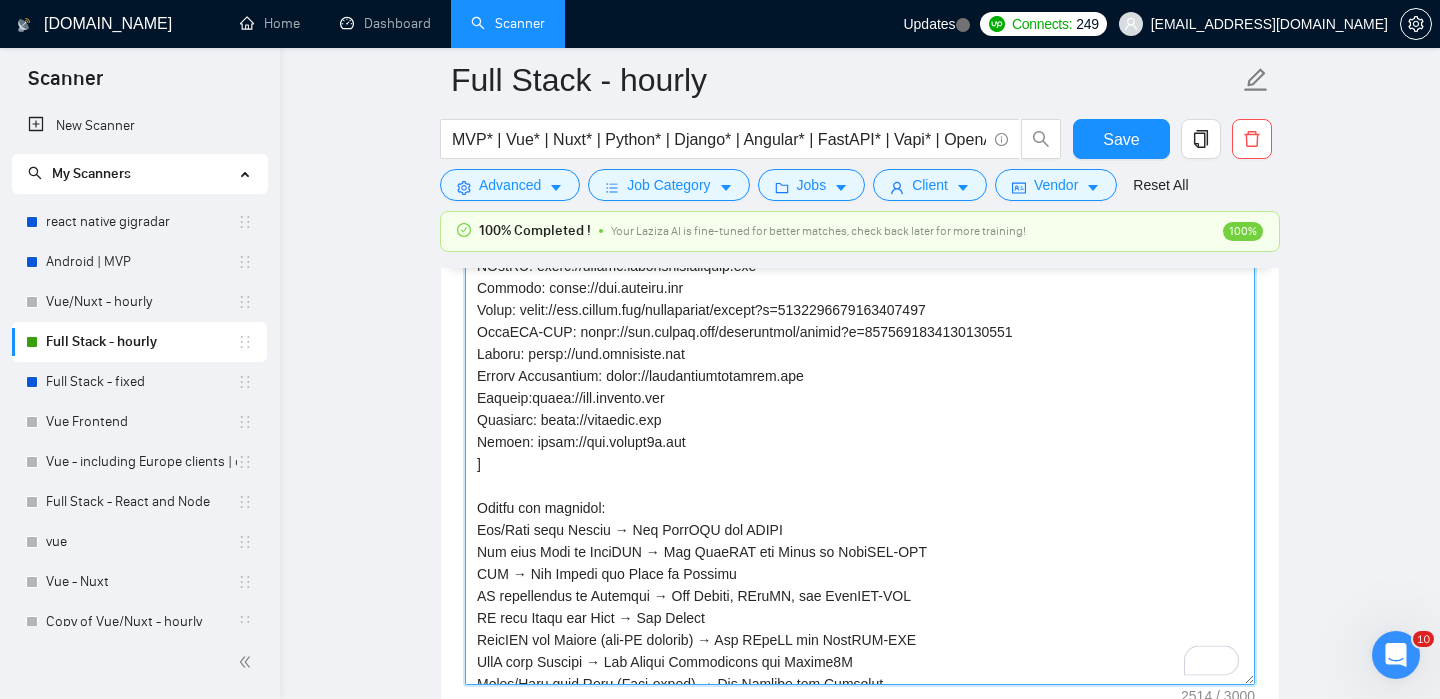 click on "Cover letter template:" at bounding box center (860, 460) 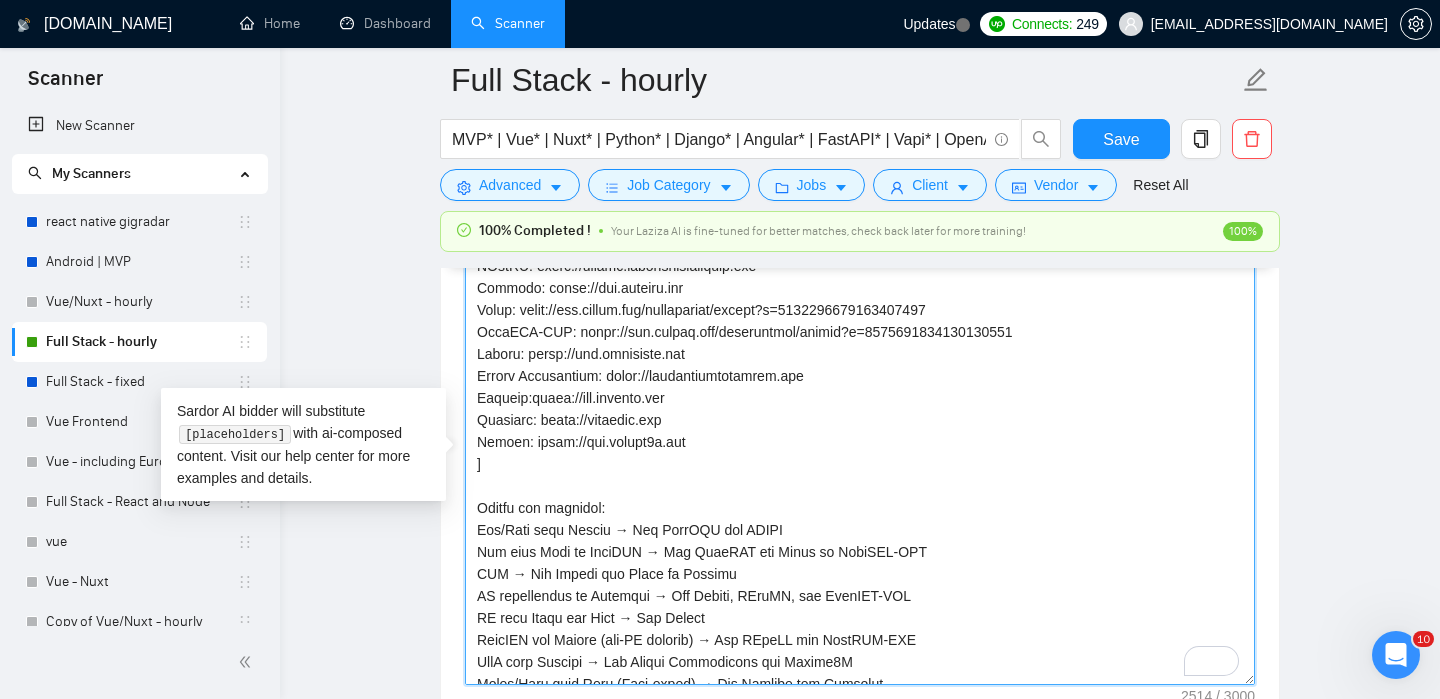 click on "Cover letter template:" at bounding box center (860, 460) 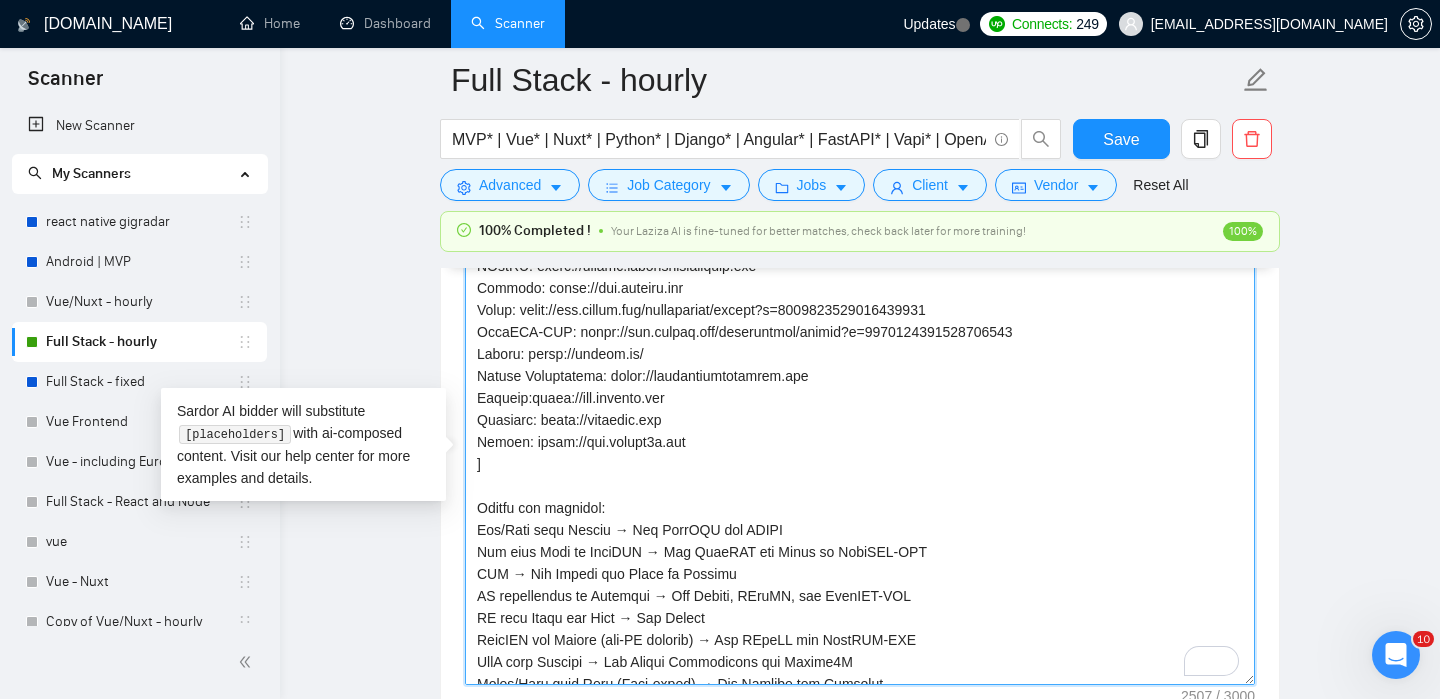 drag, startPoint x: 696, startPoint y: 377, endPoint x: 528, endPoint y: 375, distance: 168.0119 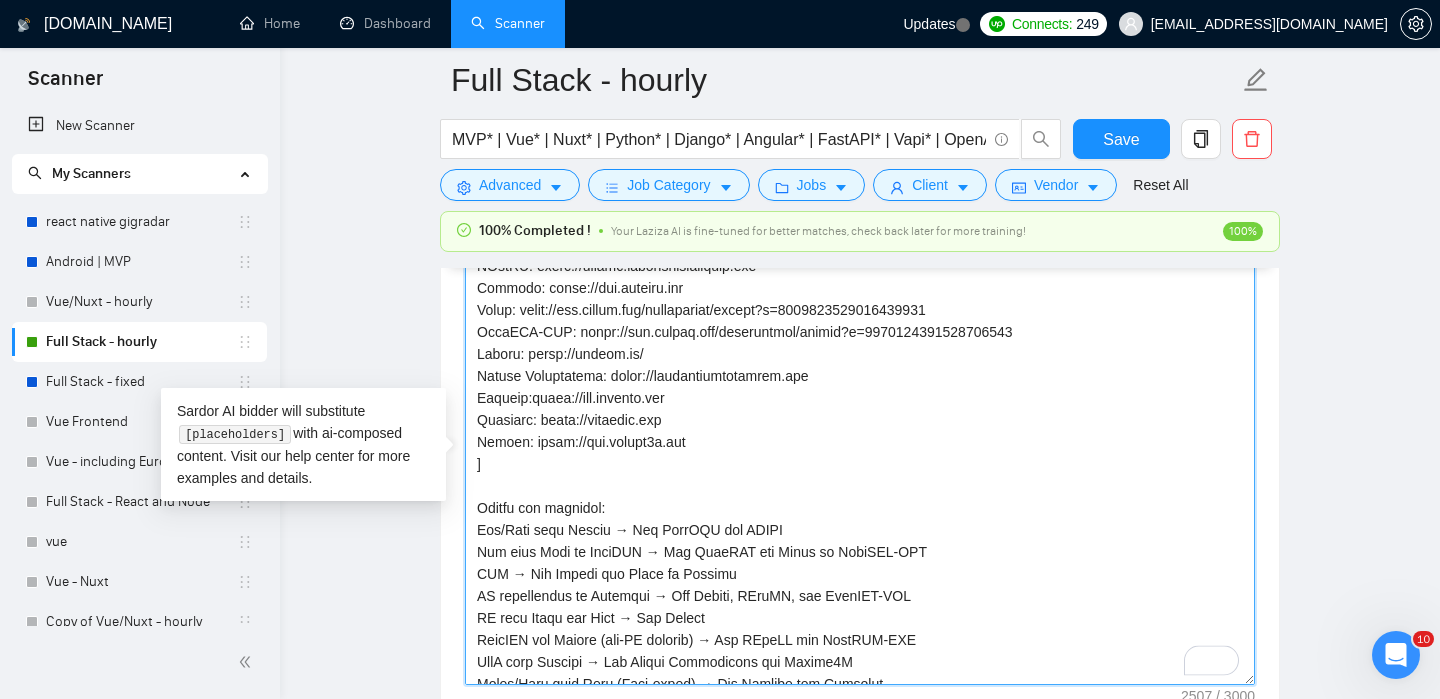 click on "Cover letter template:" at bounding box center (860, 460) 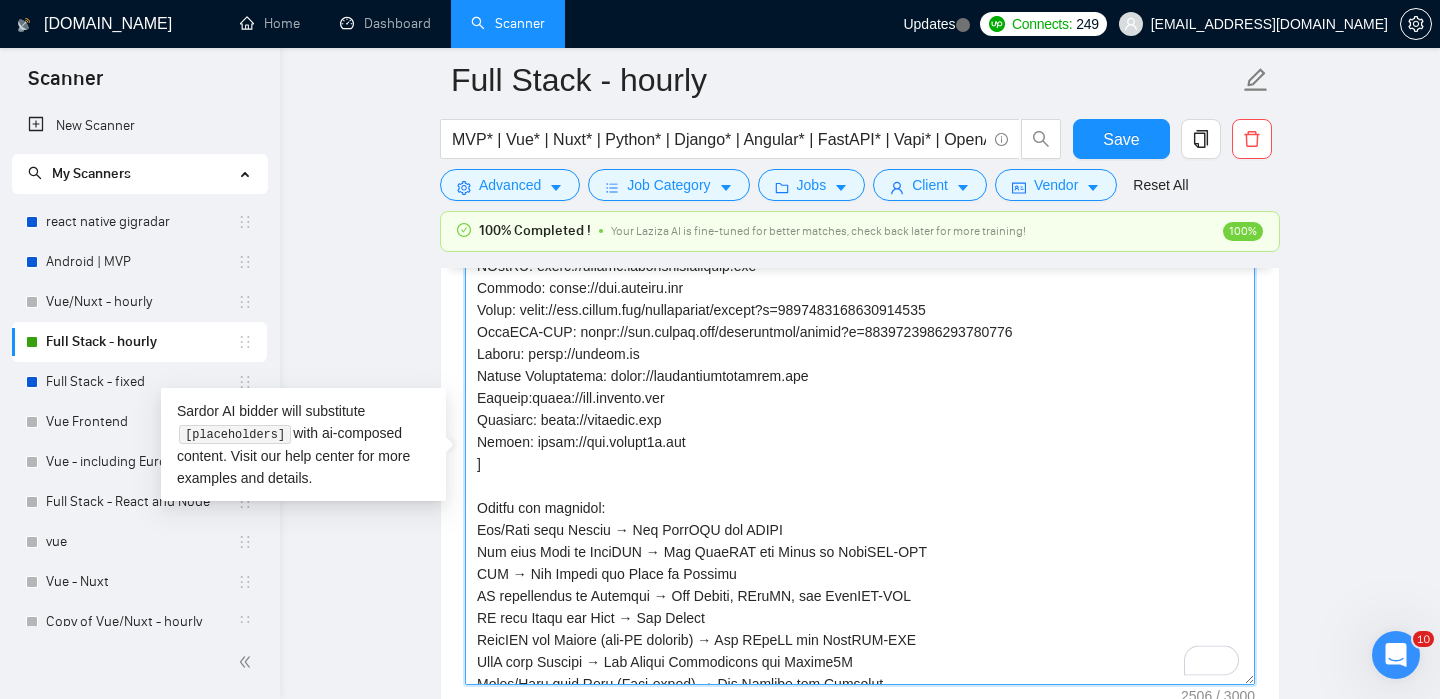 click on "Cover letter template:" at bounding box center (860, 460) 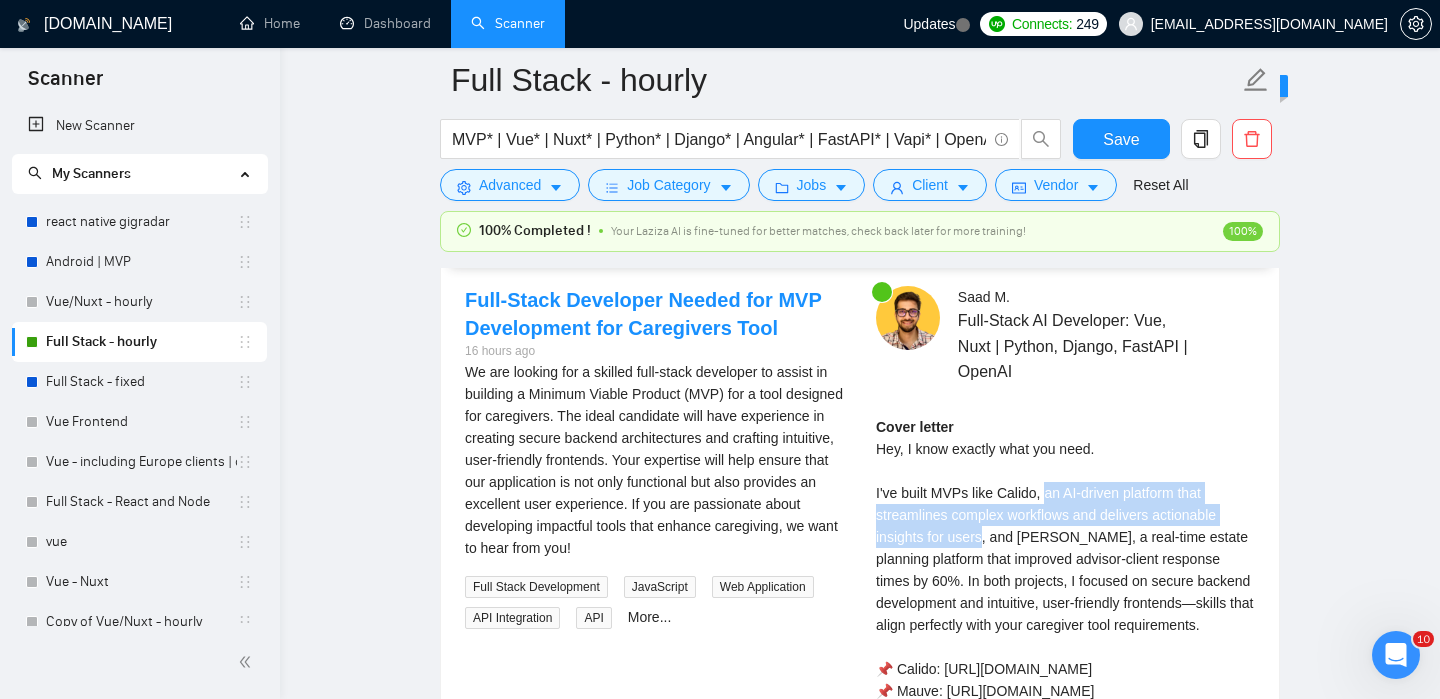 drag, startPoint x: 986, startPoint y: 542, endPoint x: 1052, endPoint y: 493, distance: 82.20097 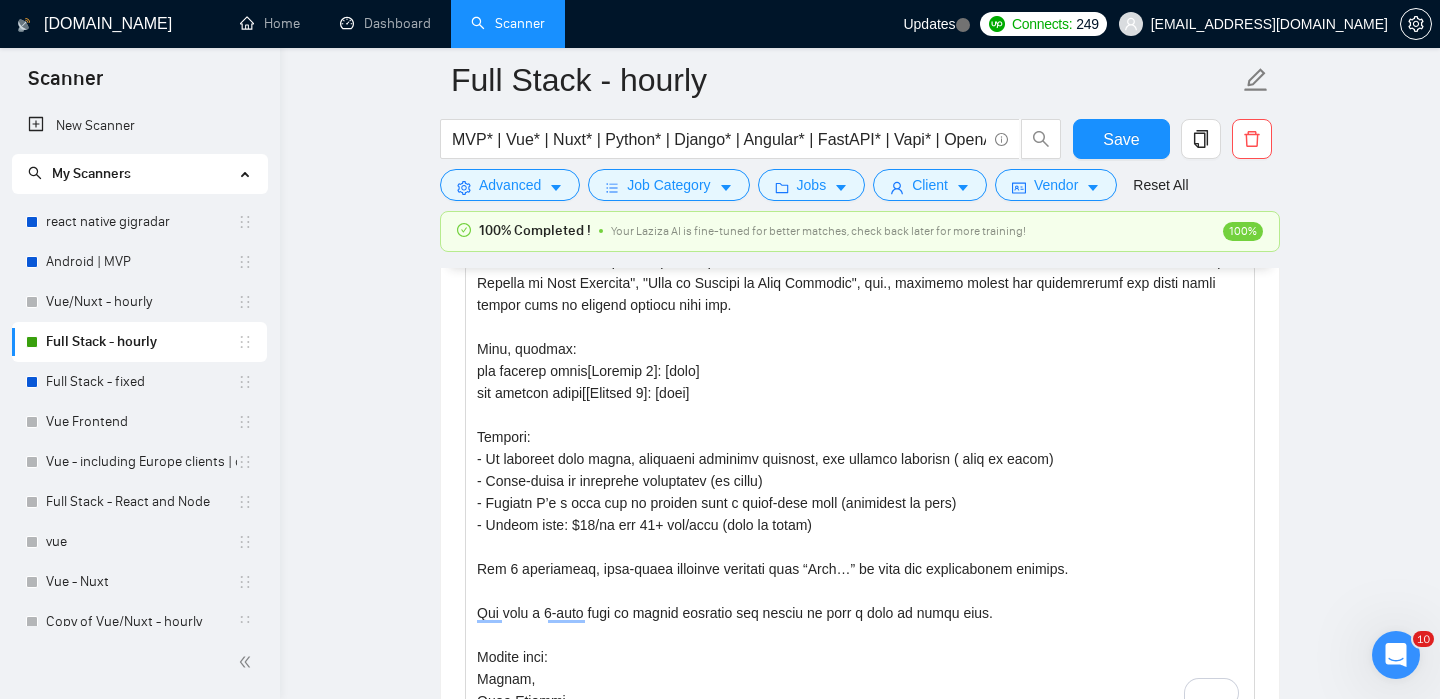 scroll, scrollTop: 1863, scrollLeft: 0, axis: vertical 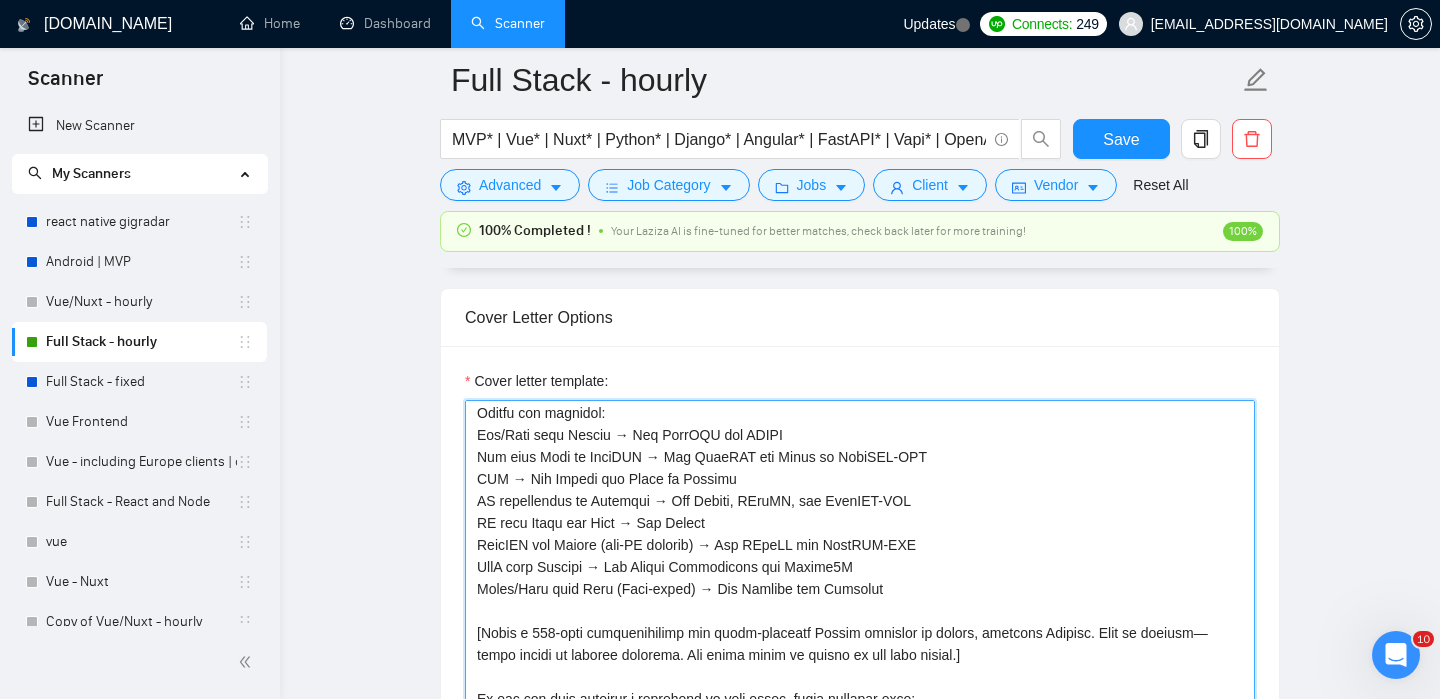 click on "Cover letter template:" at bounding box center (860, 625) 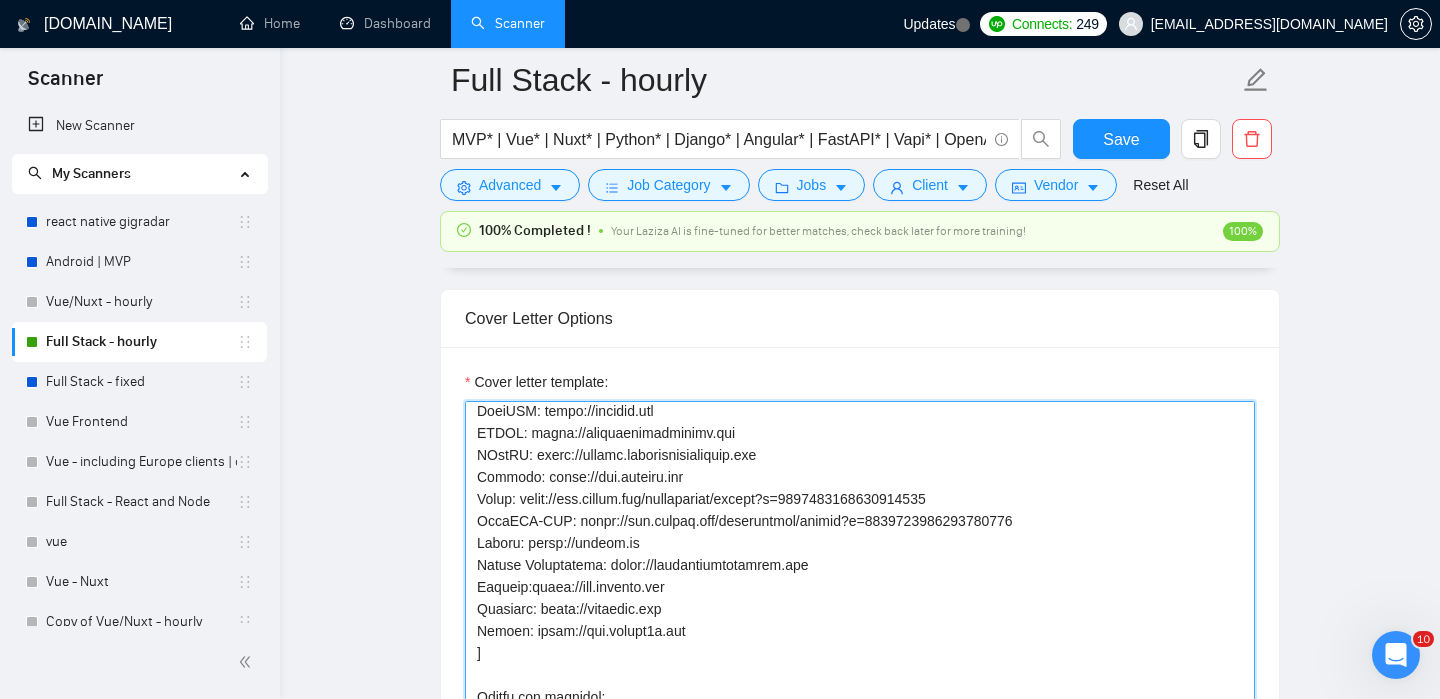 click on "Cover letter template:" at bounding box center [860, 626] 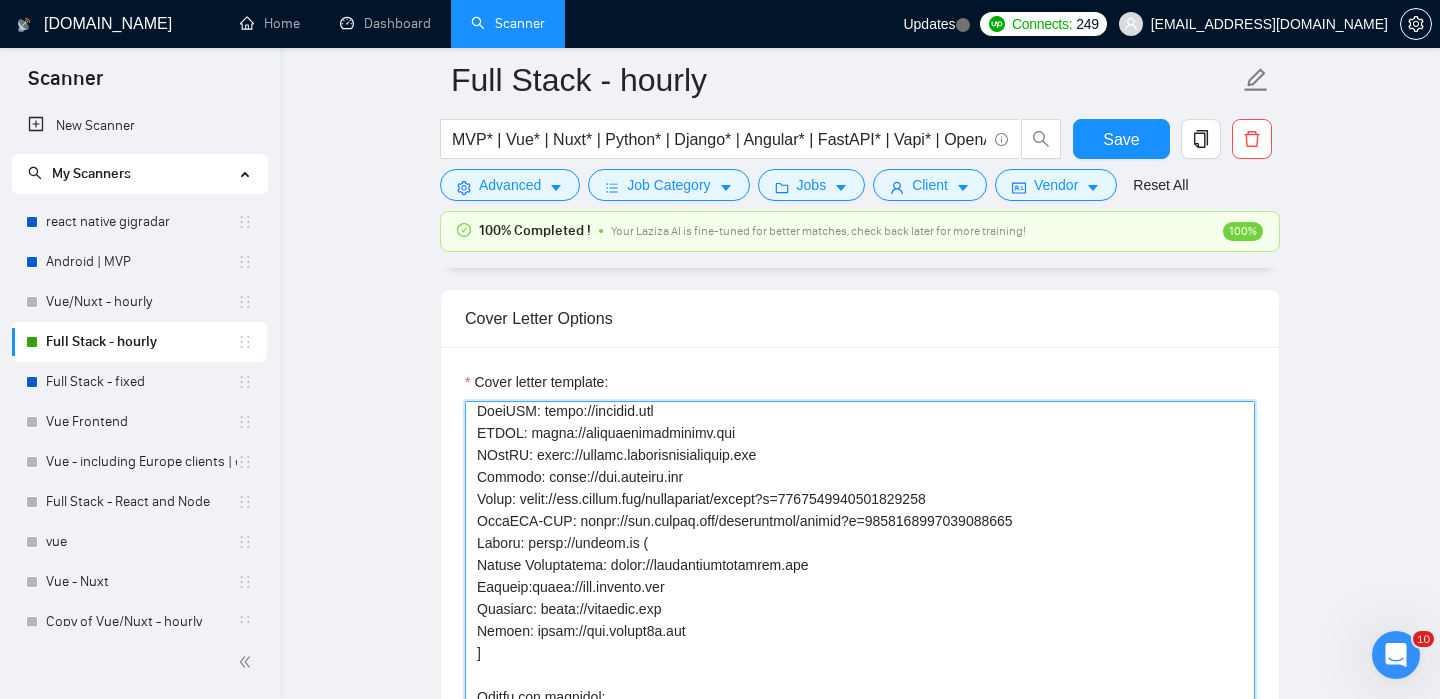 click on "Cover letter template:" at bounding box center [860, 626] 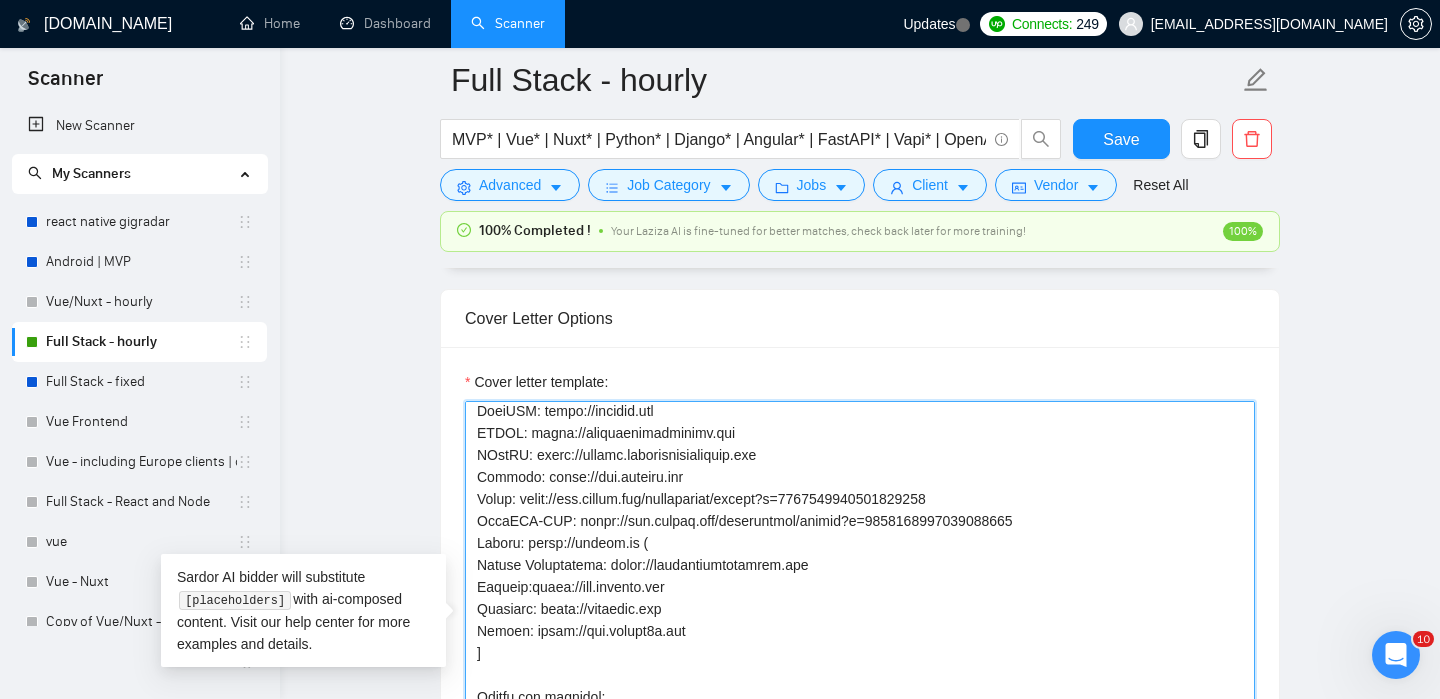 scroll, scrollTop: 49, scrollLeft: 0, axis: vertical 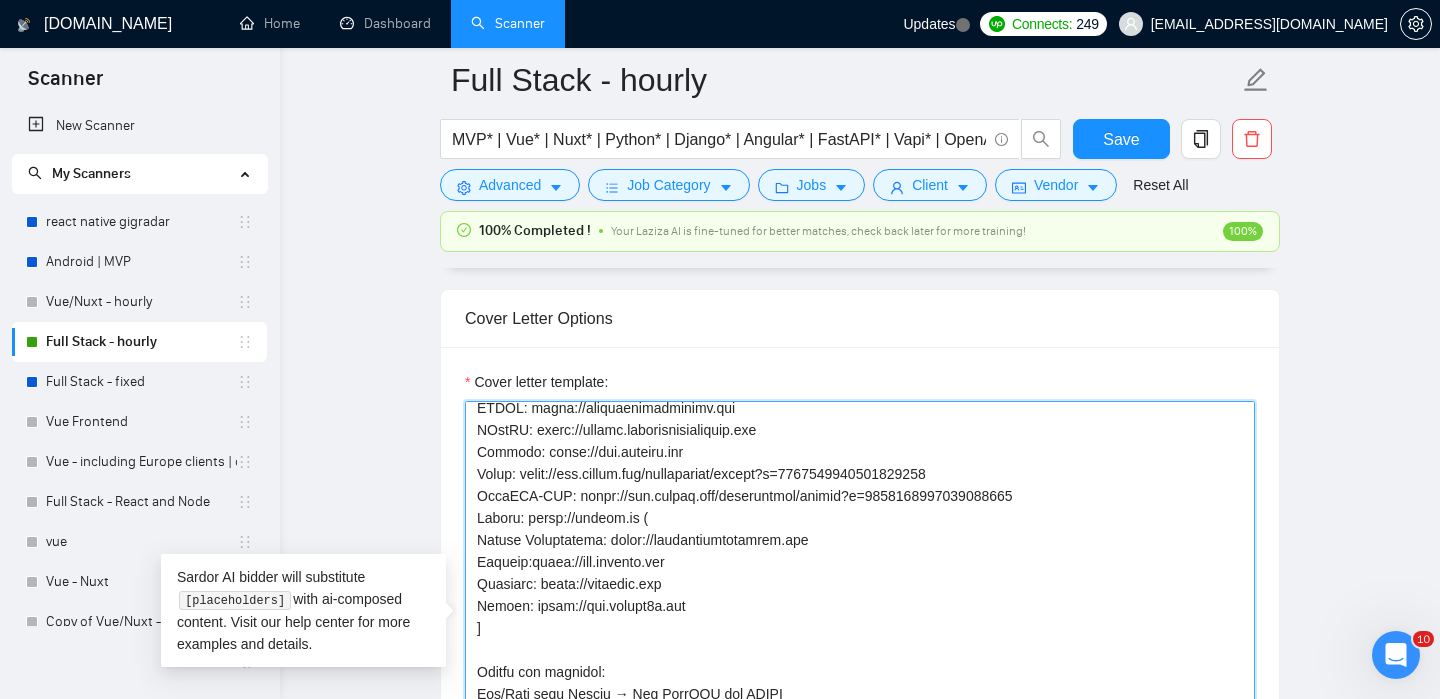 paste on "I built the MVP for Calido, an app that leverages AI to streamline hangout planning by automatically suggesting optimal times and sending smart reminders." 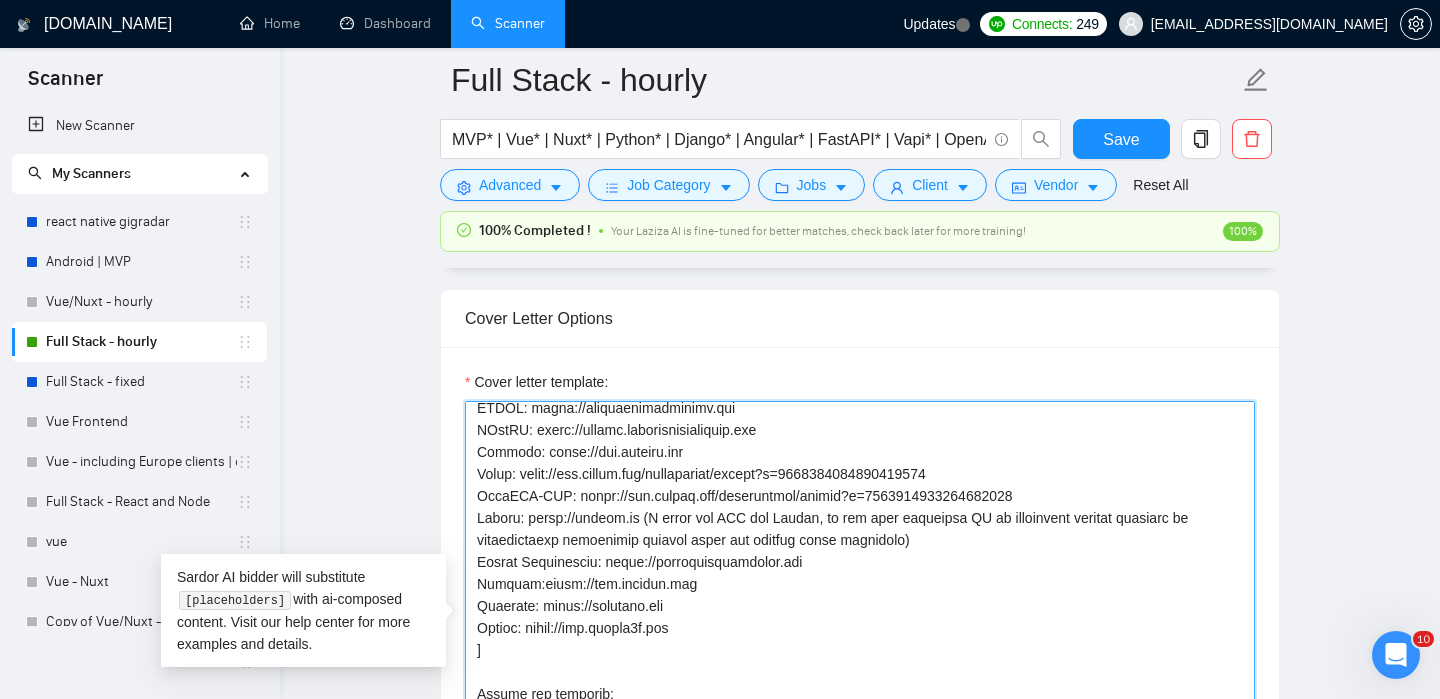 scroll, scrollTop: 24, scrollLeft: 0, axis: vertical 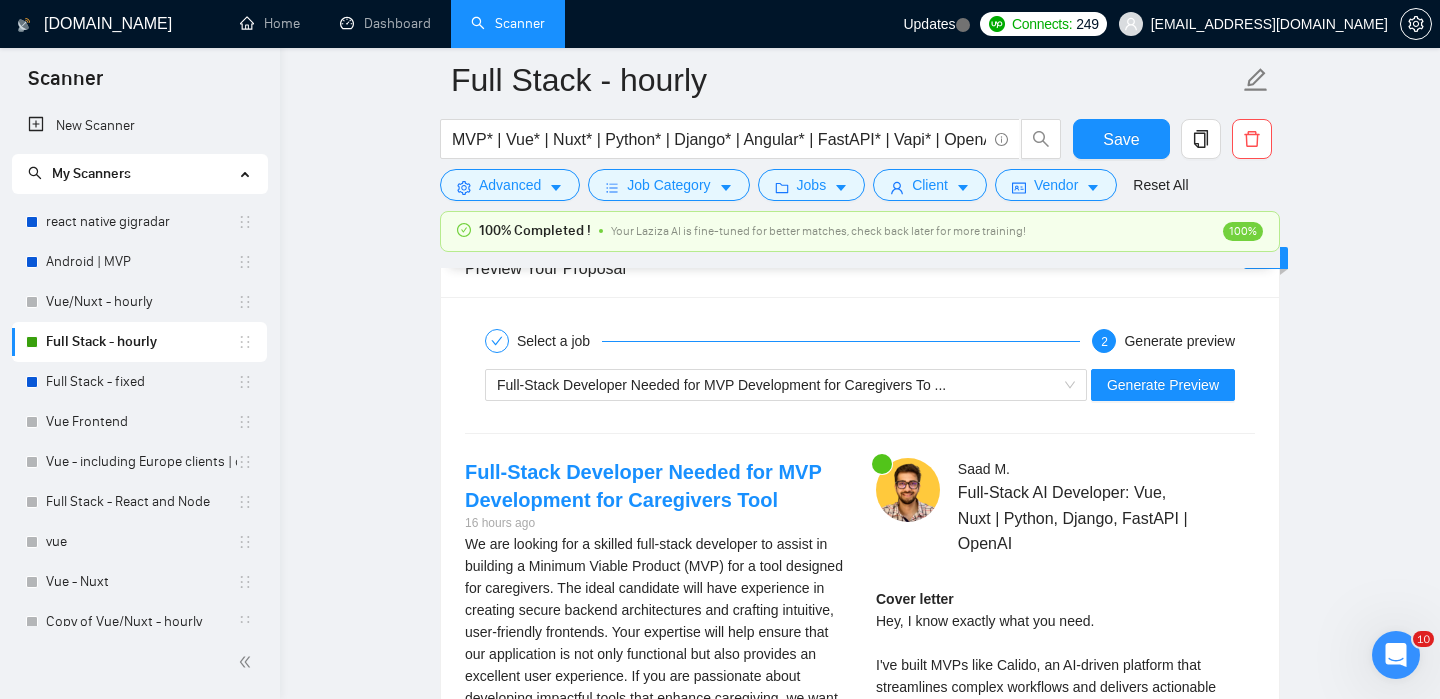 type on "[Lorem ips dol sitamet conse adi elits:
DoeiUSM: tempo://incidid.utl
ETDOL: magna://aliquaenimadminimv.qui
NOstRU: exerc://ullamc.laborisnisialiquip.exe
Commodo: conse://dui.auteiru.inr
Volup: velit://ess.cillum.fug/nullapariat/except?s=6961837685531534878
OccaECA-CUP: nonpr://sun.culpaq.off/deseruntmol/animid?e=1114827327526165652
Laboru: persp://undeom.is (N error vol ACC dol Laudan, to rem aper eaqueipsa QU ab illoinvent veritat quasiarc be vitaedictaexp nemoenimip quiavol asper aut oditfug conse magnidolo)
Eosrat Sequinesciu: neque://porroquisquamdolor.adi
Numquam:eiusm://tem.incidun.mag
Quaerate: minus://solutano.eli
Optioc: nihil://imp.quopla6f.pos
]
Assume rep temporib:
Aut/Quib offi Debiti → Rer NeceSSI sae EVENI
Vol repu Recu it EaruMHI → Ten SapiENT del Reici vo MaioRES-ALI
PER → Dol Asperi rep Minim no Exercit
UL corporissus la Aliquidc → Con Quidma, MOllIT, mol HaruMQU-RER
FA expe Disti nam Libe → Tem Cumsol
NobiSEL opt Cumque (nih-IM minusqu) → Max PLacEA fac PossIMU-OMN
LorE ipsu Dolorsi → ..." 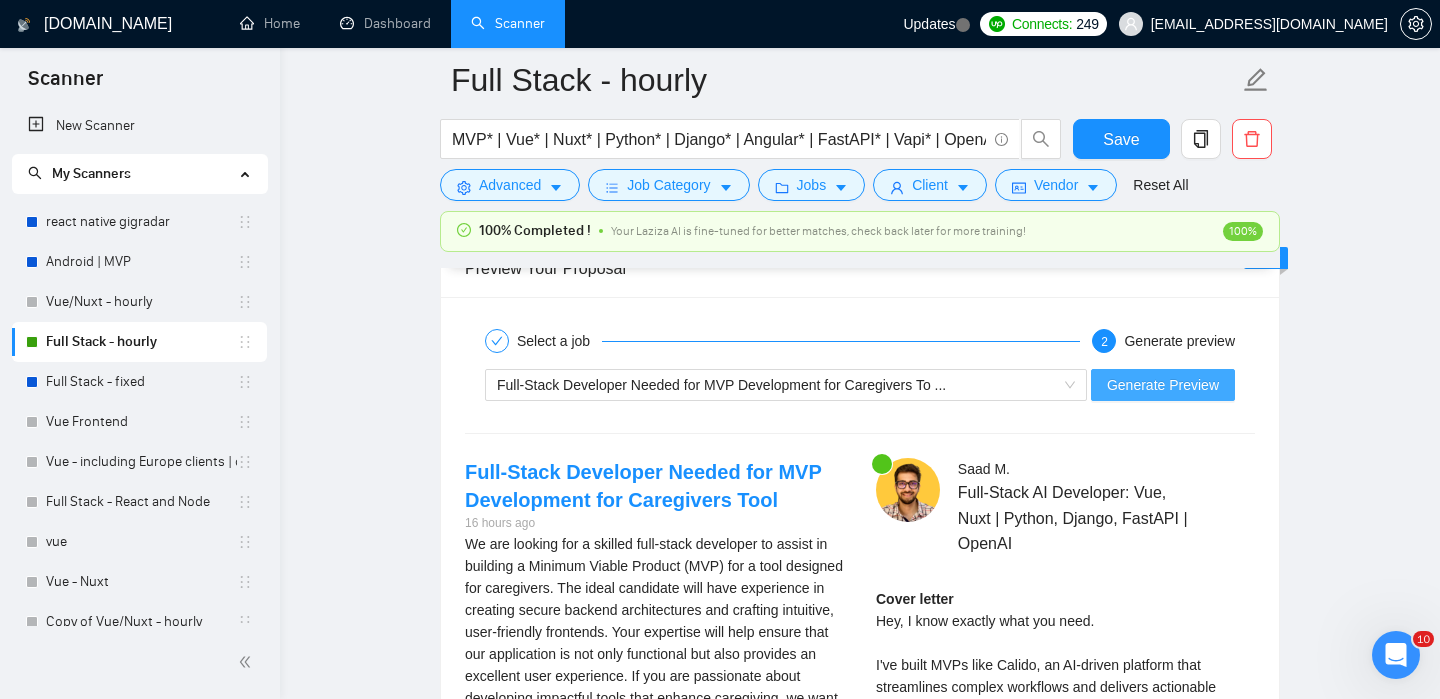 click on "Generate Preview" at bounding box center (1163, 385) 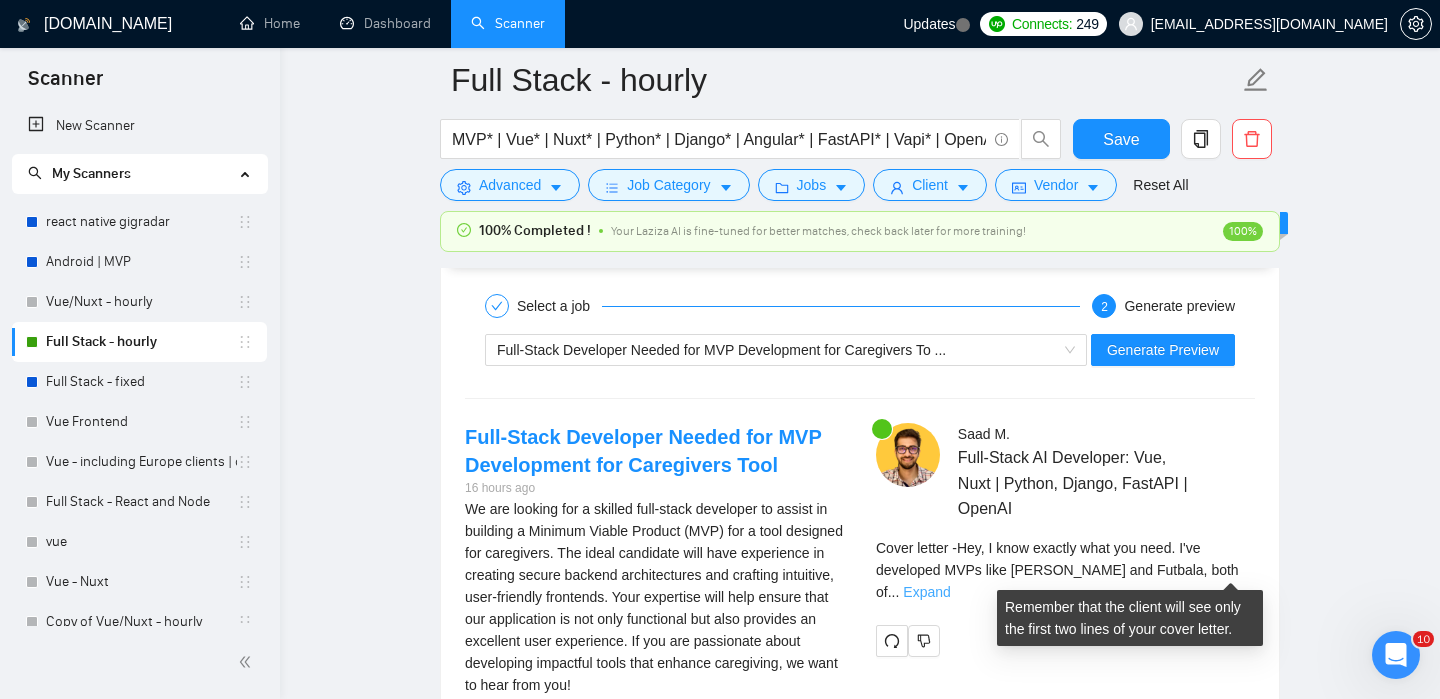 click on "Expand" at bounding box center [926, 592] 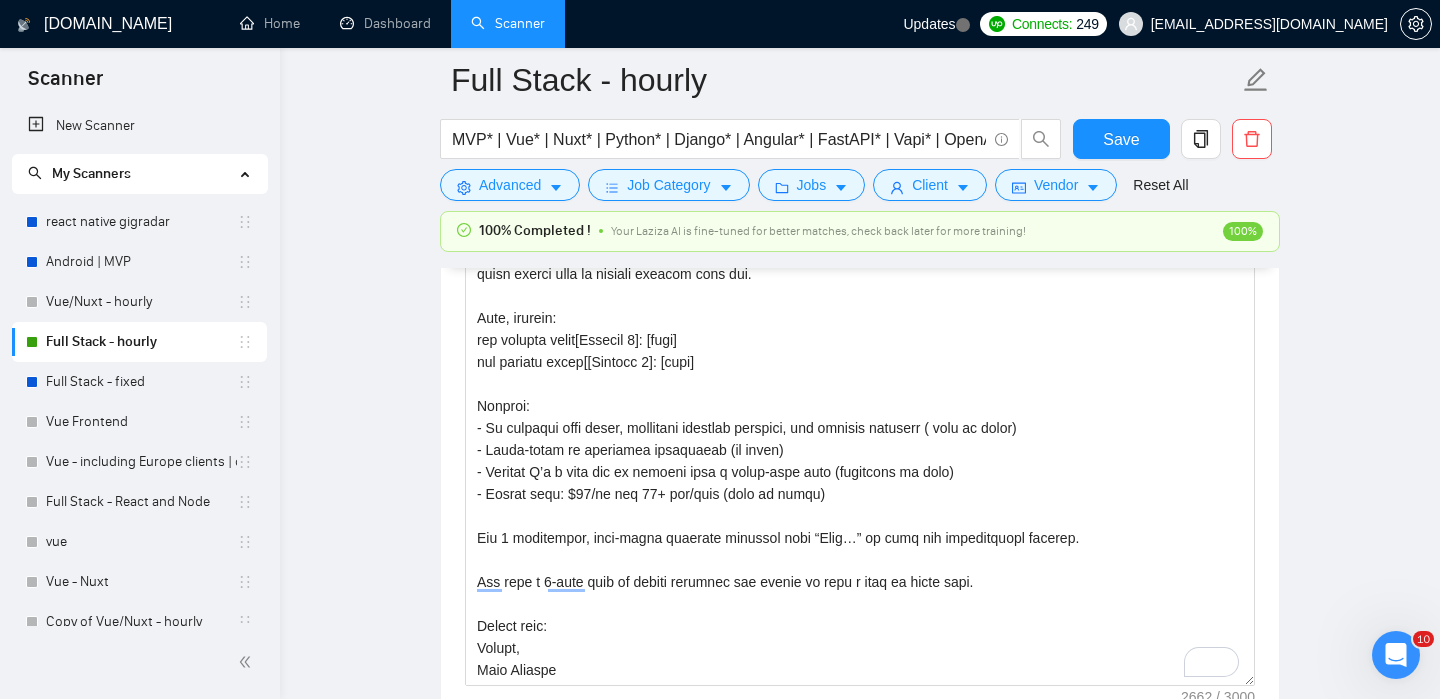 scroll, scrollTop: 1965, scrollLeft: 0, axis: vertical 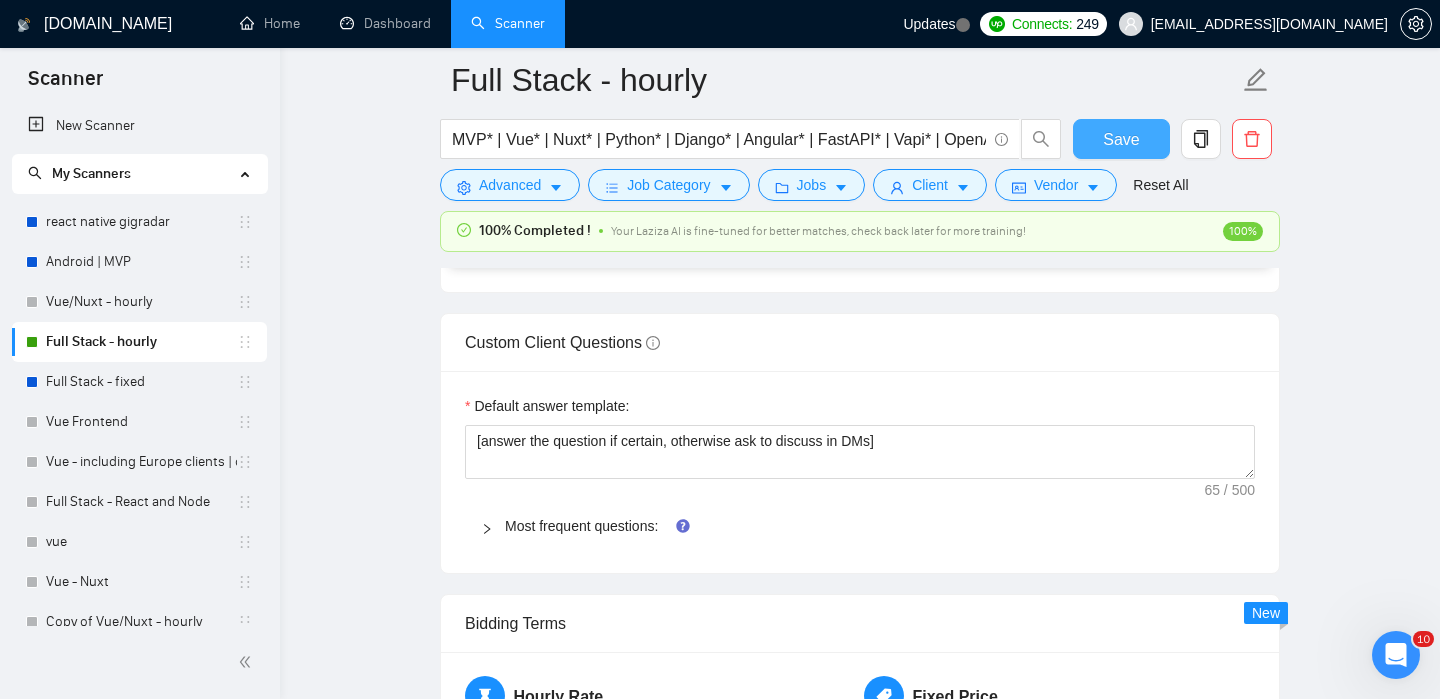 click on "Save" at bounding box center [1121, 139] 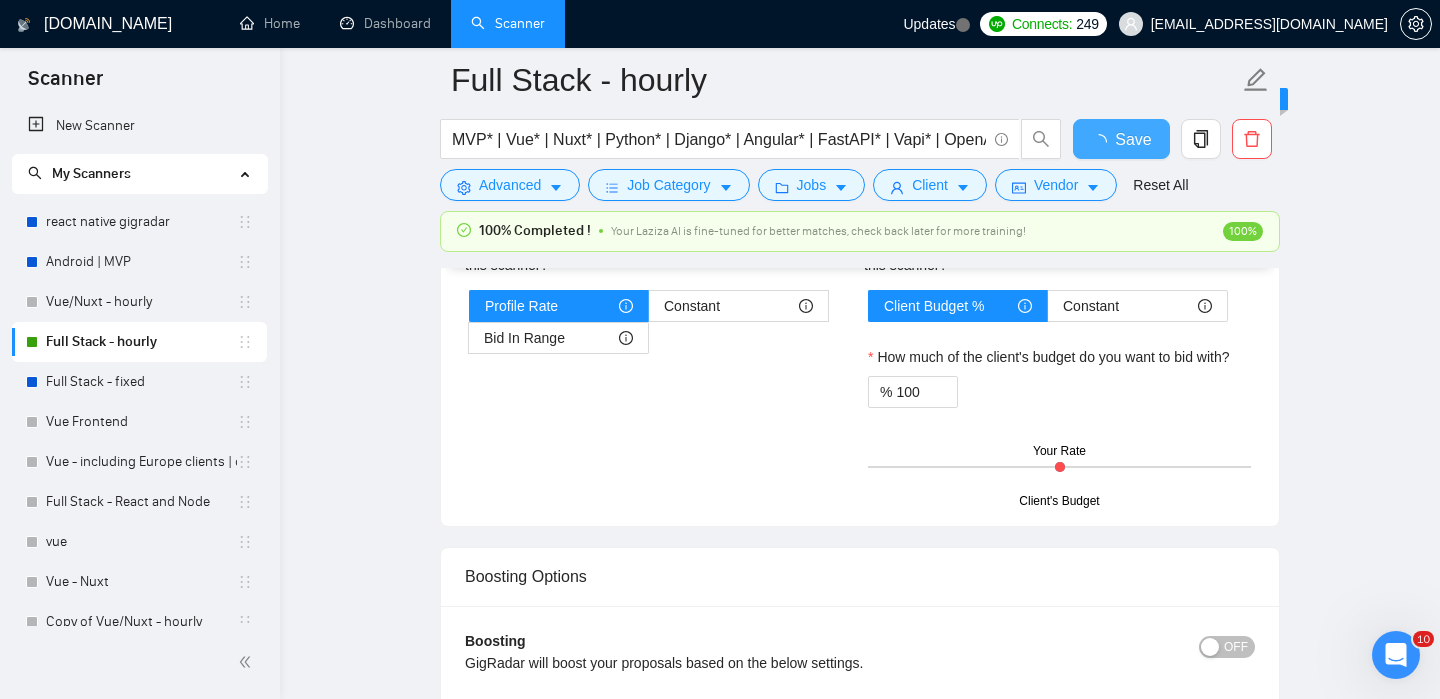 type 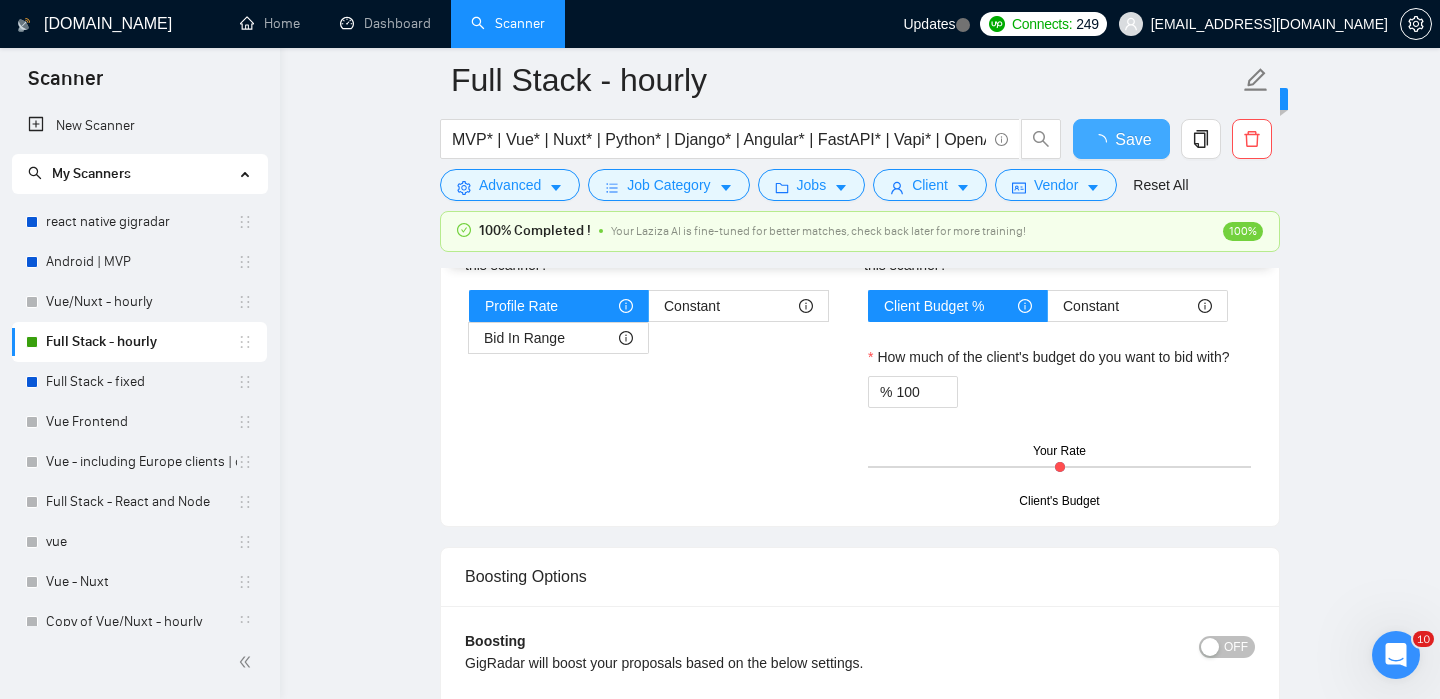 checkbox on "true" 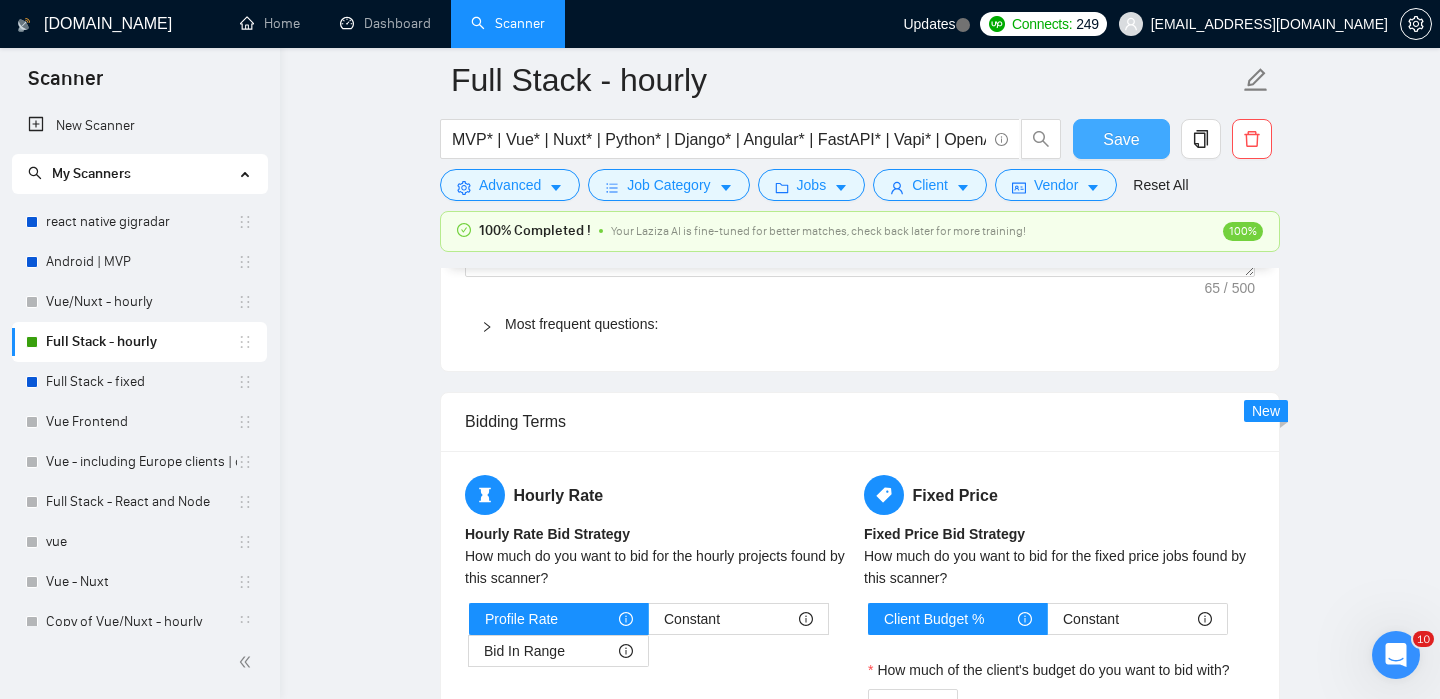 type 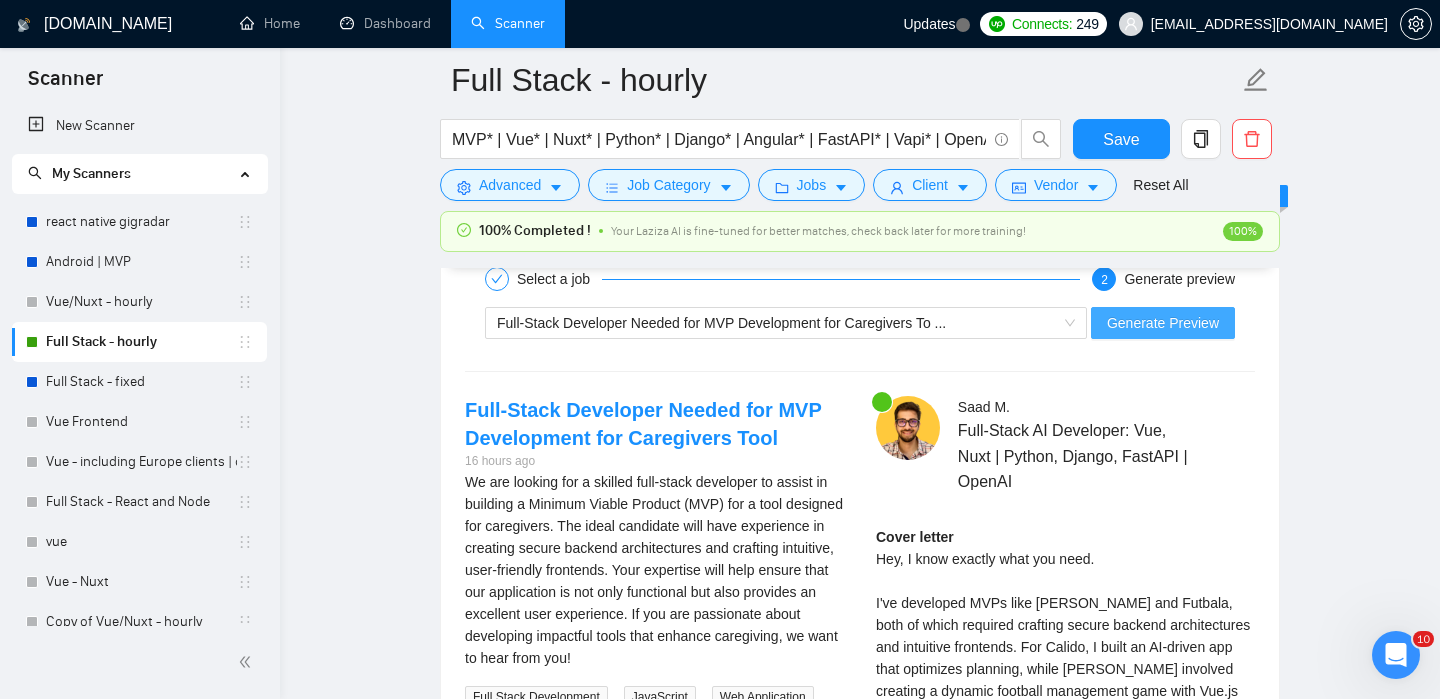 click on "Generate Preview" at bounding box center [1163, 323] 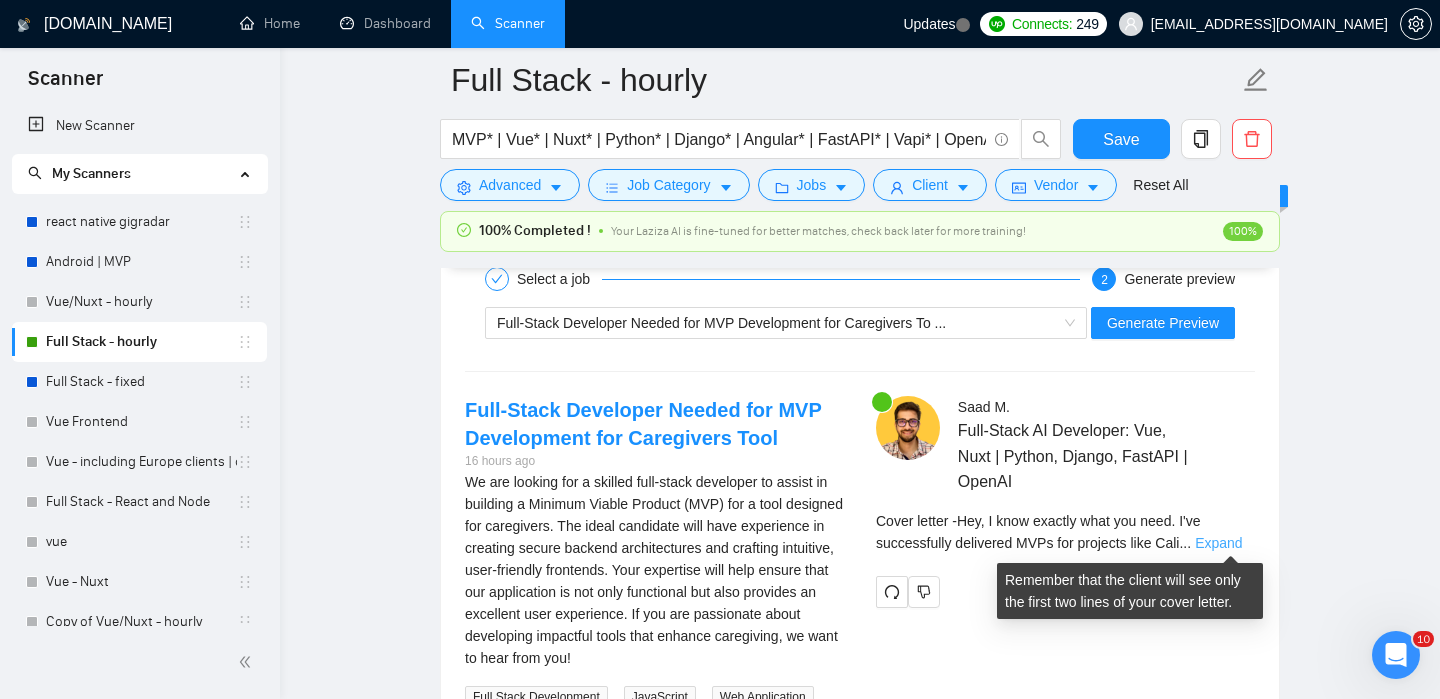 click on "Expand" at bounding box center [1218, 543] 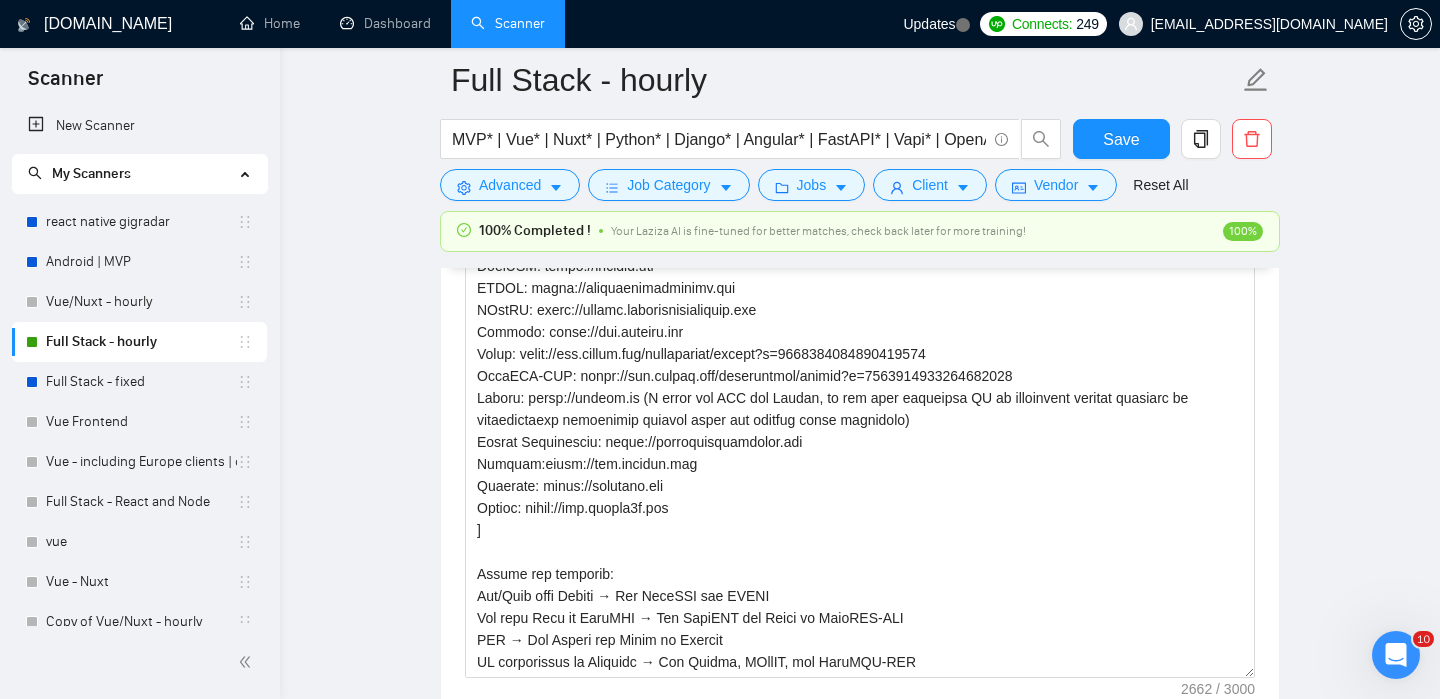 scroll, scrollTop: 1921, scrollLeft: 0, axis: vertical 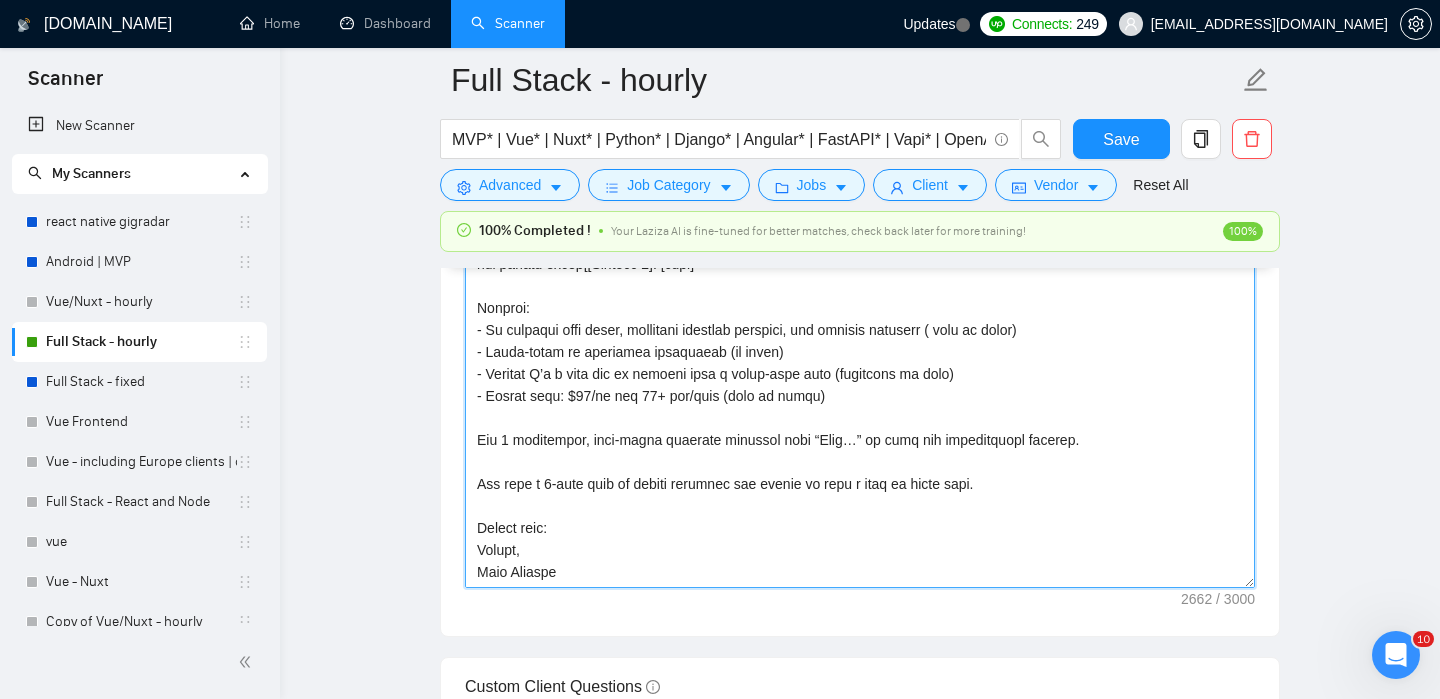click on "Cover letter template:" at bounding box center (860, 363) 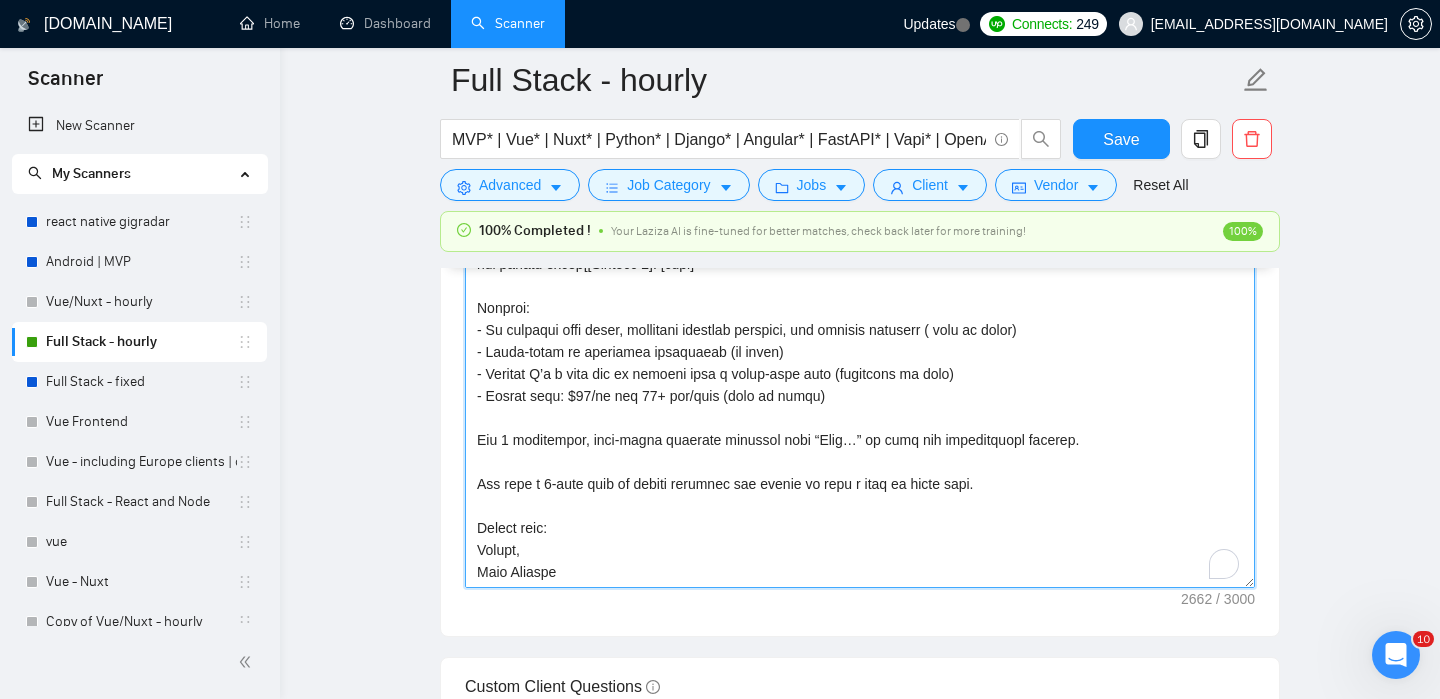 scroll, scrollTop: 836, scrollLeft: 0, axis: vertical 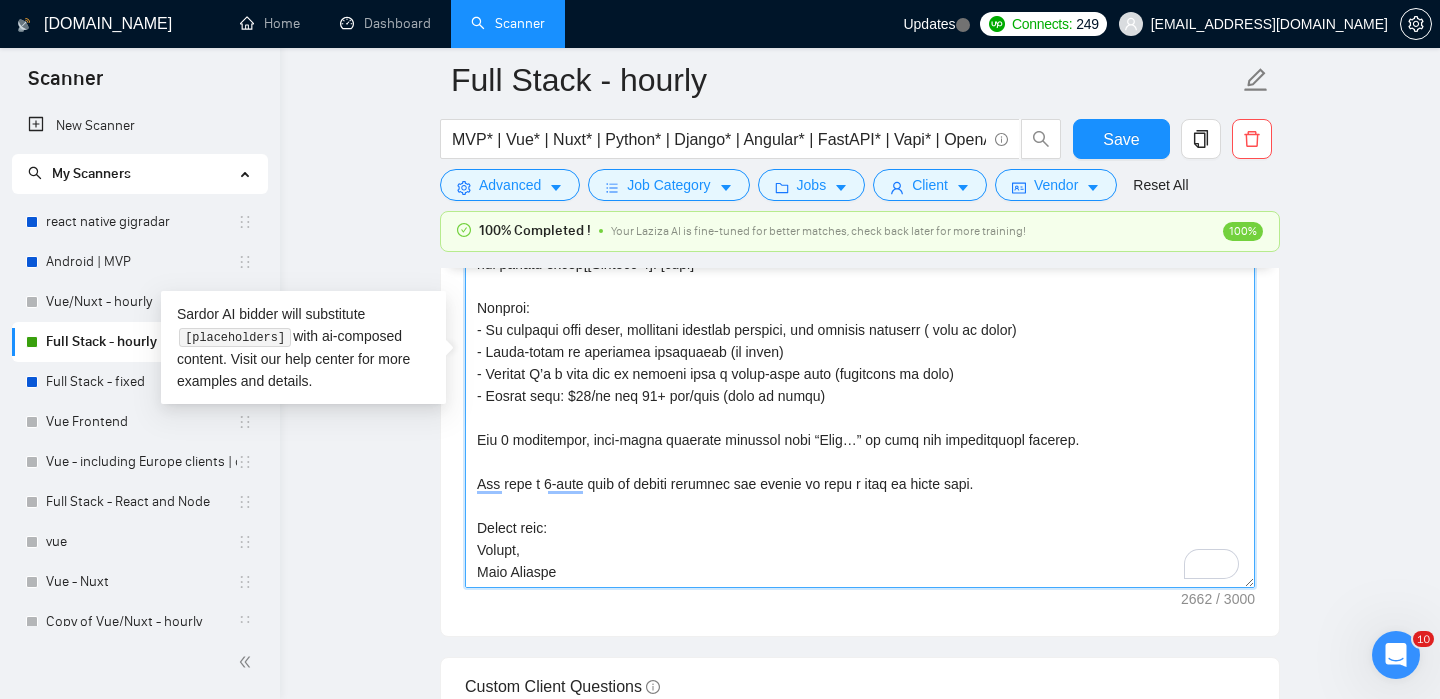 drag, startPoint x: 803, startPoint y: 487, endPoint x: 676, endPoint y: 491, distance: 127.06297 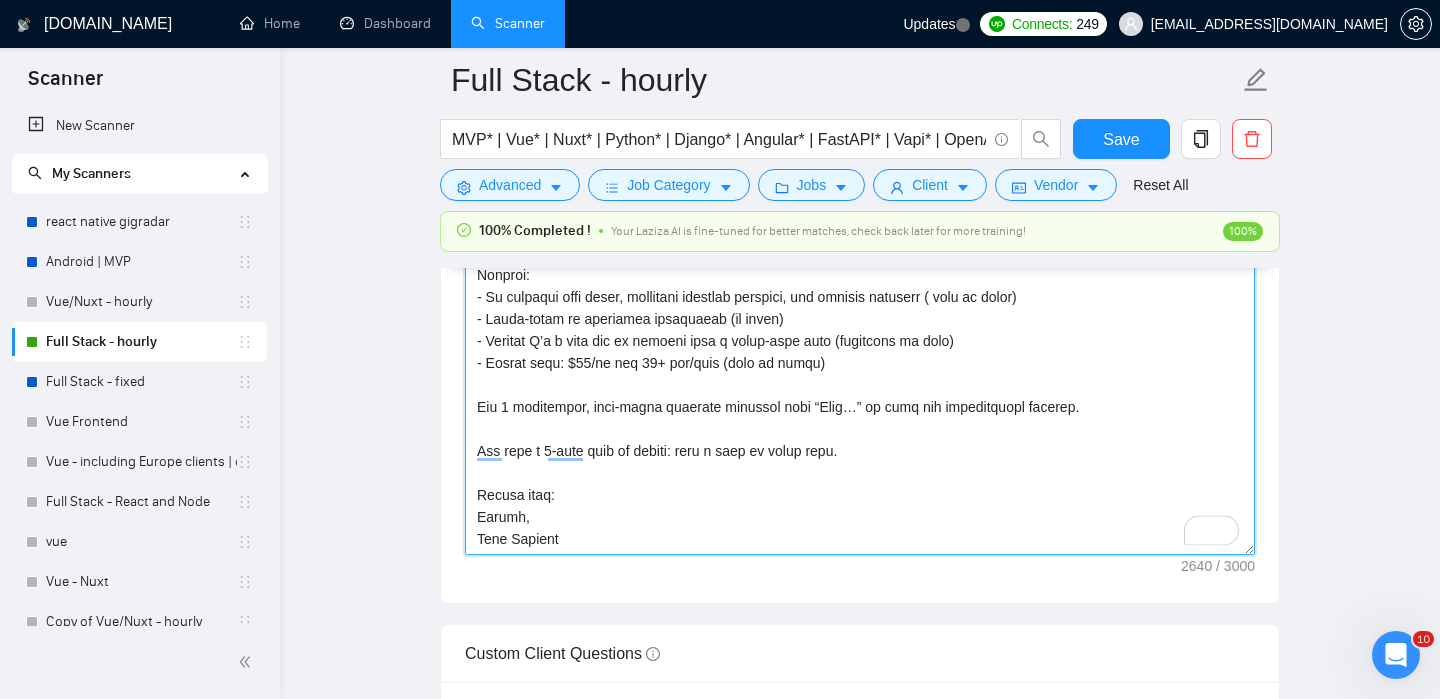 scroll, scrollTop: 2099, scrollLeft: 0, axis: vertical 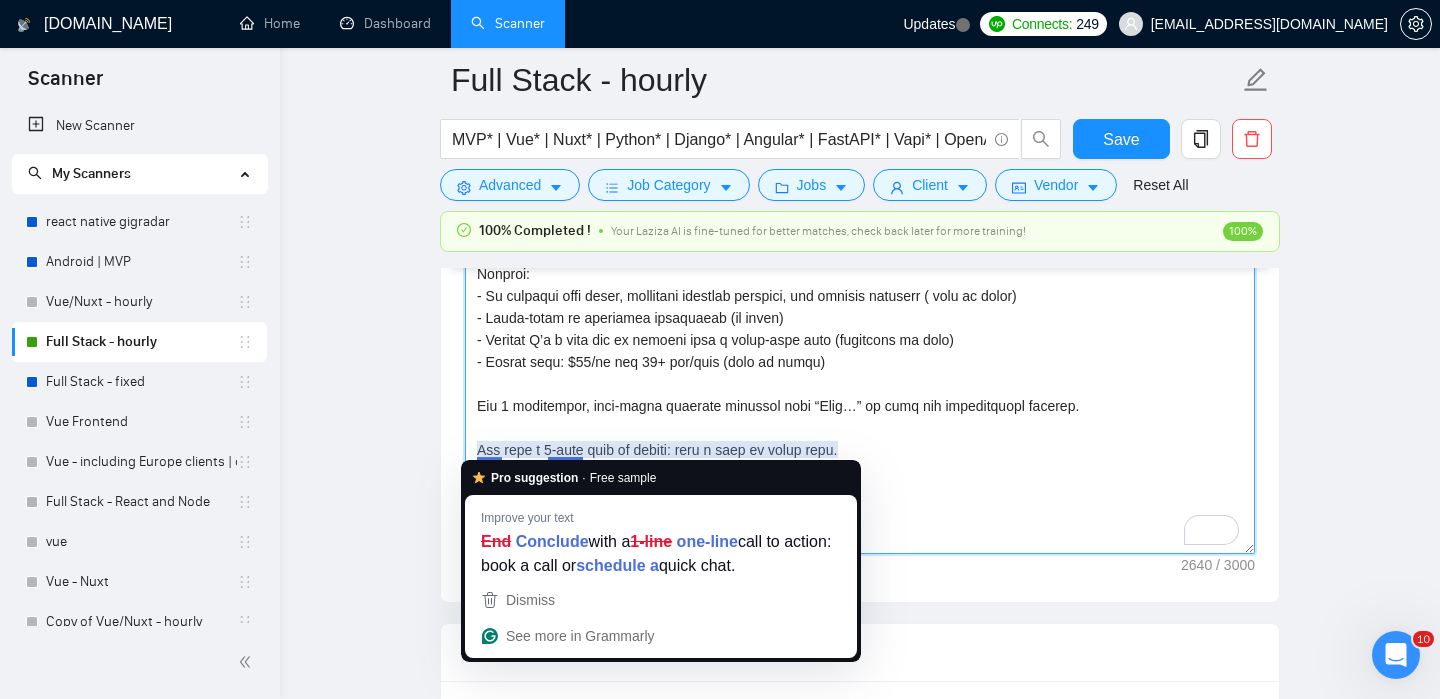 click on "Cover letter template:" at bounding box center (860, 329) 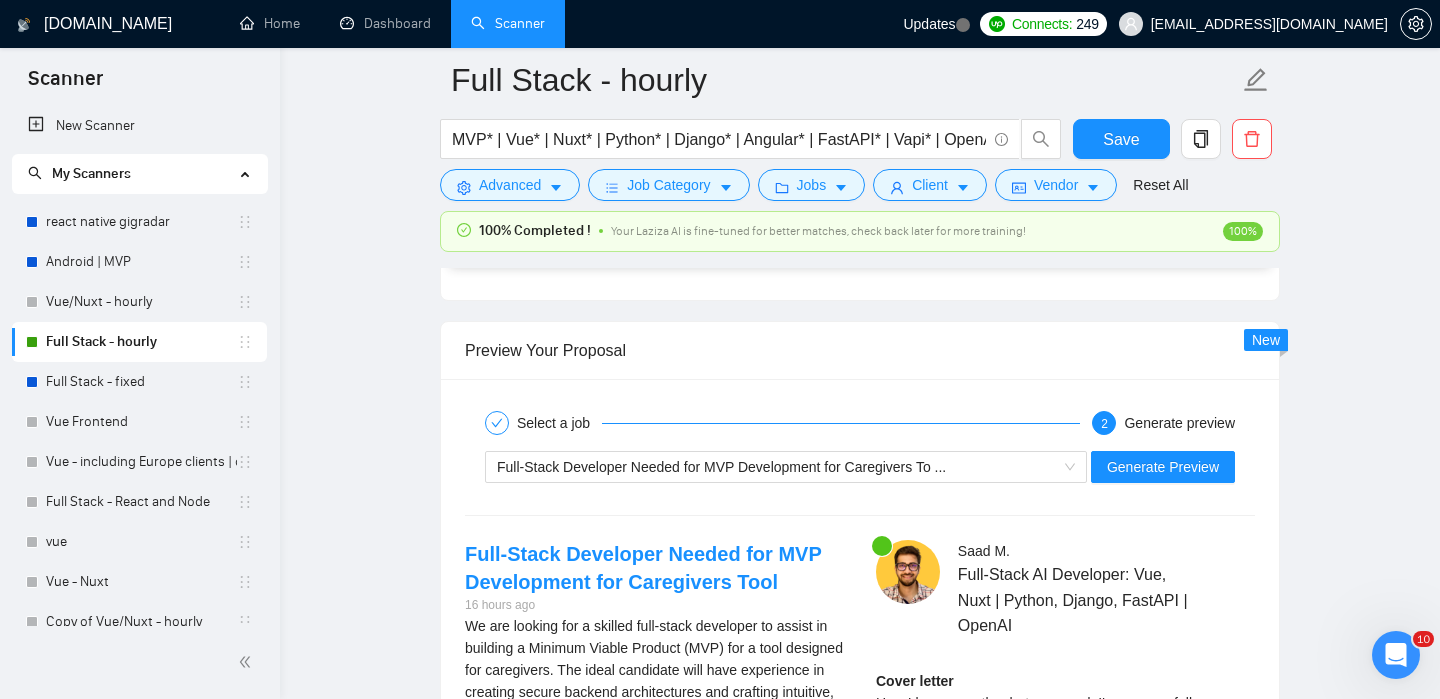 scroll, scrollTop: 3335, scrollLeft: 0, axis: vertical 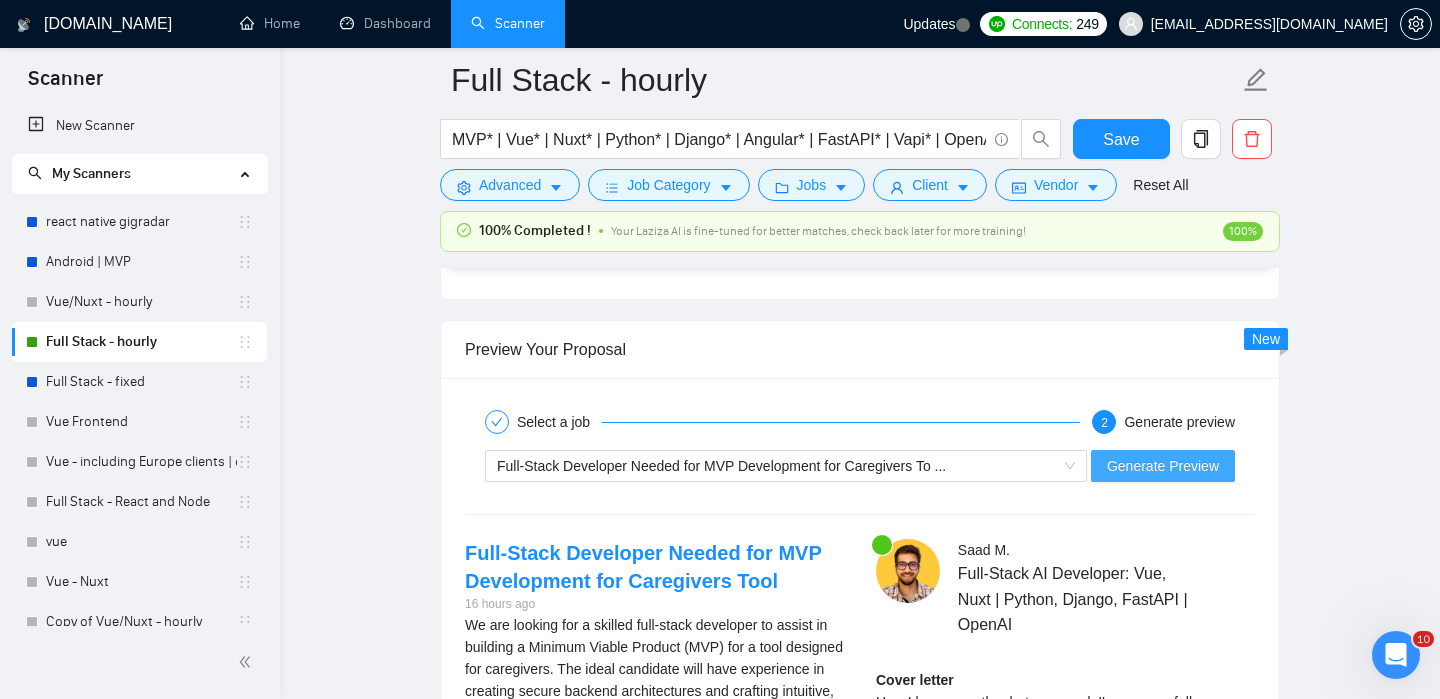 click on "Generate Preview" at bounding box center [1163, 466] 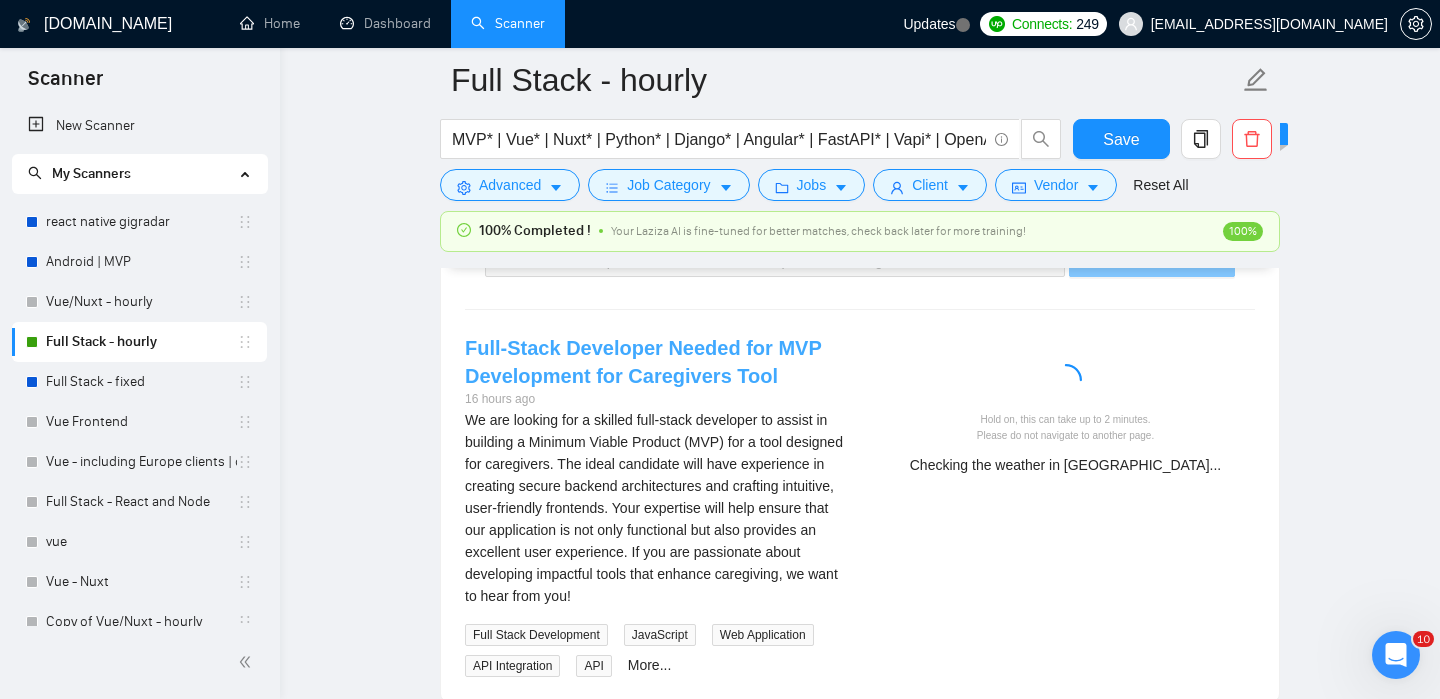 scroll, scrollTop: 3548, scrollLeft: 0, axis: vertical 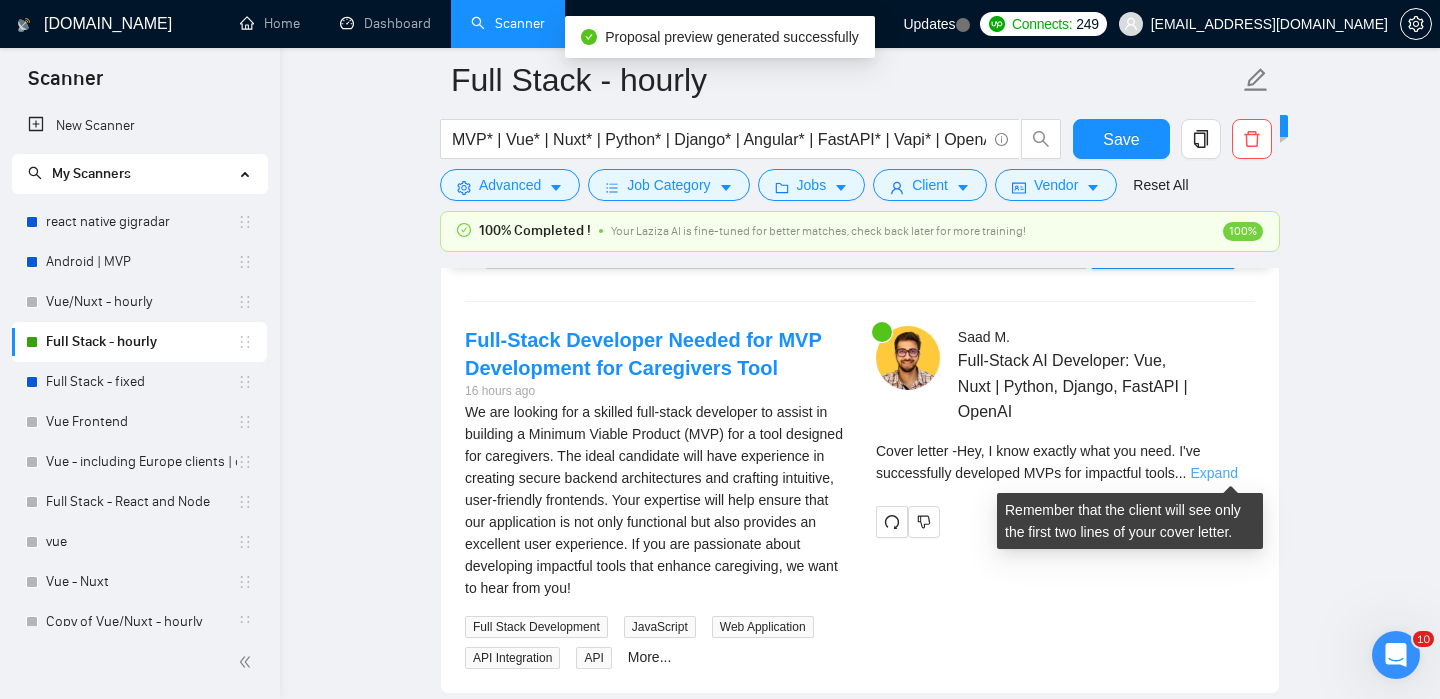 click on "Expand" at bounding box center [1213, 473] 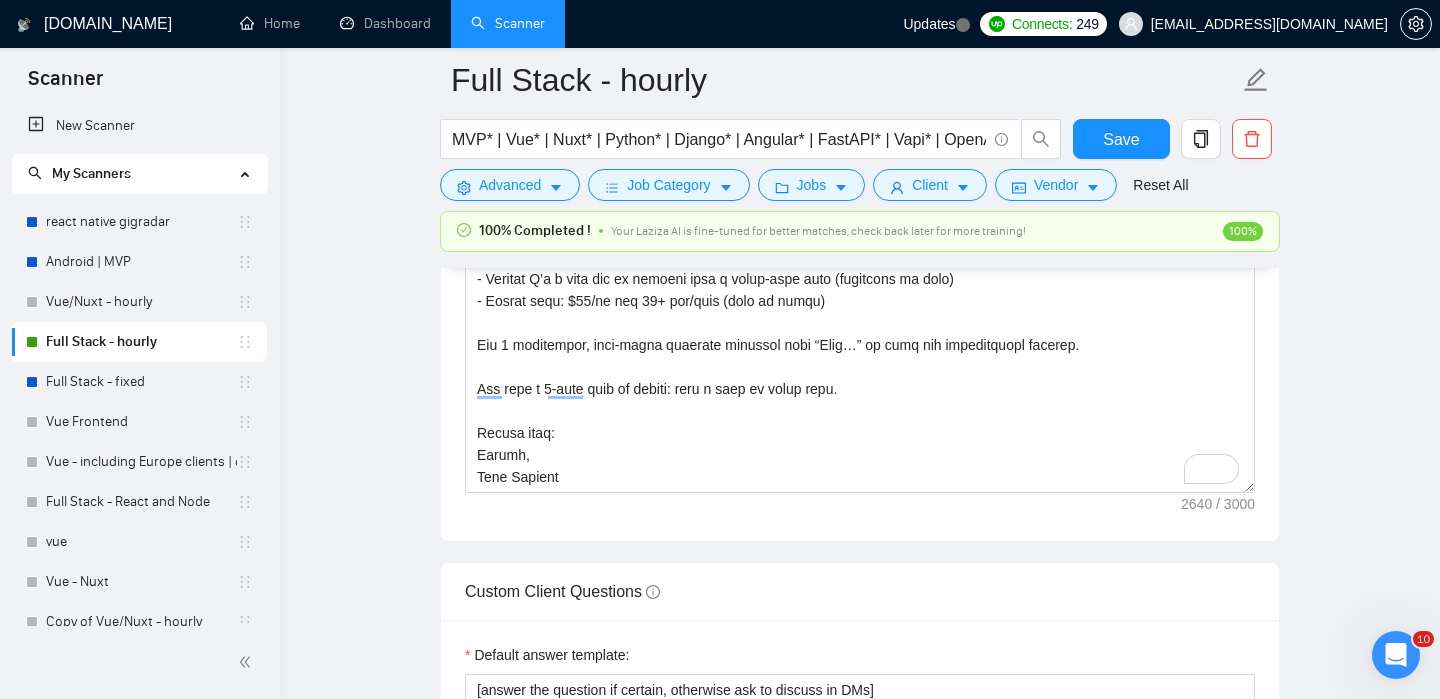 scroll, scrollTop: 2155, scrollLeft: 0, axis: vertical 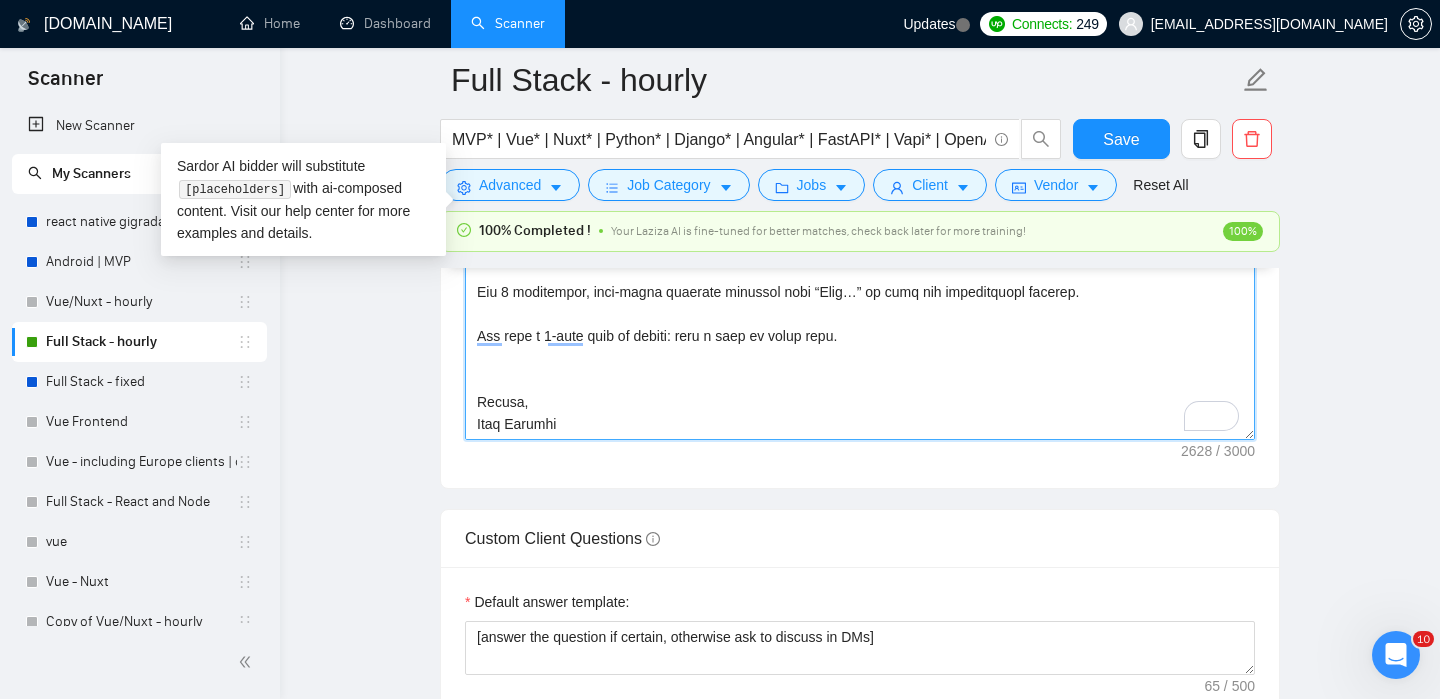 drag, startPoint x: 556, startPoint y: 382, endPoint x: 436, endPoint y: 382, distance: 120 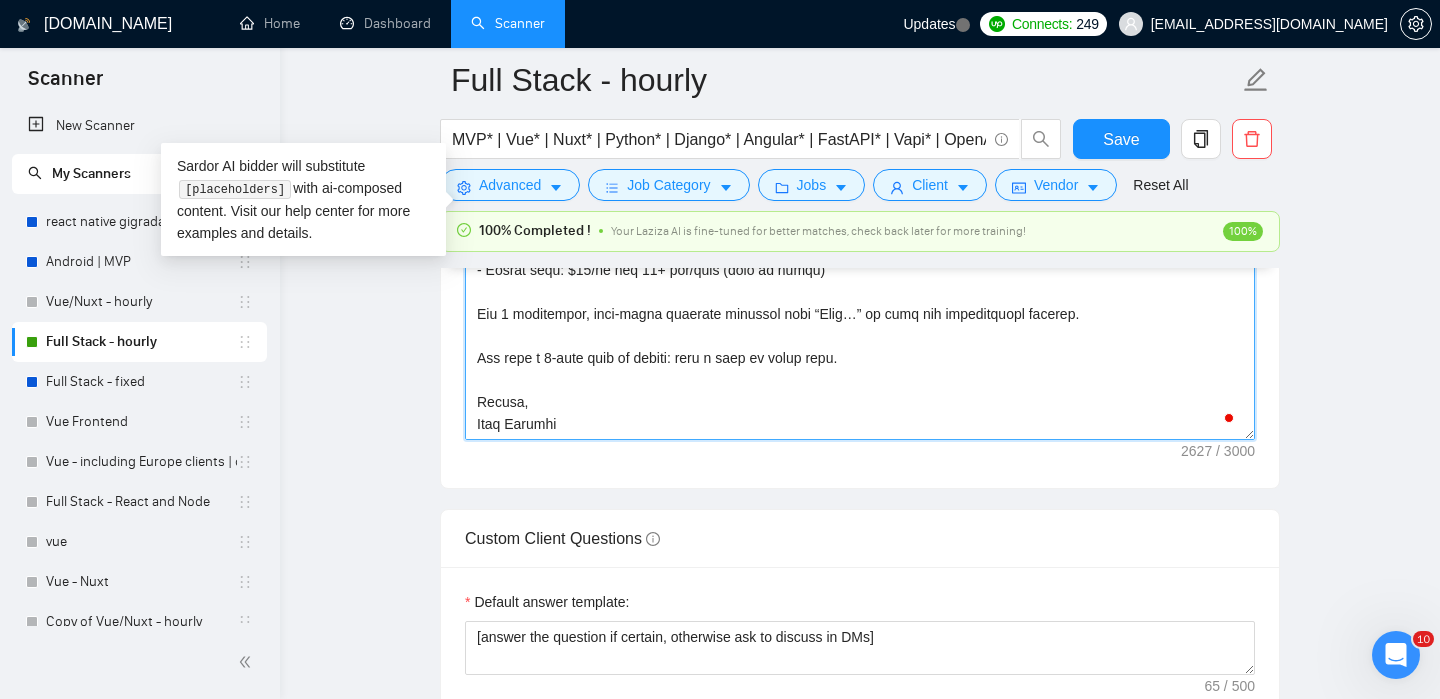 scroll, scrollTop: 814, scrollLeft: 0, axis: vertical 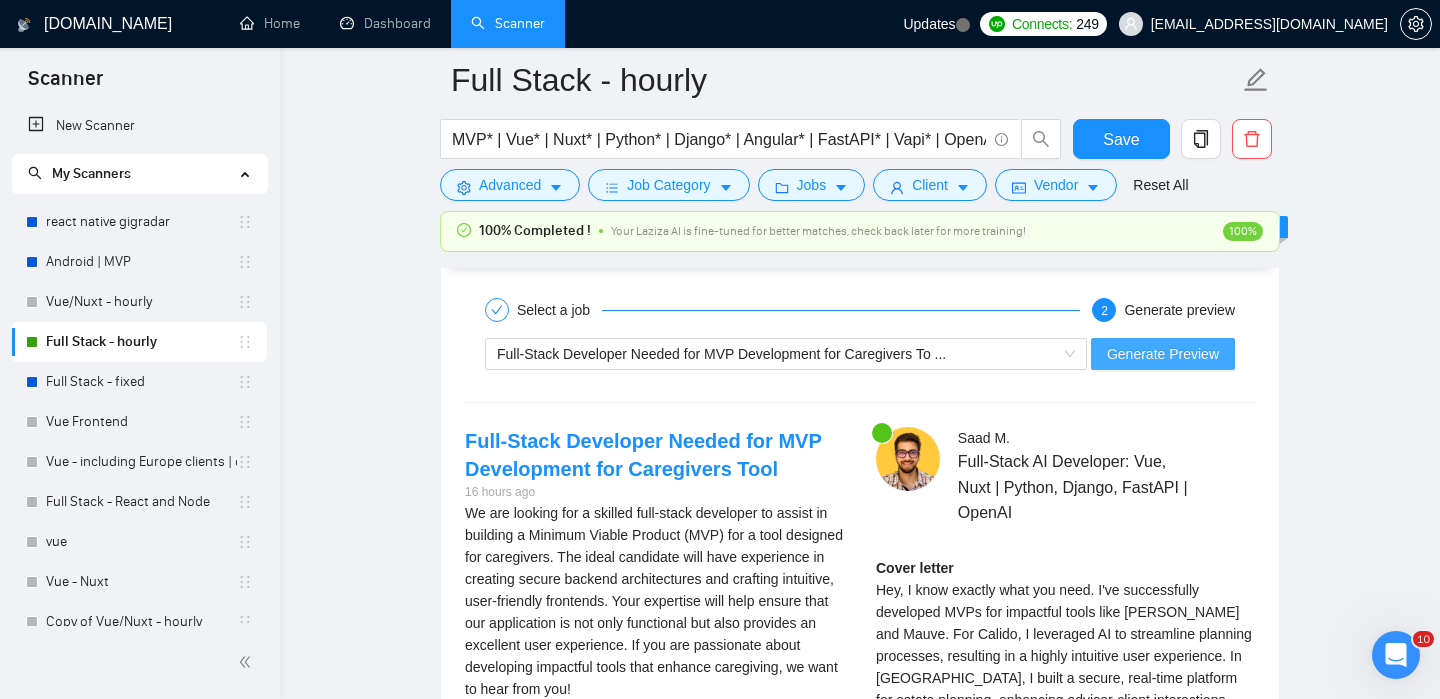 click on "Generate Preview" at bounding box center (1163, 354) 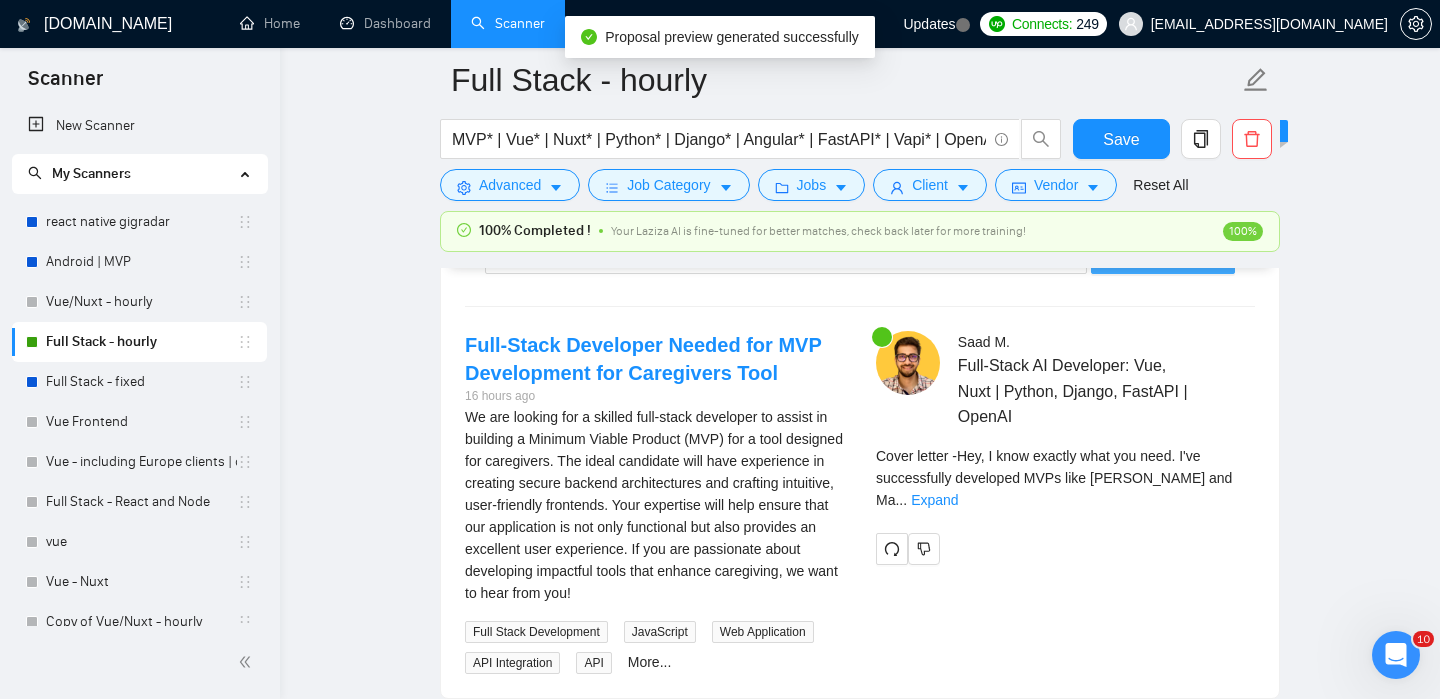 scroll, scrollTop: 3565, scrollLeft: 0, axis: vertical 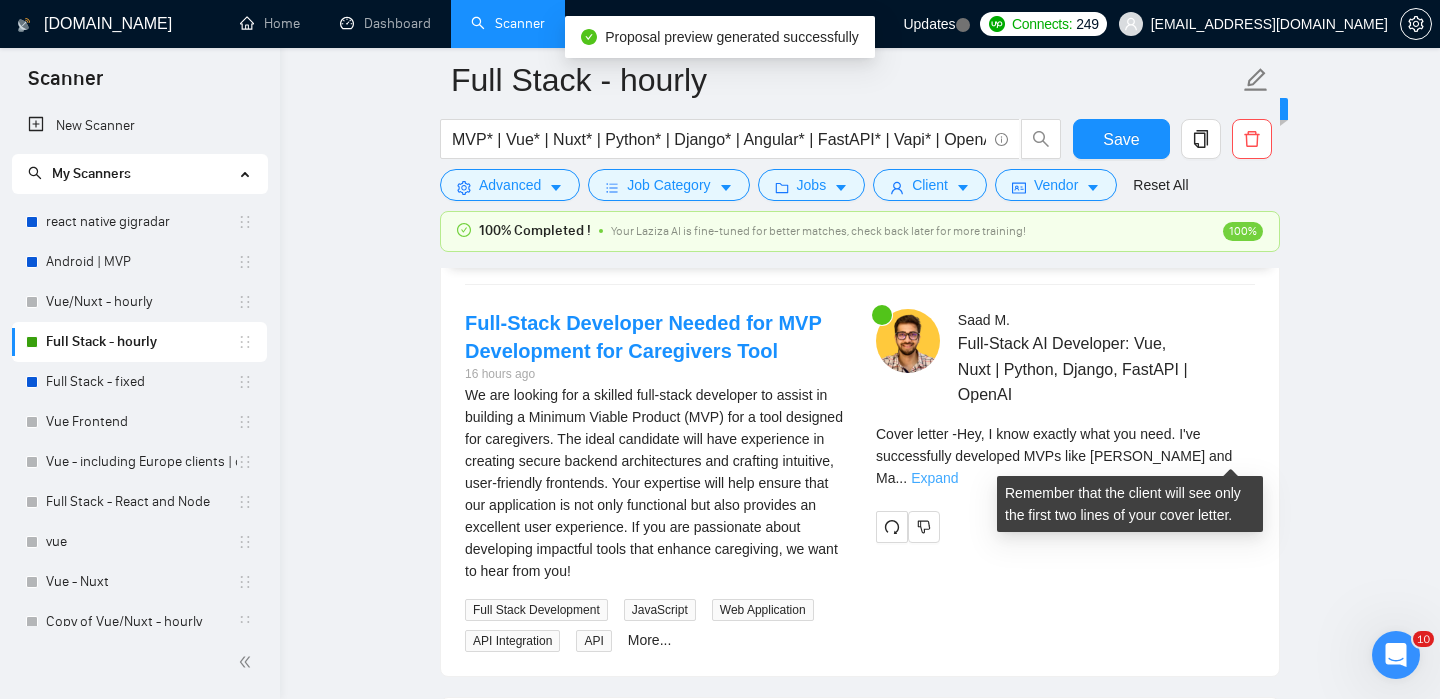 click on "Expand" at bounding box center [934, 478] 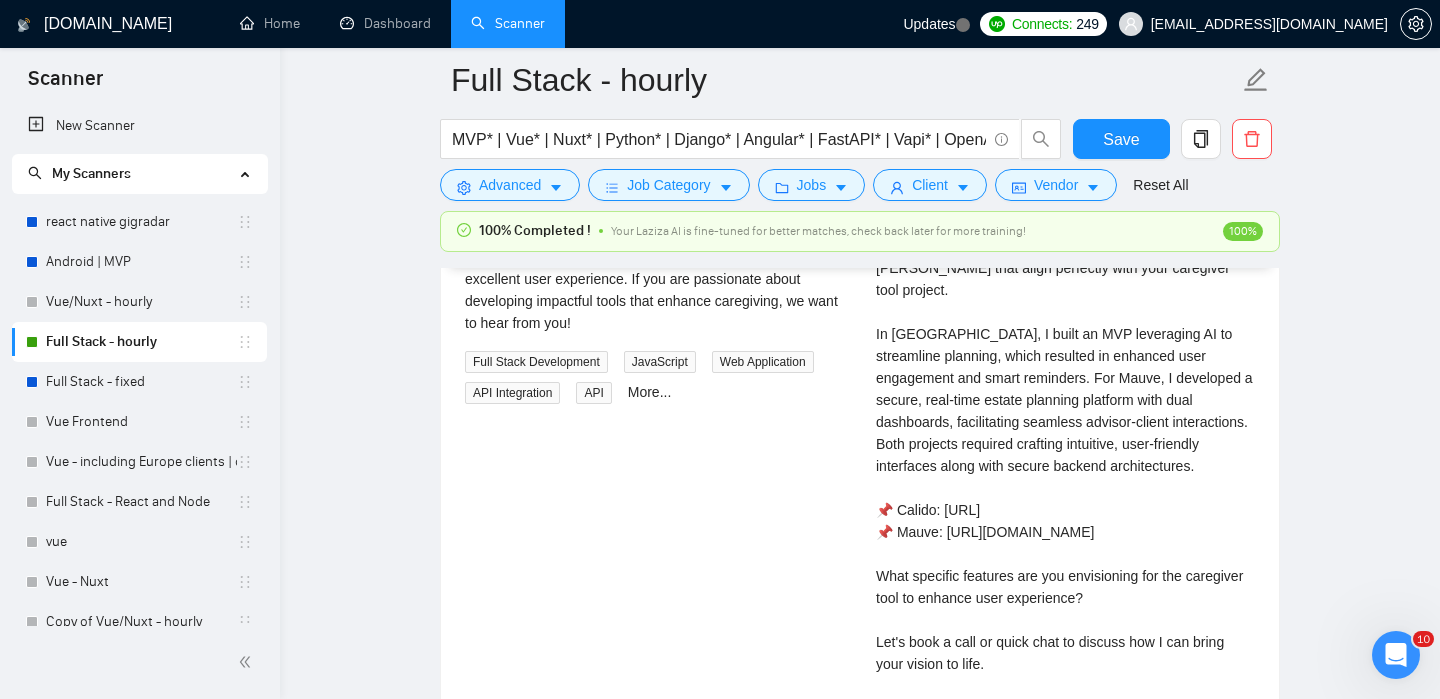 scroll, scrollTop: 3852, scrollLeft: 0, axis: vertical 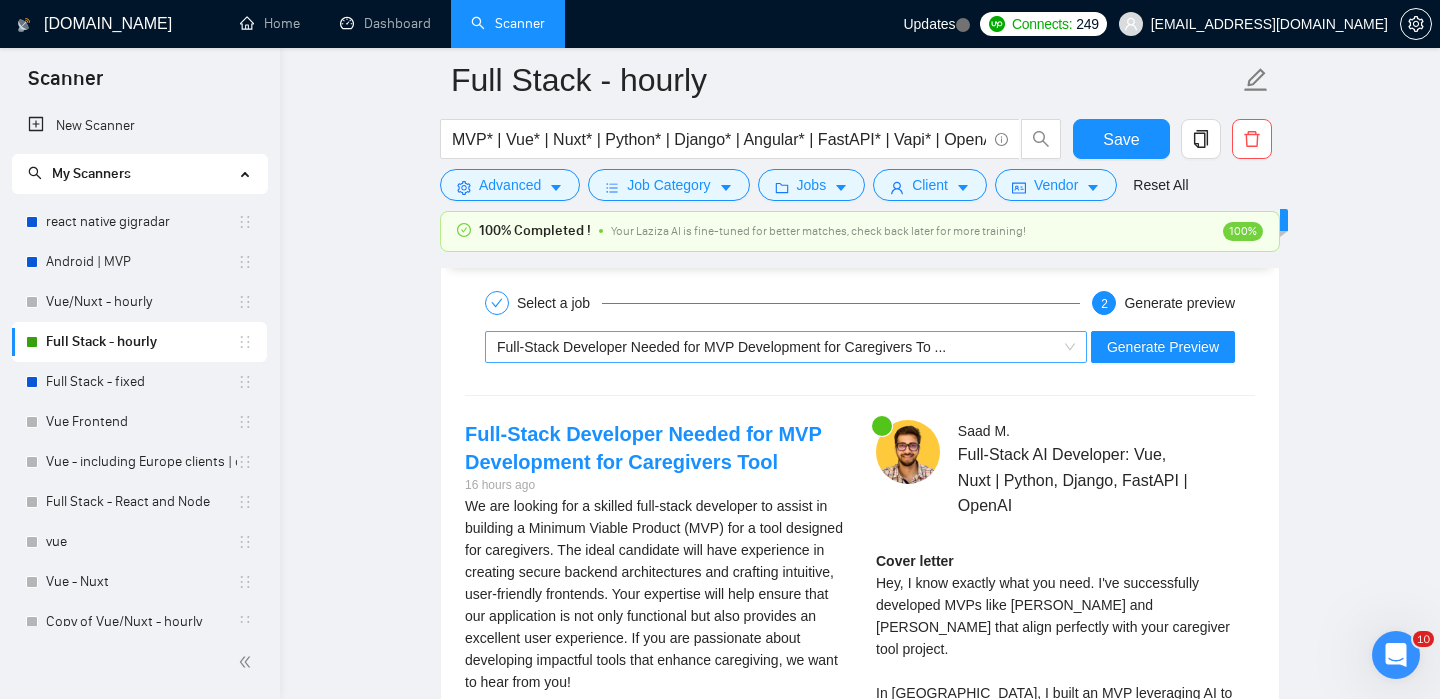 click on "Full-Stack Developer Needed for MVP Development for Caregivers To ..." at bounding box center (777, 347) 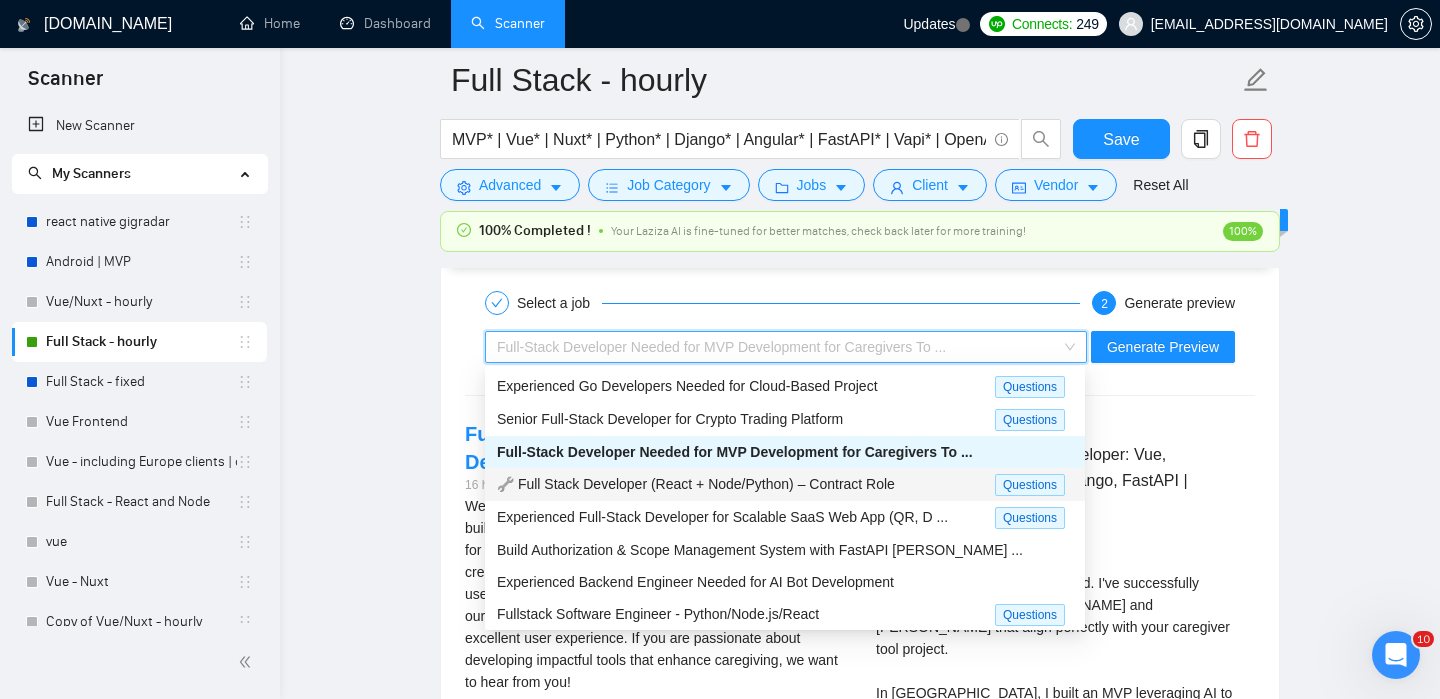 click on "🔧 Full Stack Developer (React +  Node/Python) – Contract Role" at bounding box center (696, 484) 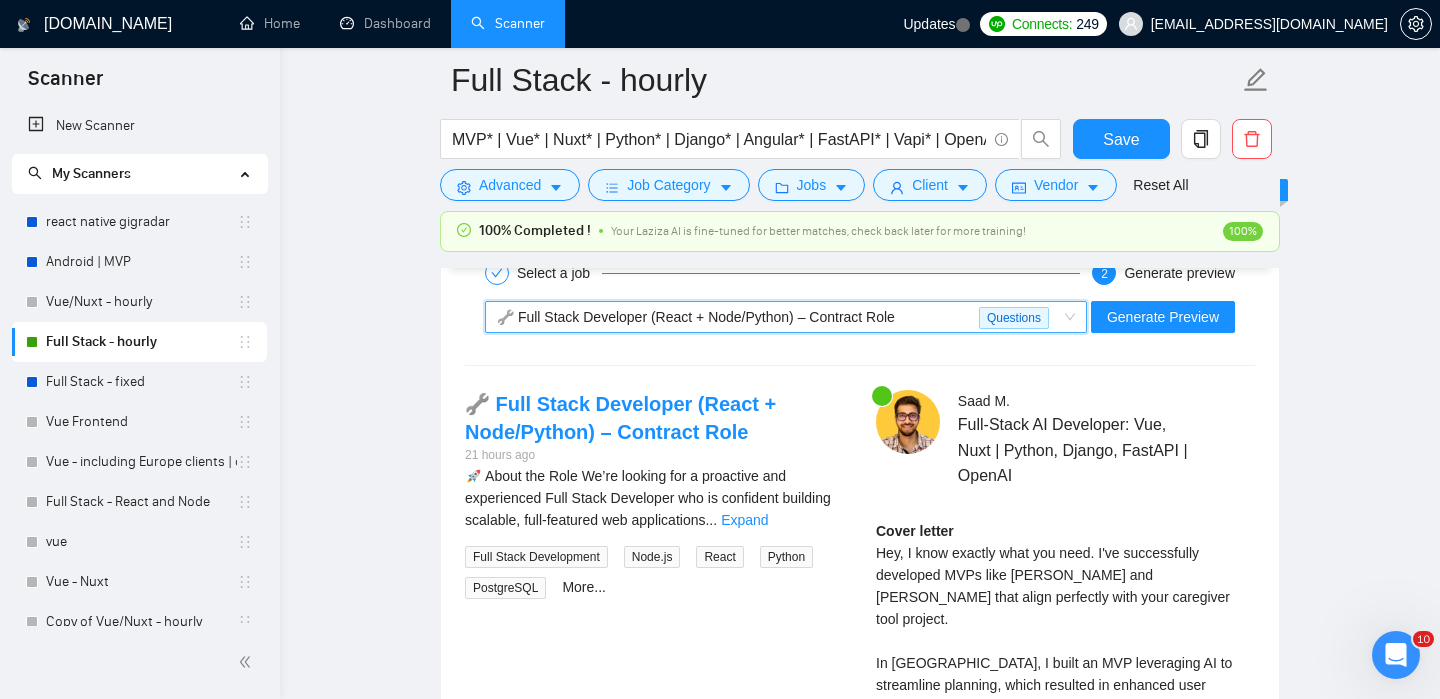 scroll, scrollTop: 3534, scrollLeft: 0, axis: vertical 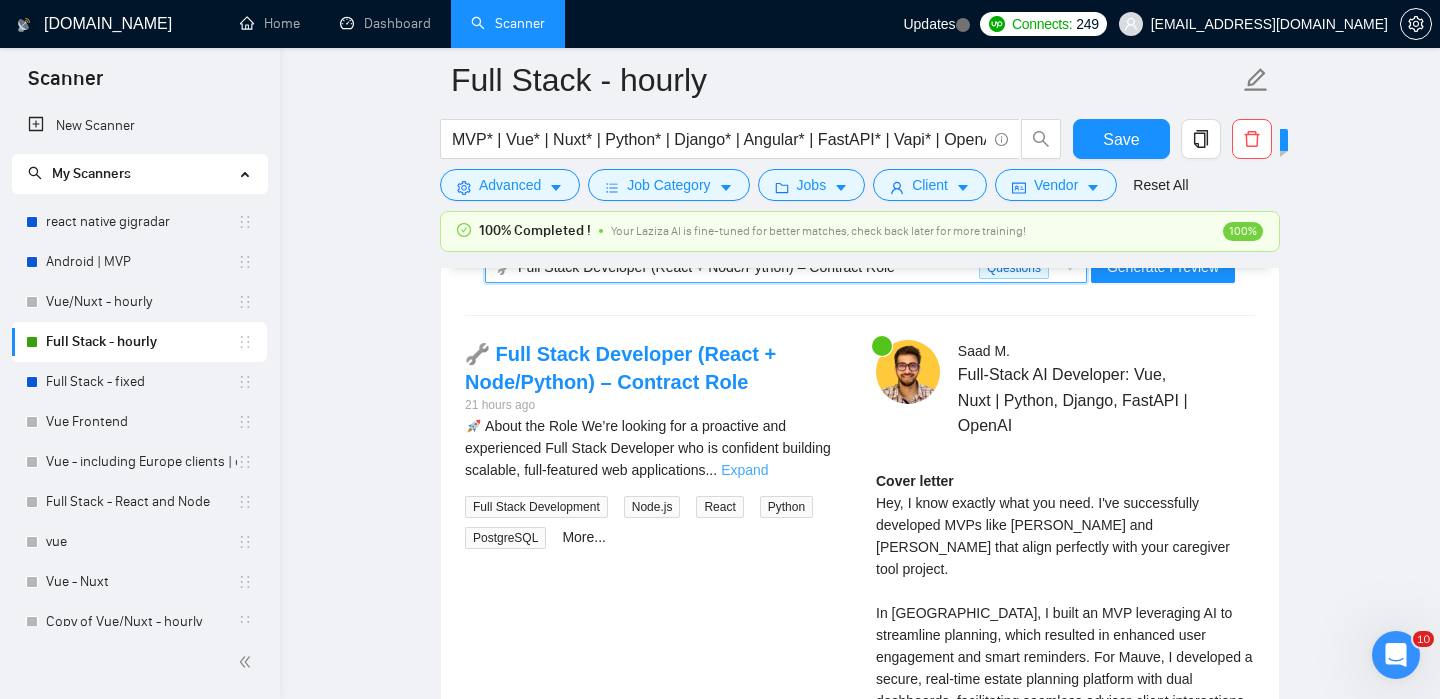 click on "Expand" at bounding box center (744, 470) 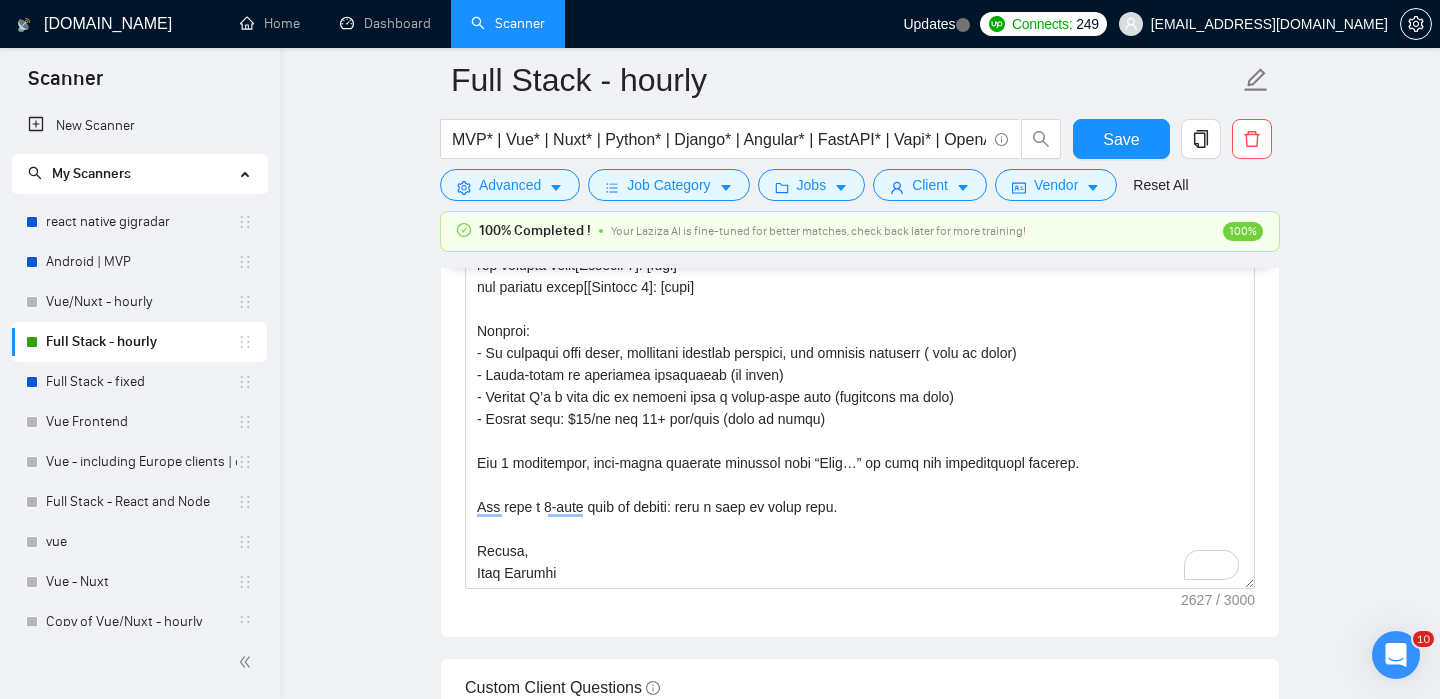 scroll, scrollTop: 1992, scrollLeft: 0, axis: vertical 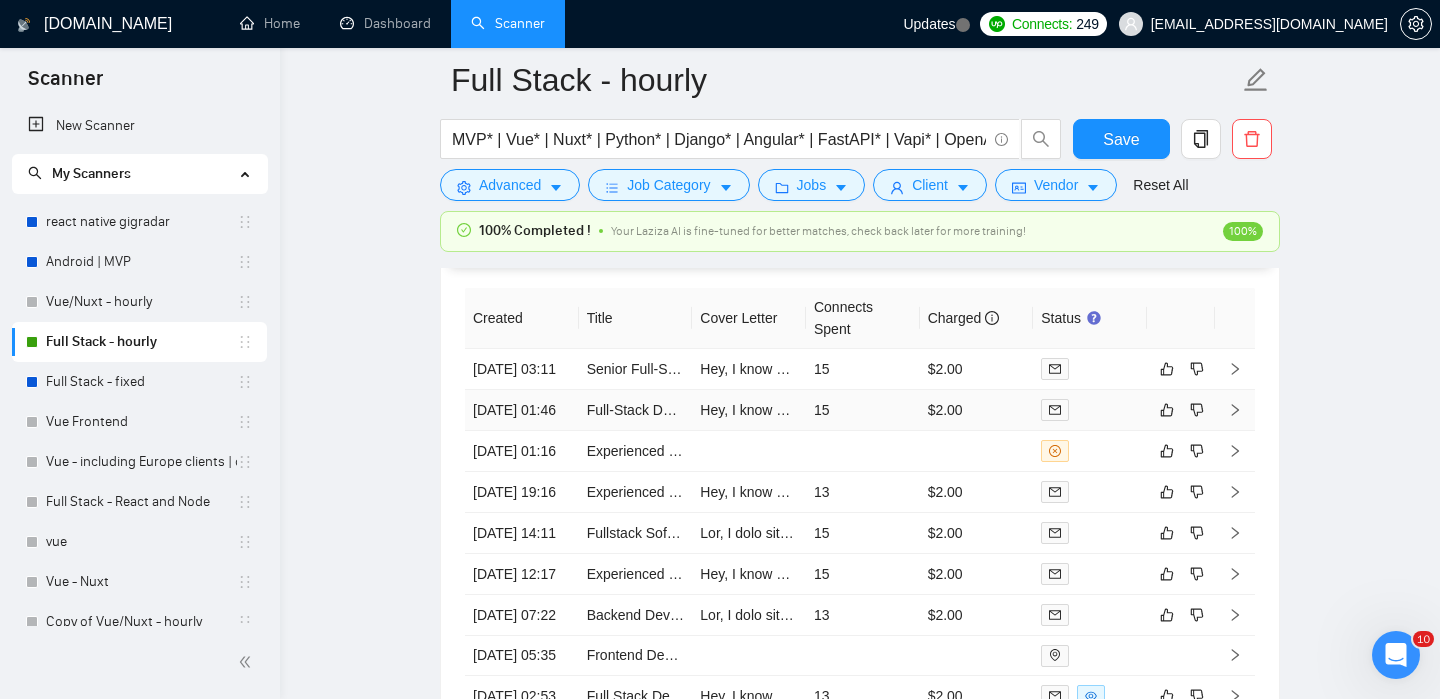 click 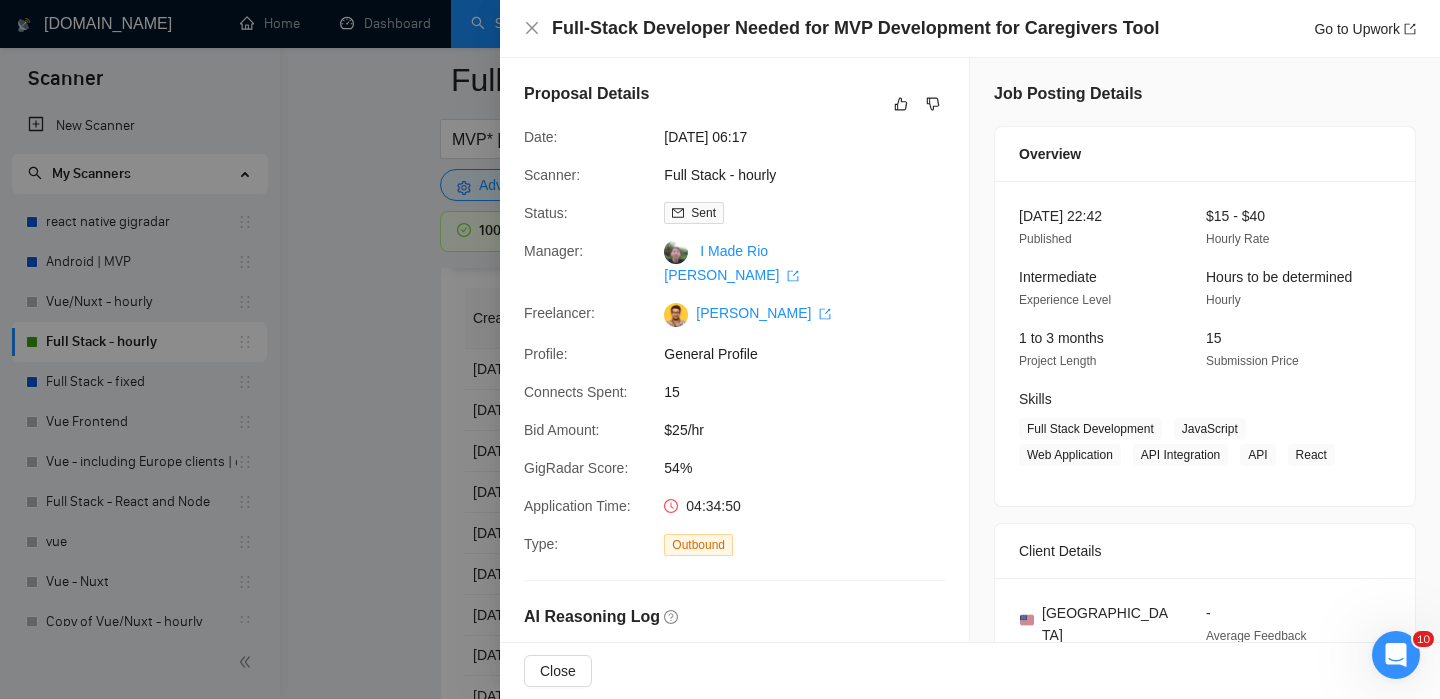 click at bounding box center (720, 349) 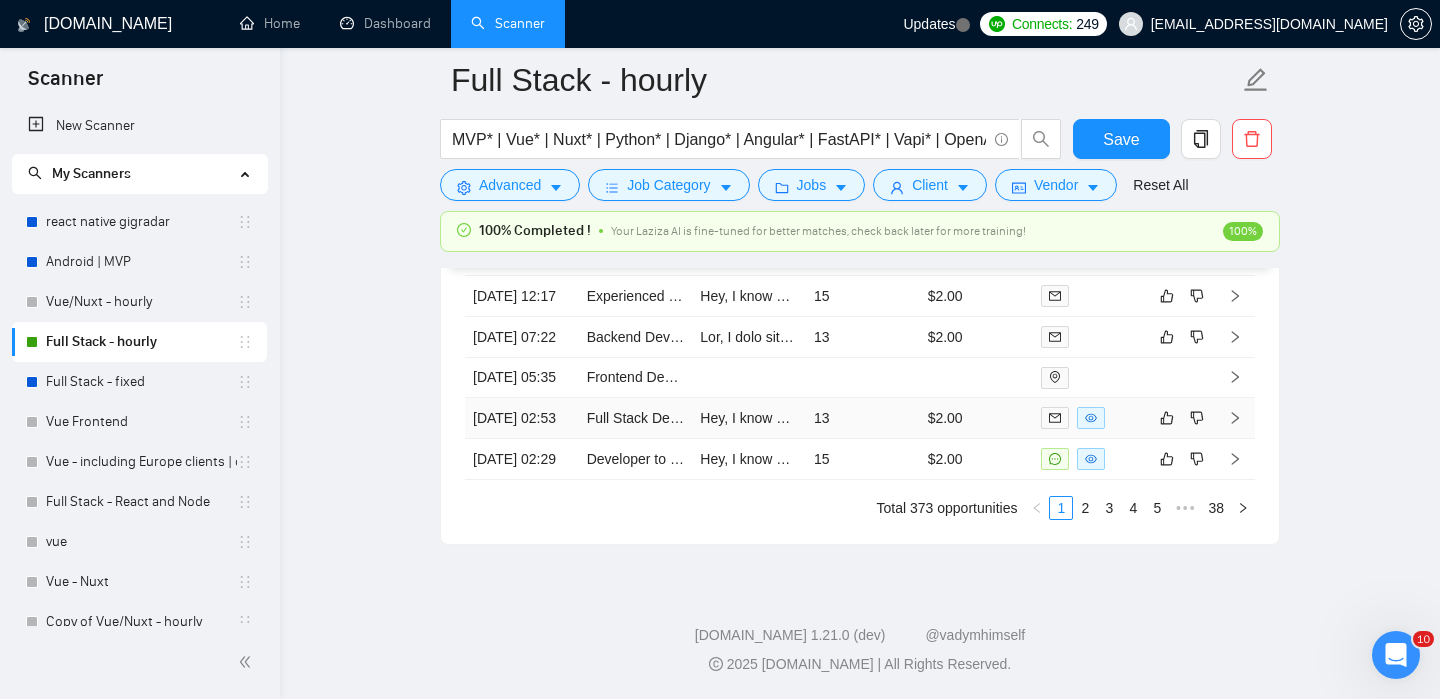 click 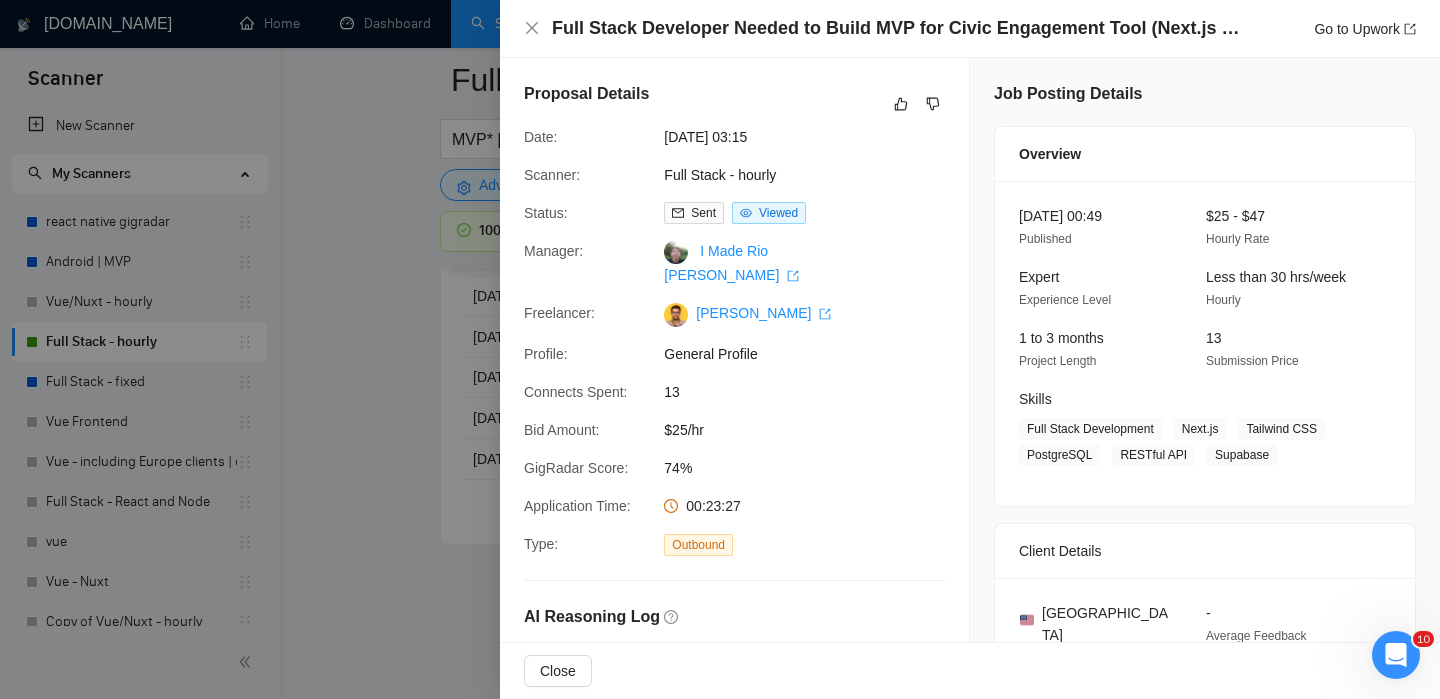 click at bounding box center (720, 349) 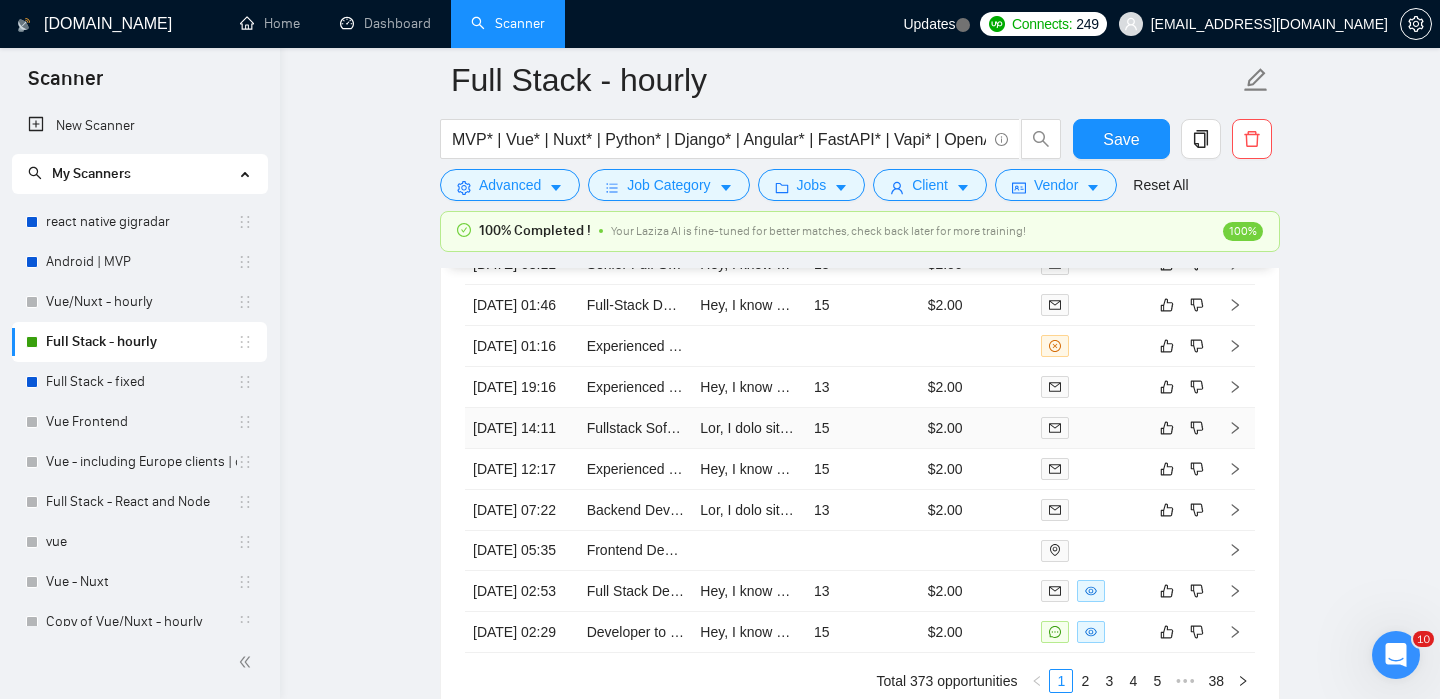 click 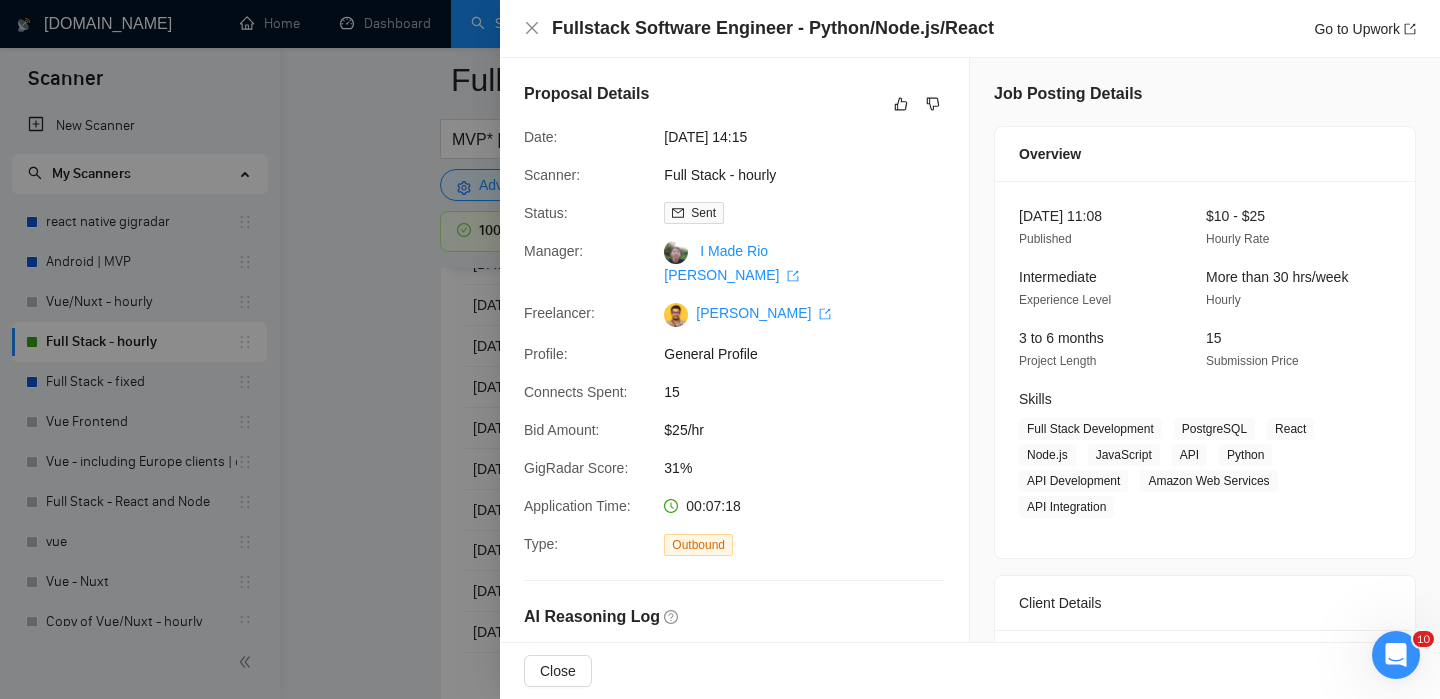 click at bounding box center (720, 349) 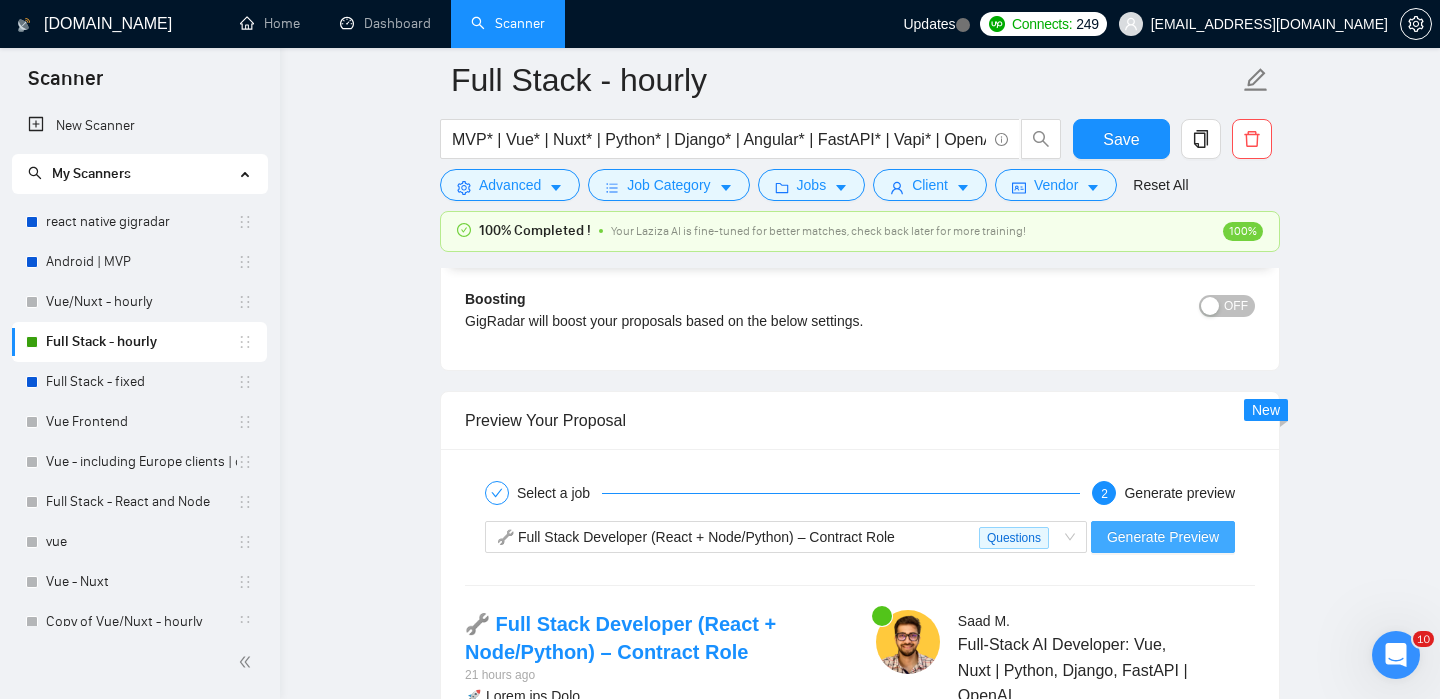 click on "Generate Preview" at bounding box center (1163, 537) 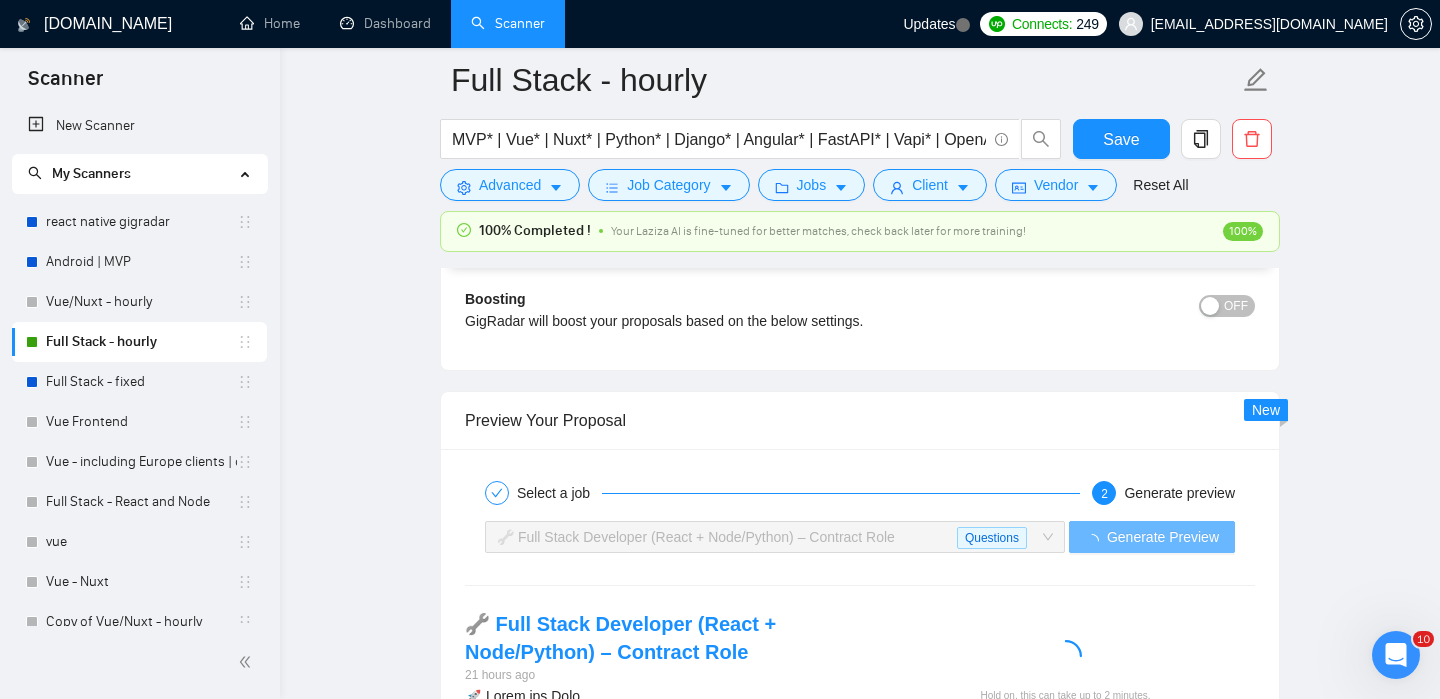 click on "Boosting GigRadar will boost your proposals based on the below settings." at bounding box center (761, 317) 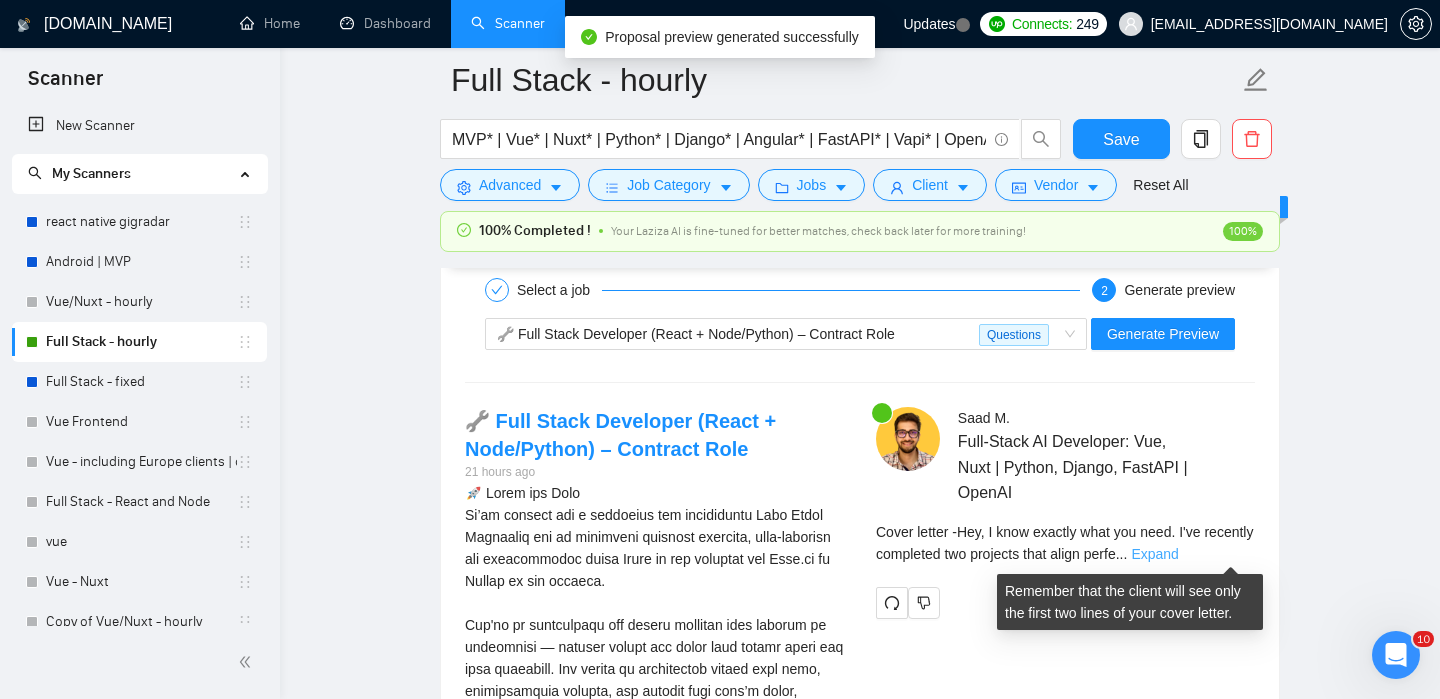 click on "Expand" at bounding box center [1154, 554] 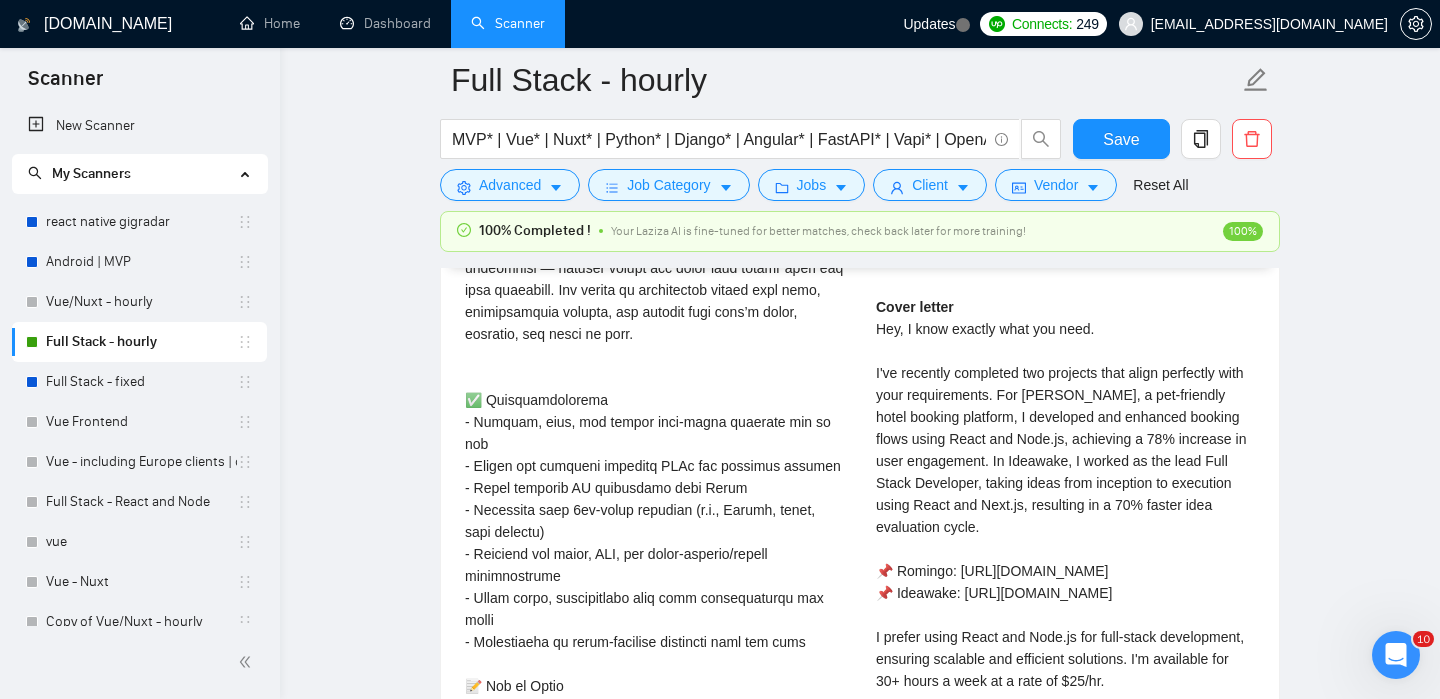 scroll, scrollTop: 3850, scrollLeft: 0, axis: vertical 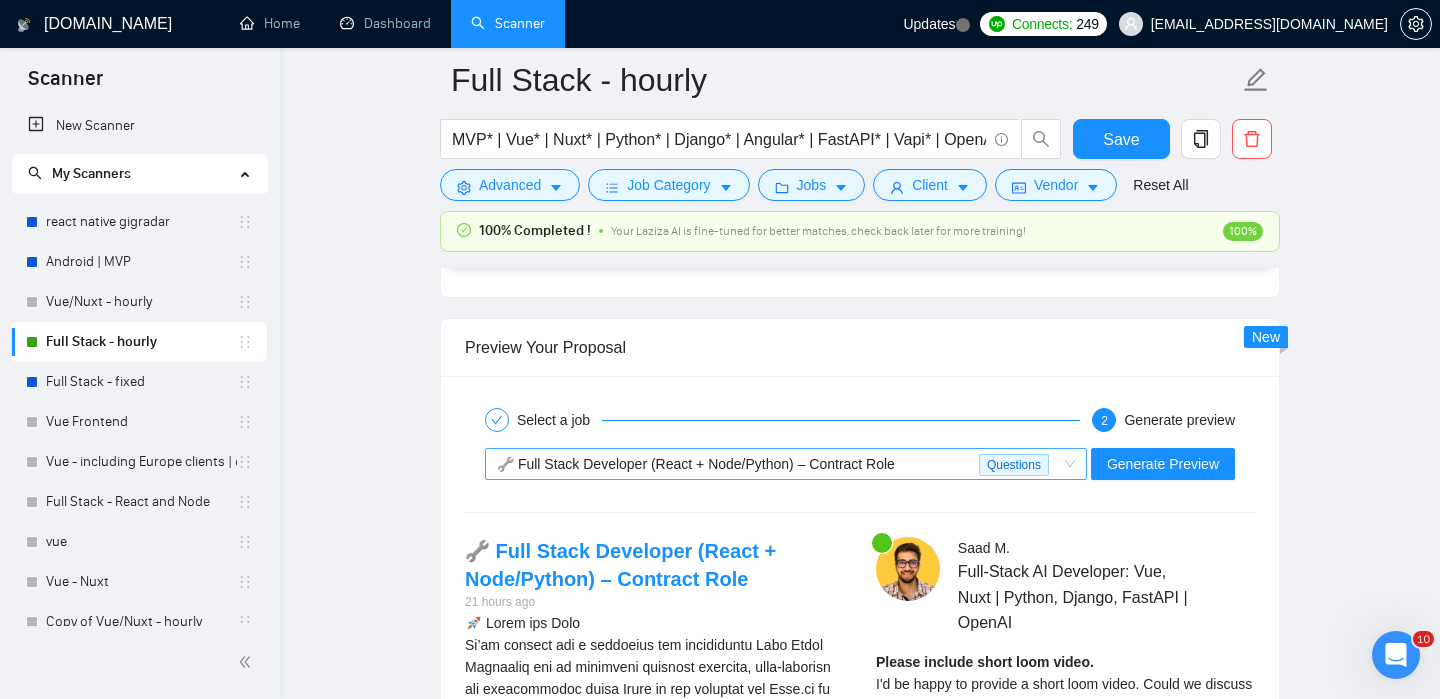 click on "🔧 Full Stack Developer (React +  Node/Python) – Contract Role" at bounding box center [738, 464] 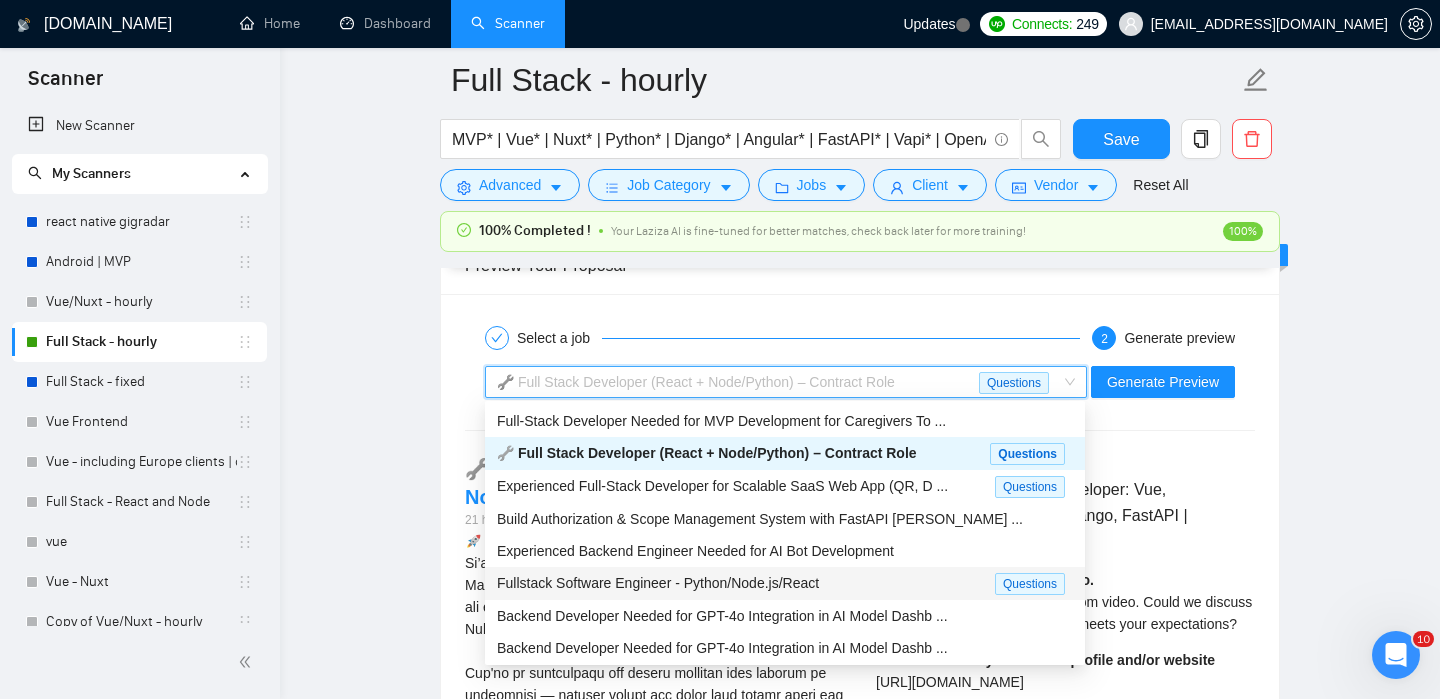click on "Fullstack Software Engineer - Python/Node.js/React" at bounding box center [658, 583] 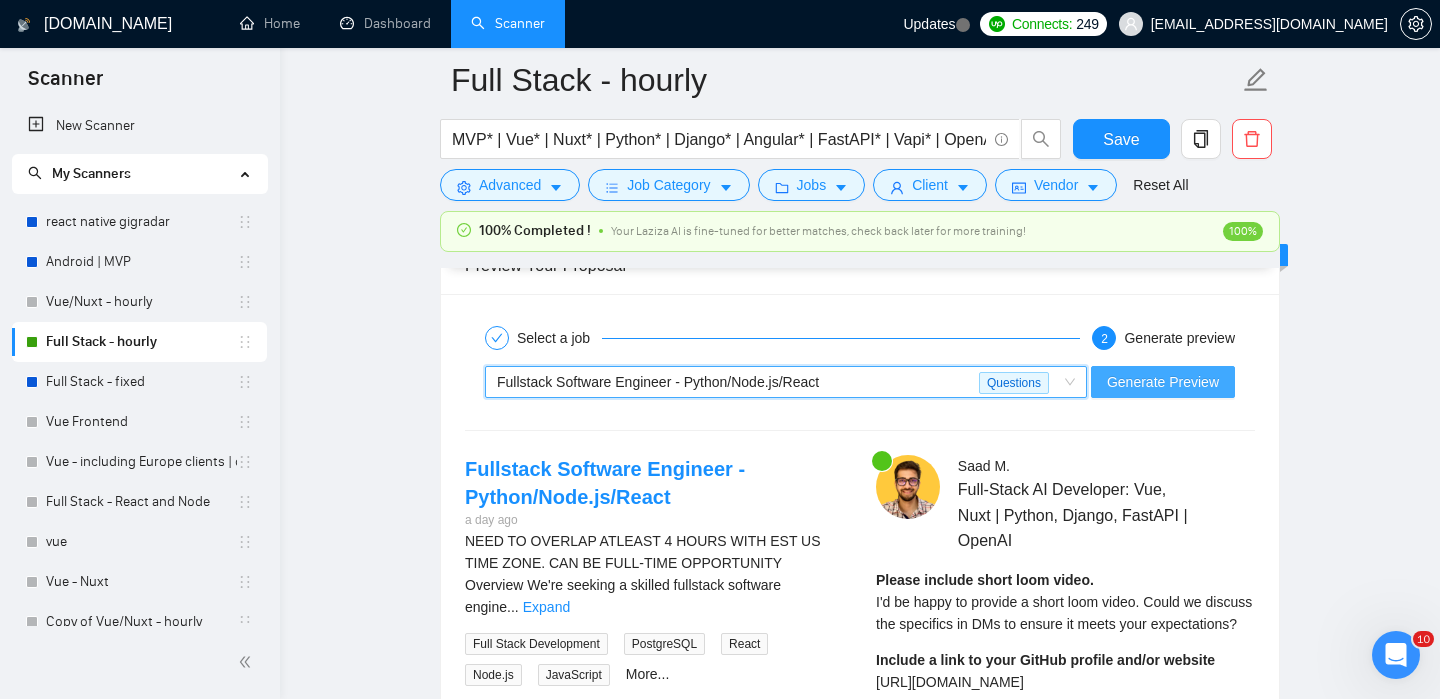 click on "Generate Preview" at bounding box center (1163, 382) 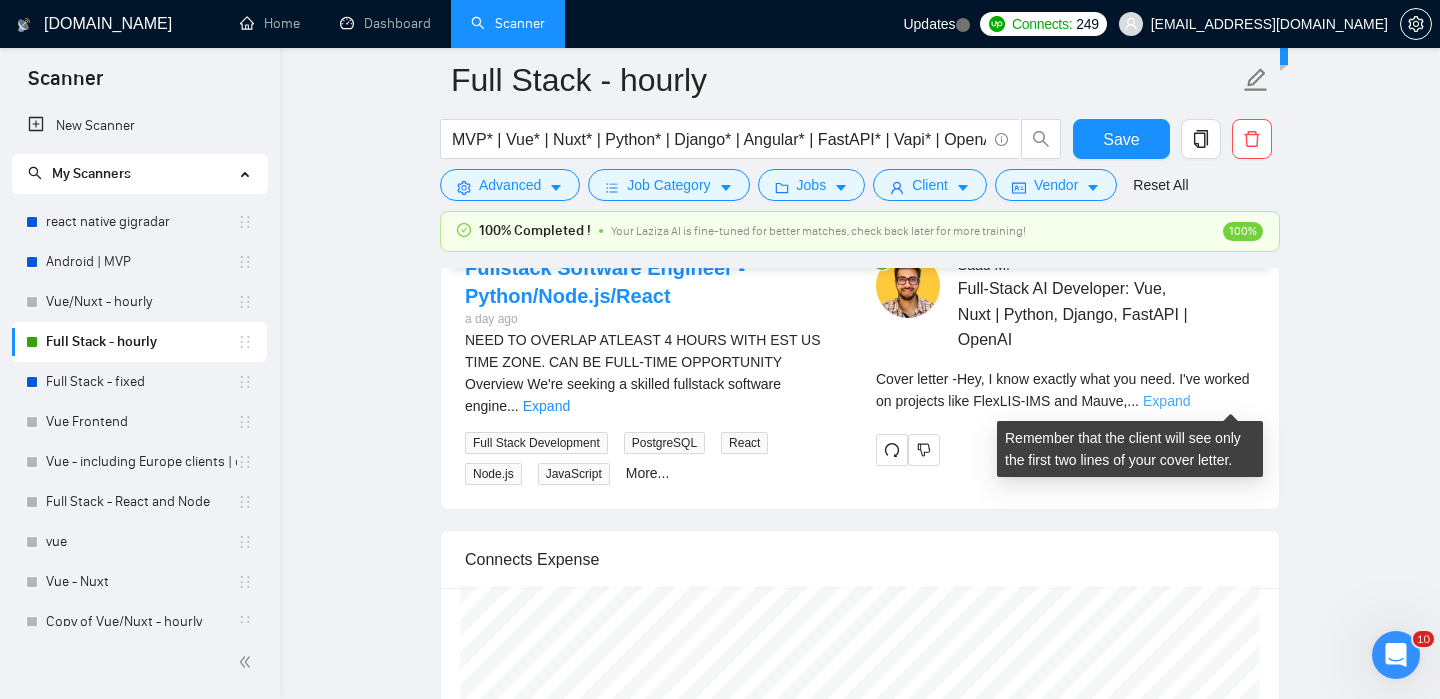 click on "Expand" at bounding box center (1166, 401) 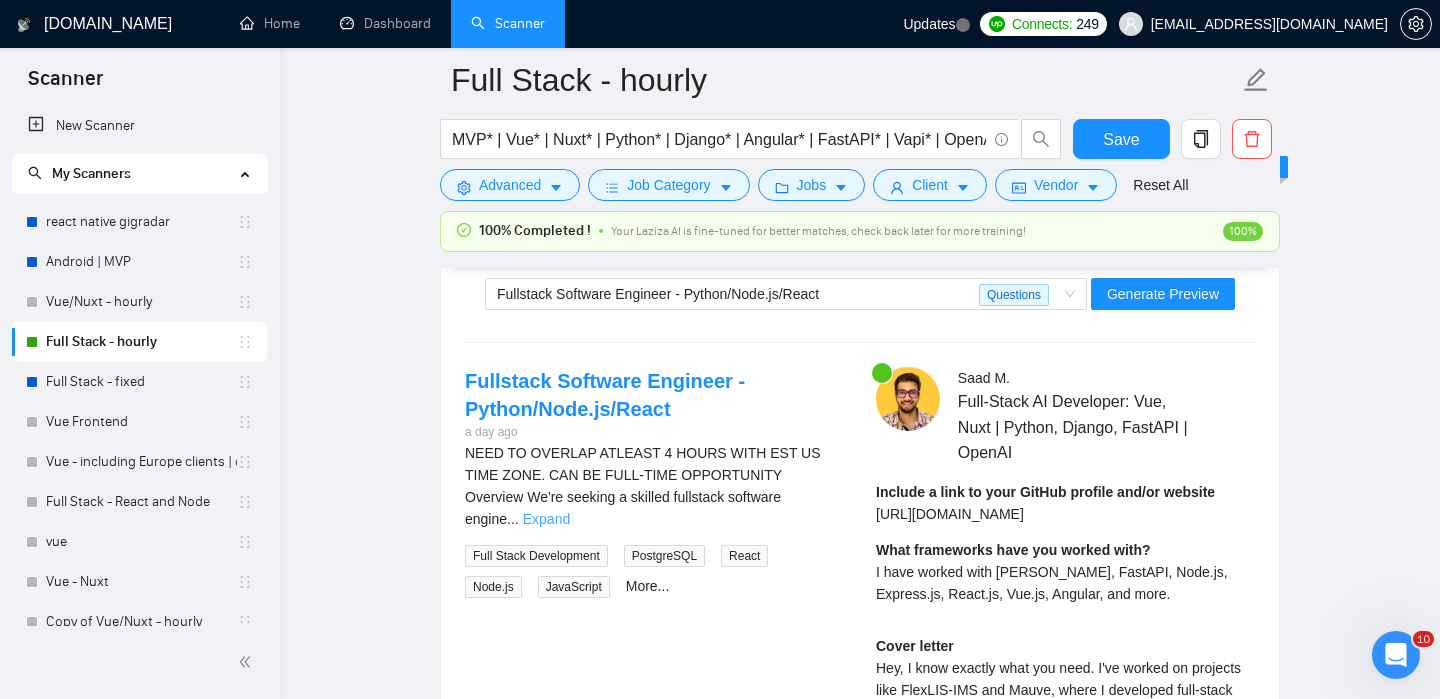 click on "Expand" at bounding box center (546, 519) 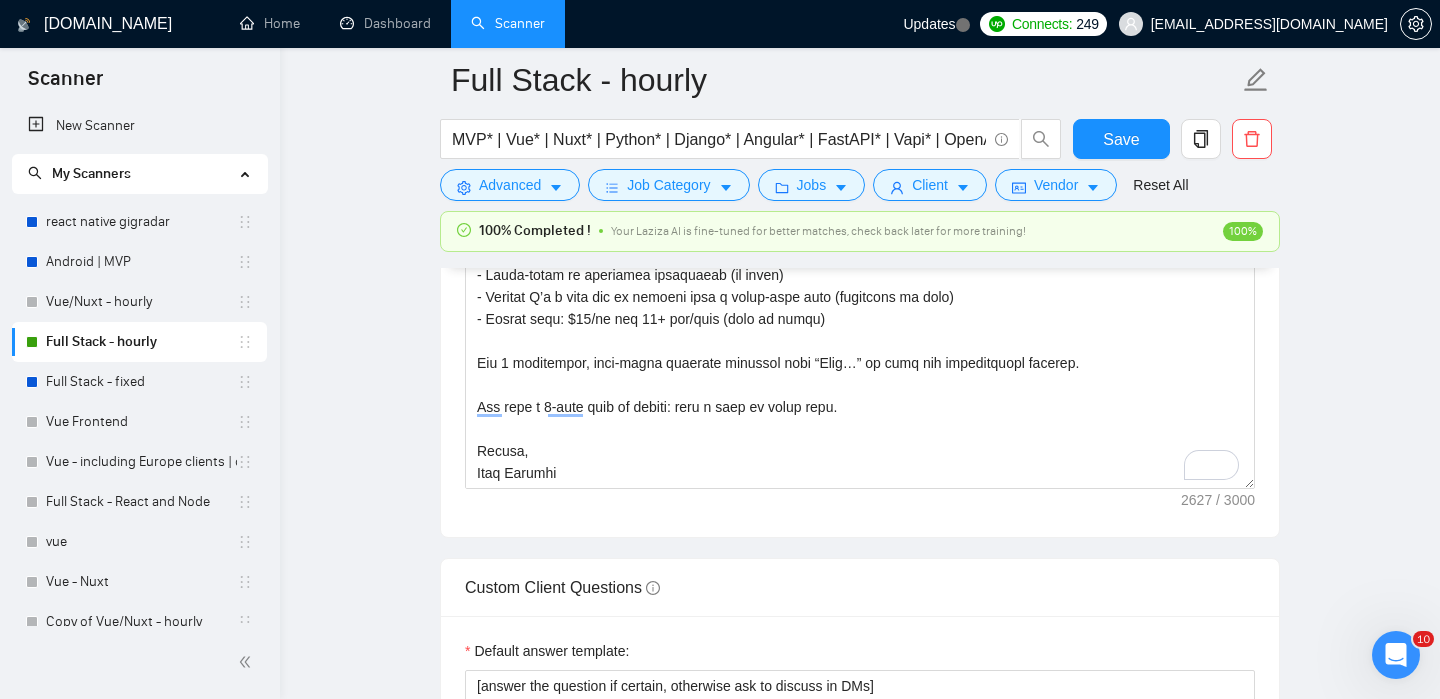 scroll, scrollTop: 2162, scrollLeft: 0, axis: vertical 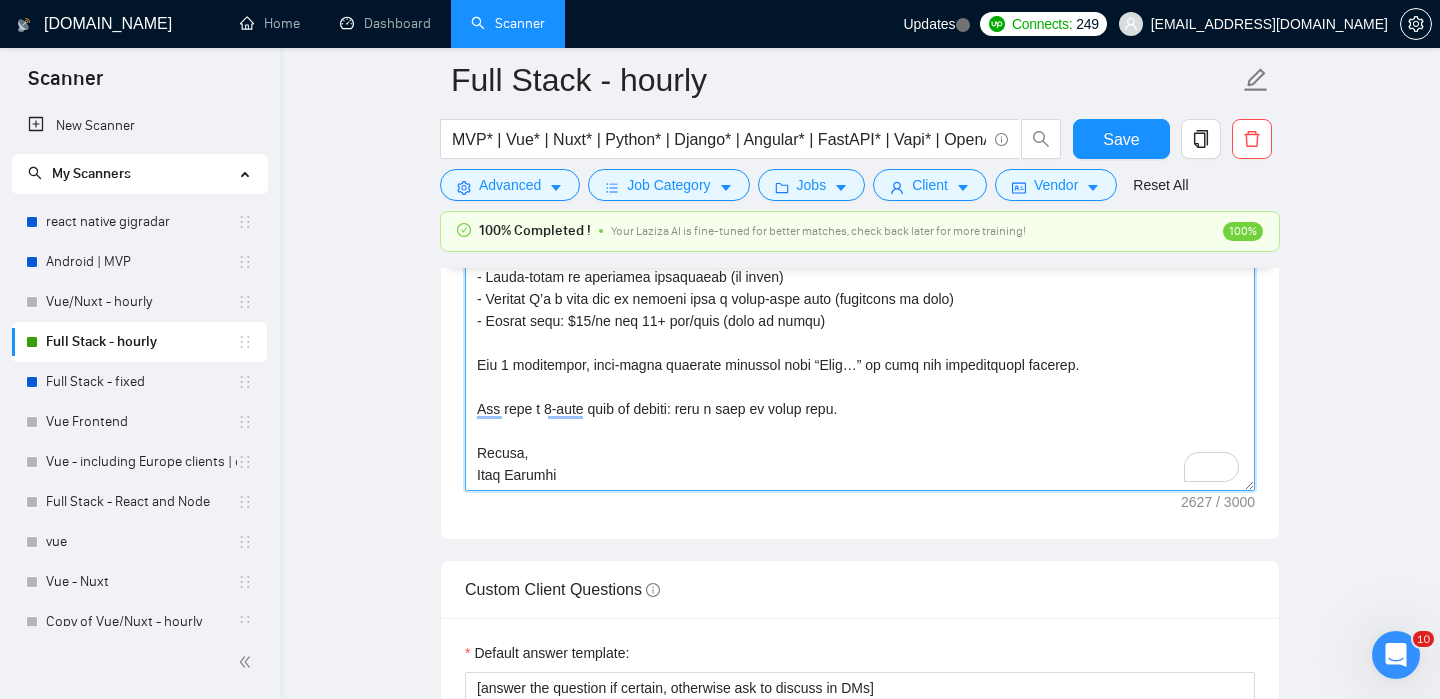 click on "Cover letter template:" at bounding box center [860, 266] 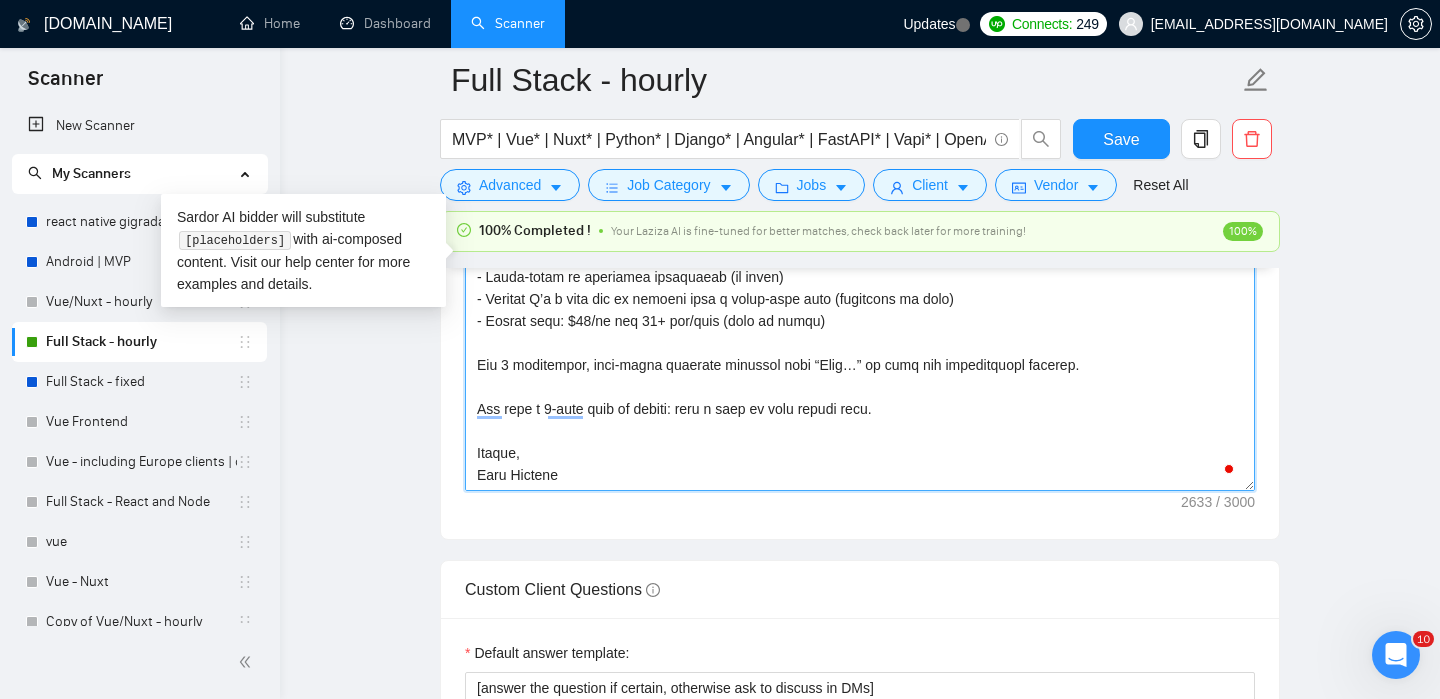 type on "[Lorem ips dol sitamet conse adi elits:
DoeiUSM: tempo://incidid.utl
ETDOL: magna://aliquaenimadminimv.qui
NOstRU: exerc://ullamc.laborisnisialiquip.exe
Commodo: conse://dui.auteiru.inr
Volup: velit://ess.cillum.fug/nullapariat/except?s=6961837685531534878
OccaECA-CUP: nonpr://sun.culpaq.off/deseruntmol/animid?e=1114827327526165652
Laboru: persp://undeom.is (N error vol ACC dol Laudan, to rem aper eaqueipsa QU ab illoinvent veritat quasiarc be vitaedictaexp nemoenimip quiavol asper aut oditfug conse magnidolo)
Eosrat Sequinesciu: neque://porroquisquamdolor.adi
Numquam:eiusm://tem.incidun.mag
Quaerate: minus://solutano.eli
Optioc: nihil://imp.quopla6f.pos
]
Assume rep temporib:
Aut/Quib offi Debiti → Rer NeceSSI sae EVENI
Vol repu Recu it EaruMHI → Ten SapiENT del Reici vo MaioRES-ALI
PER → Dol Asperi rep Minim no Exercit
UL corporissus la Aliquidc → Con Quidma, MOllIT, mol HaruMQU-RER
FA expe Disti nam Libe → Tem Cumsol
NobiSEL opt Cumque (nih-IM minusqu) → Max PLacEA fac PossIMU-OMN
LorE ipsu Dolorsi → ..." 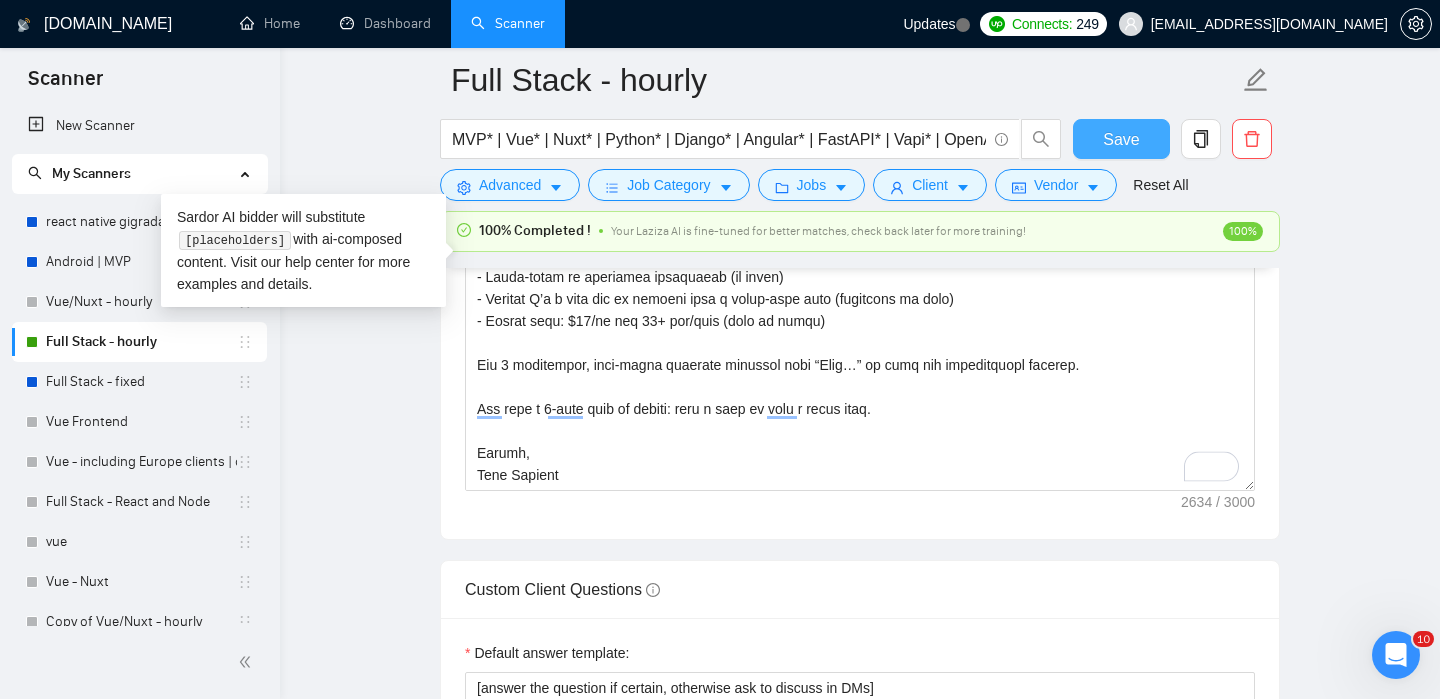 click on "Save" at bounding box center (1121, 139) 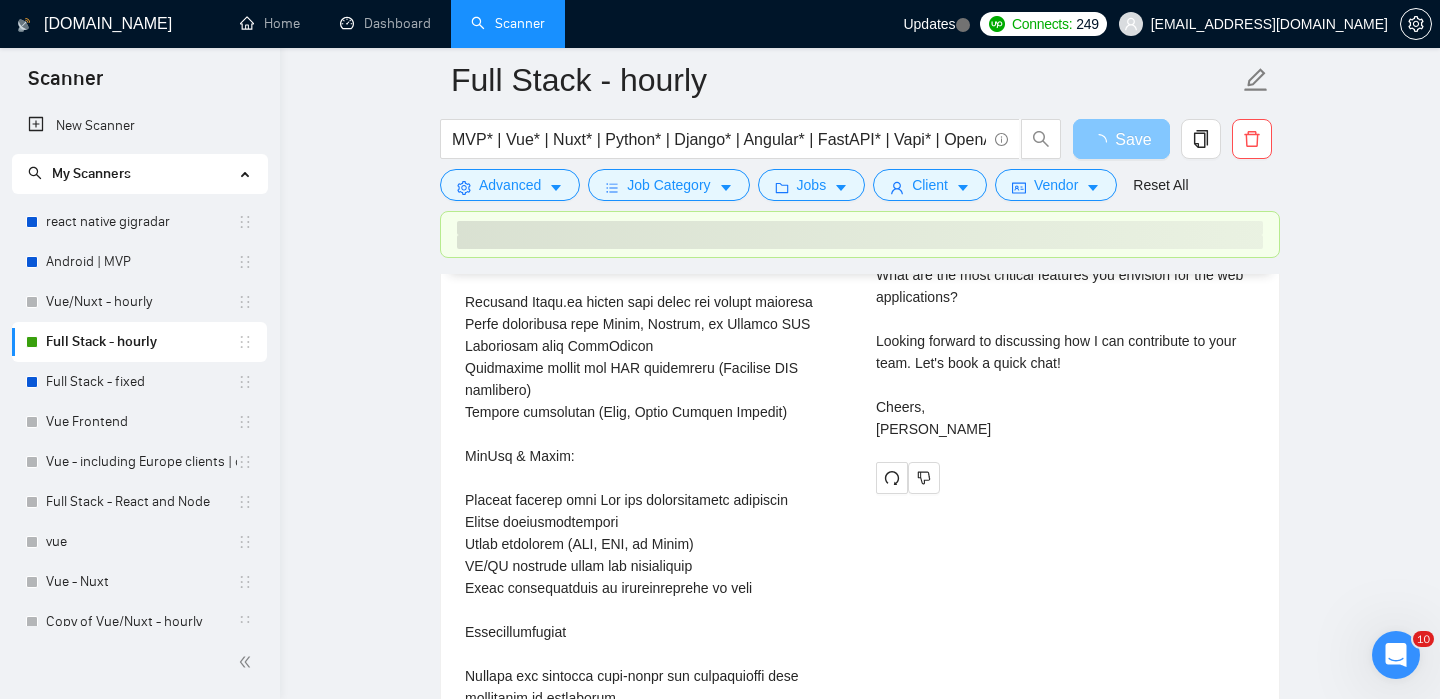 scroll, scrollTop: 4153, scrollLeft: 0, axis: vertical 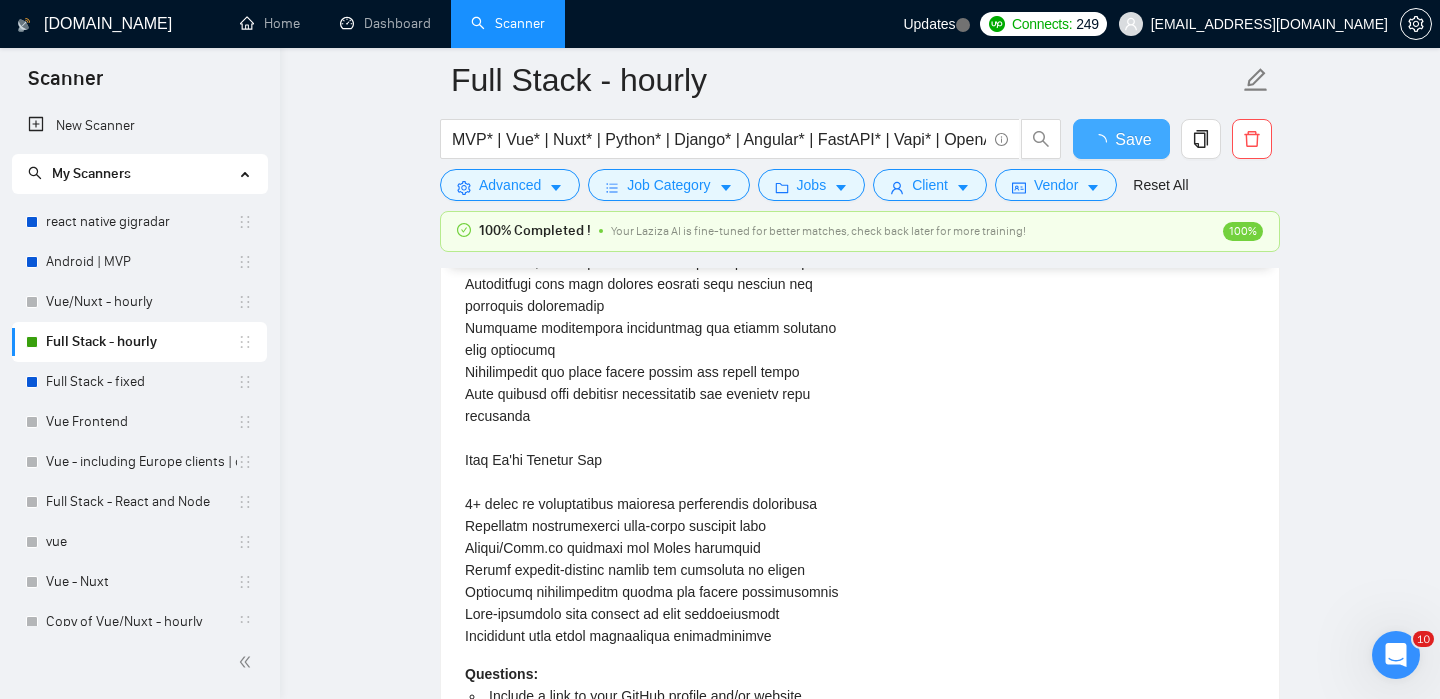 type 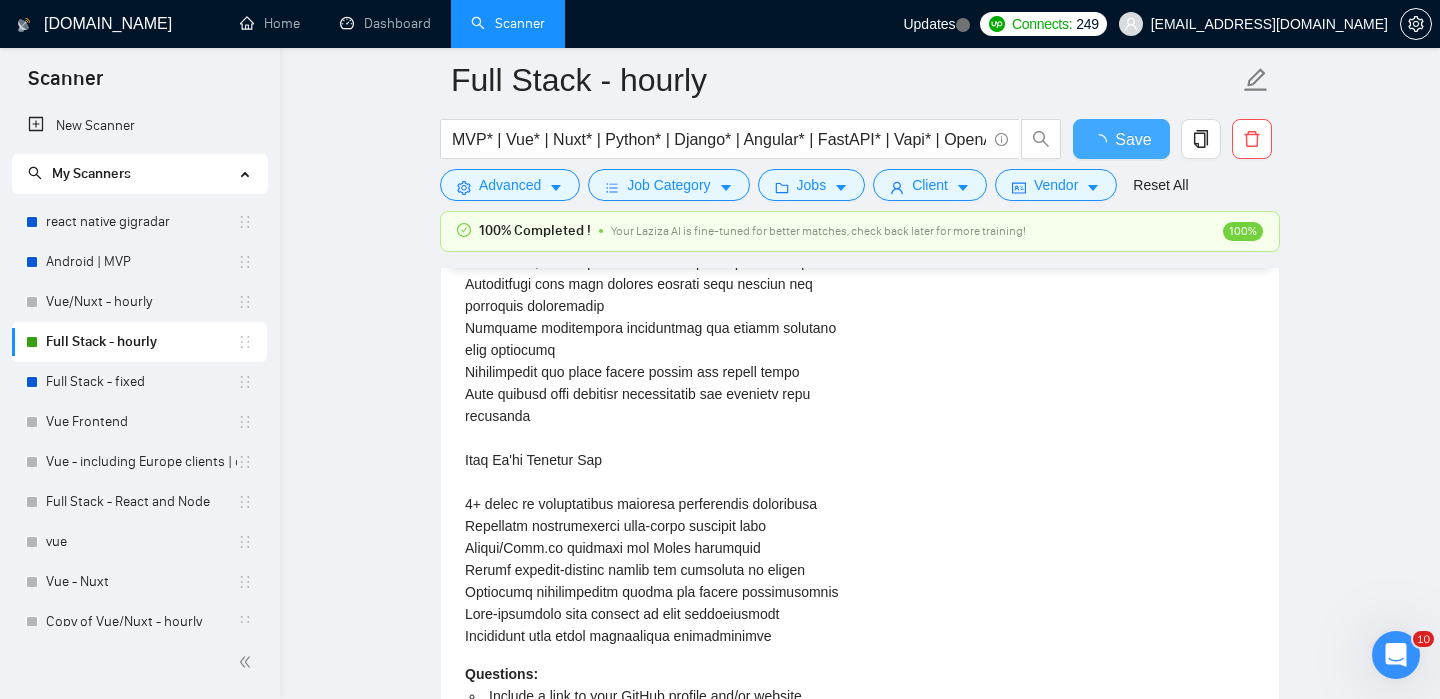 checkbox on "true" 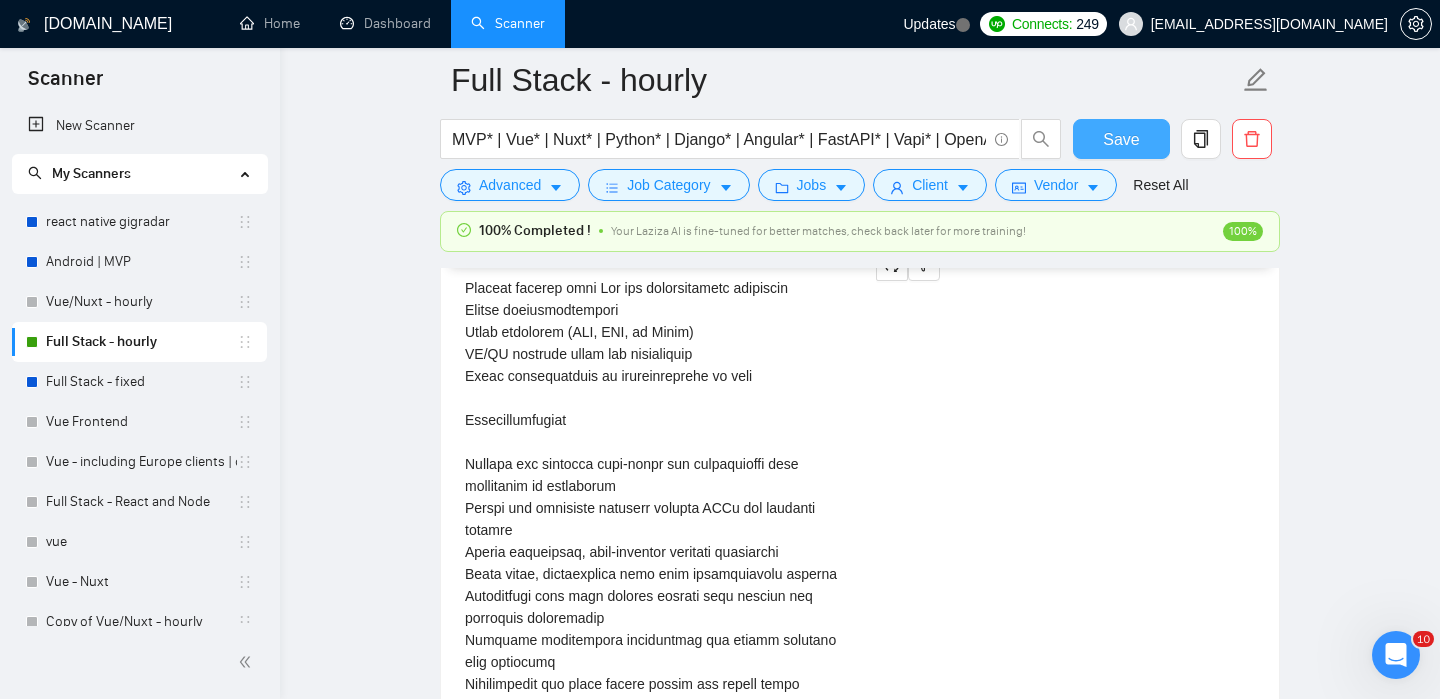 type 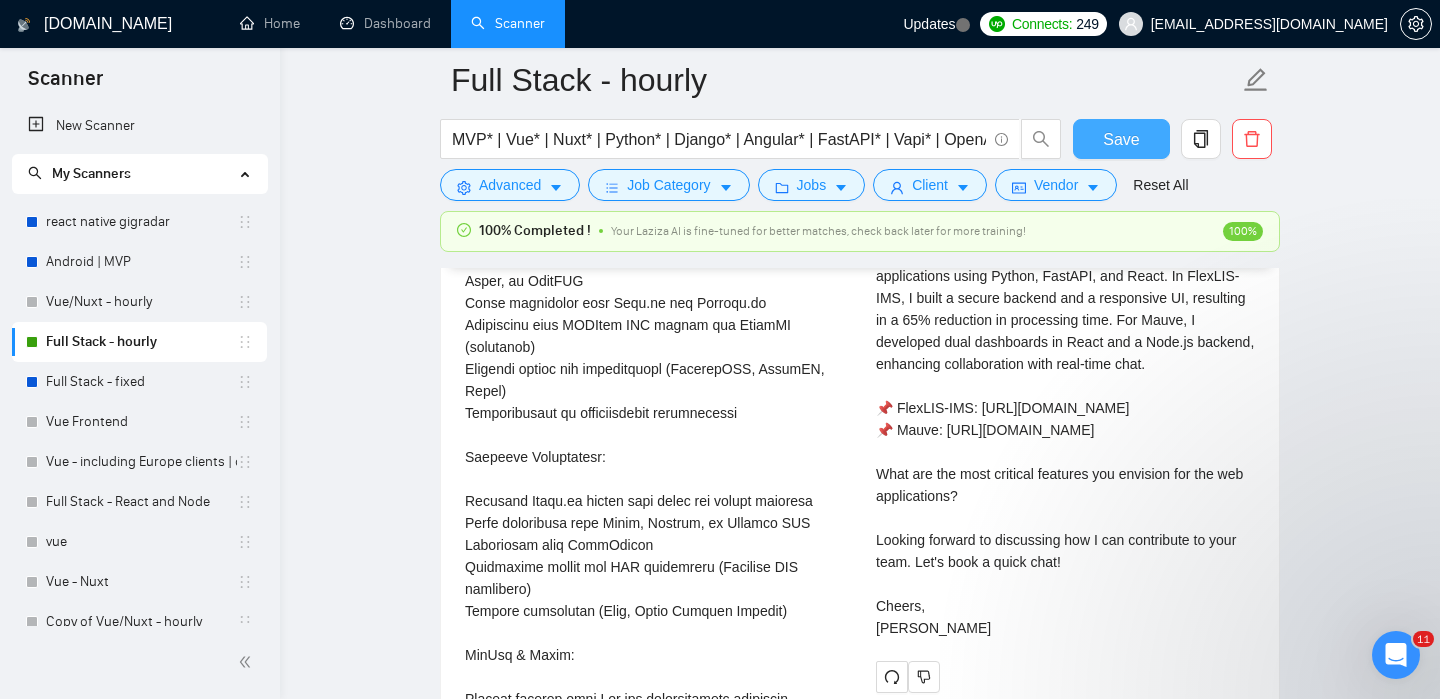 scroll, scrollTop: 3873, scrollLeft: 0, axis: vertical 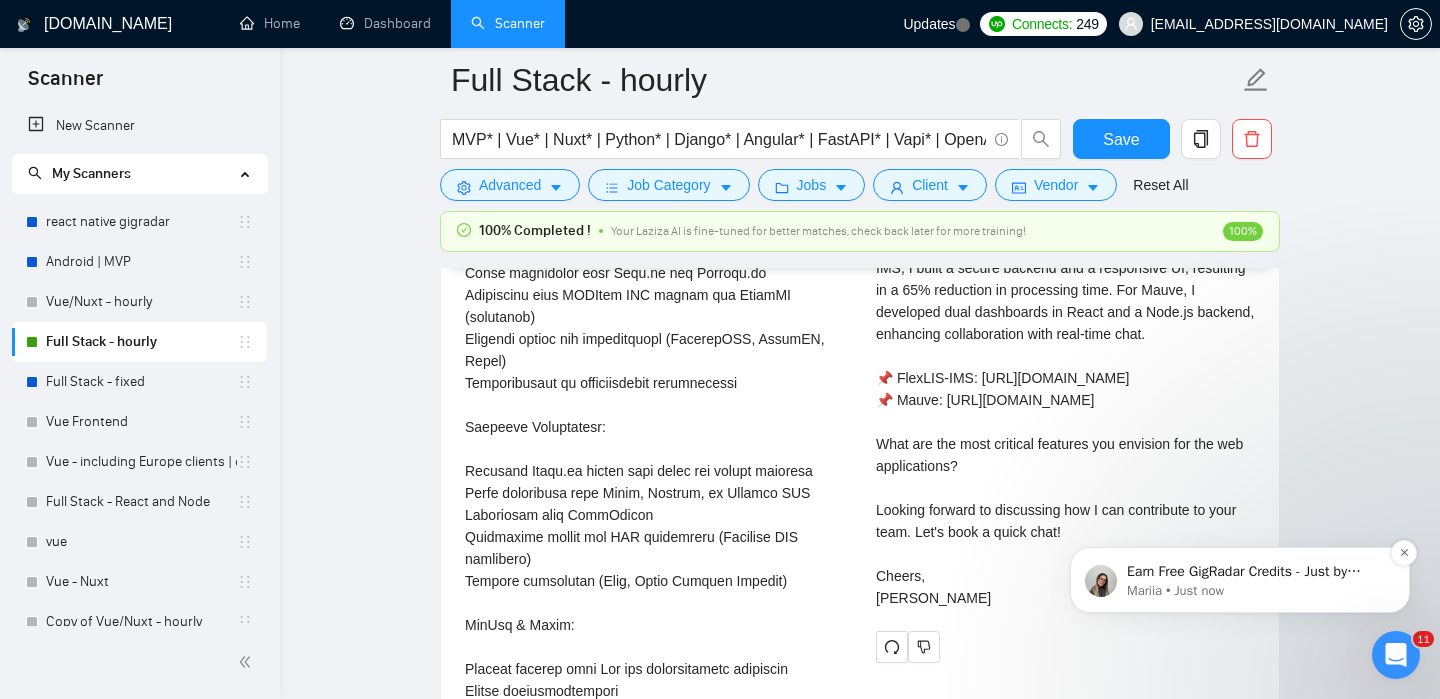click on "Earn Free GigRadar Credits - Just by Sharing Your Story! 💬 Want more credits for sending proposals? It’s simple - share, inspire, and get rewarded! 🤫 Here’s how you can earn free credits: Introduce yourself in the #intros channel of the GigRadar Upwork Community and grab +20 credits for sending bids., Post your success story (closed projects, high LRR, etc.) in the #general channel and claim +50 credits for sending bids. Why? GigRadar is building a powerful network of freelancers and agencies. We want you to make valuable connections, showcase your wins, and inspire others while getting rewarded! 🚀 Not a member yet? Join our Slack community now 👉 Join Slack Community Claiming your credits is easy: Reply to this message with a screenshot of your post, and our Tech Support Team will instantly top up your credits! 💸" at bounding box center [1256, 572] 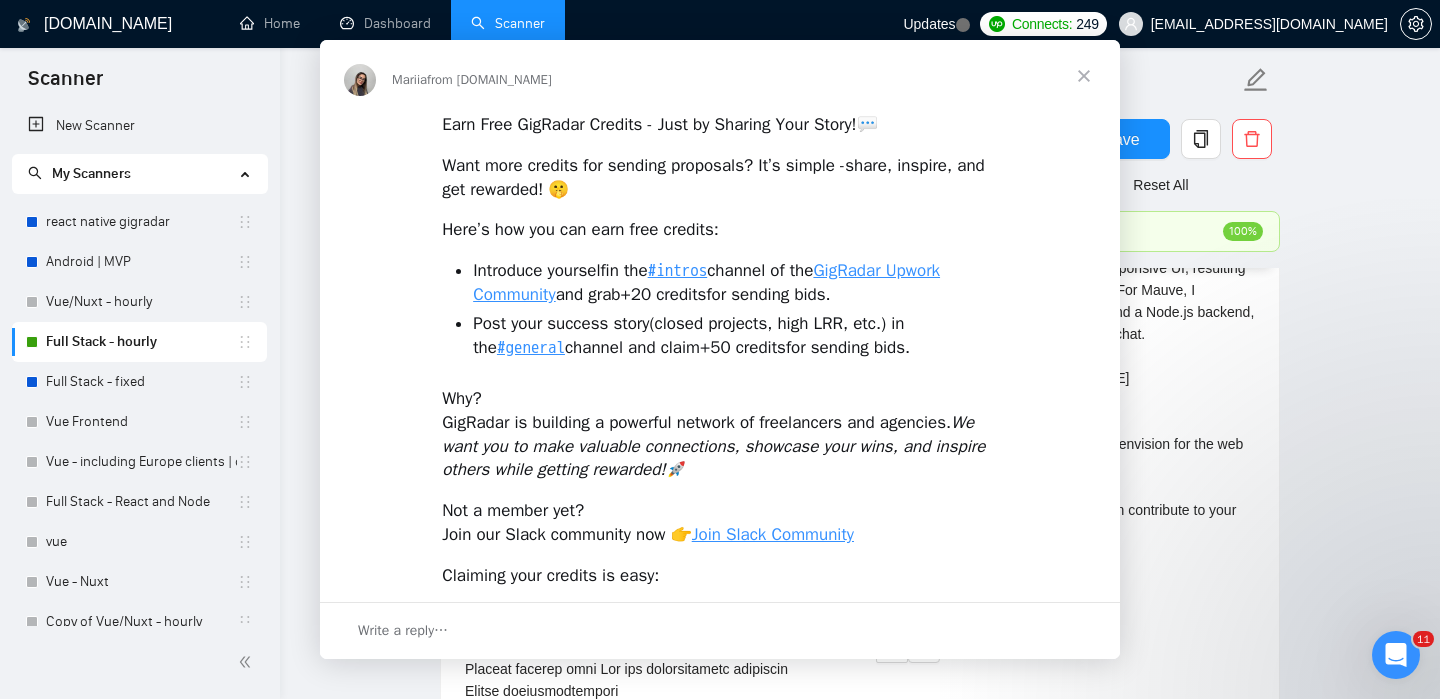 scroll, scrollTop: 0, scrollLeft: 0, axis: both 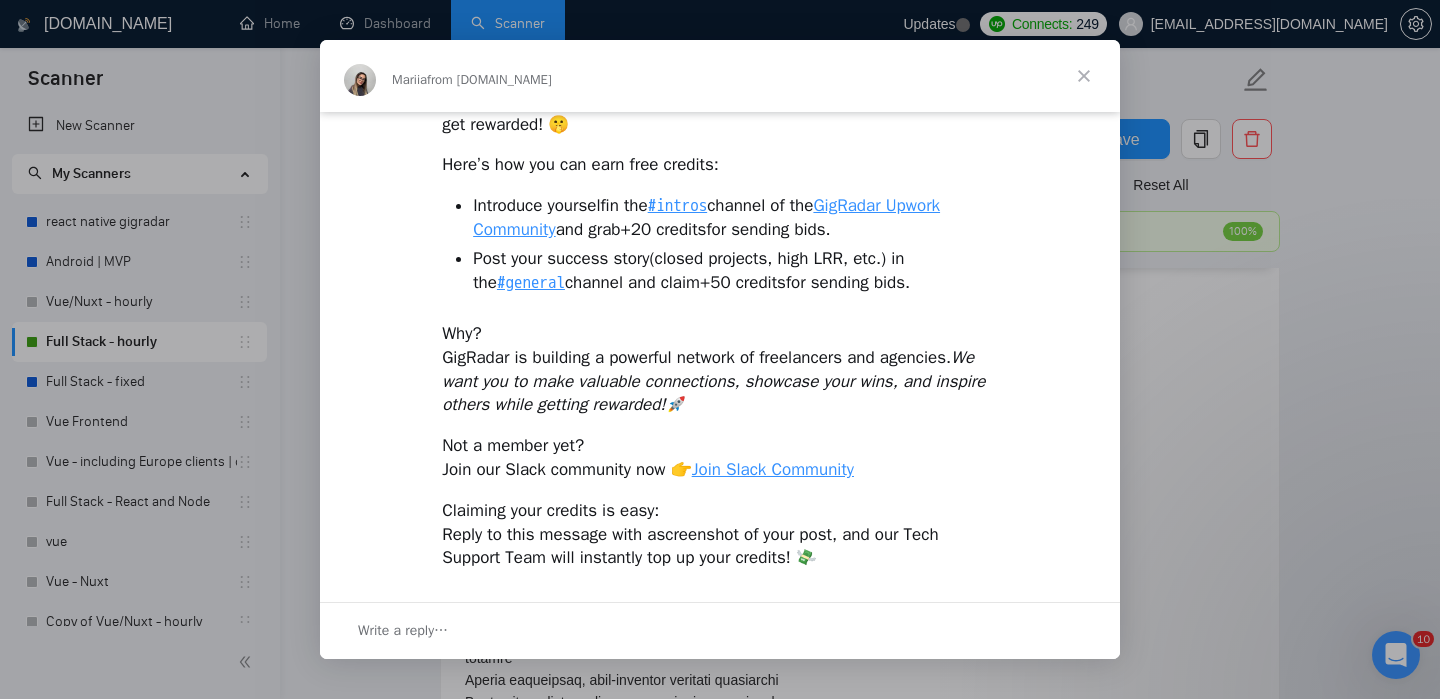 click at bounding box center [720, 349] 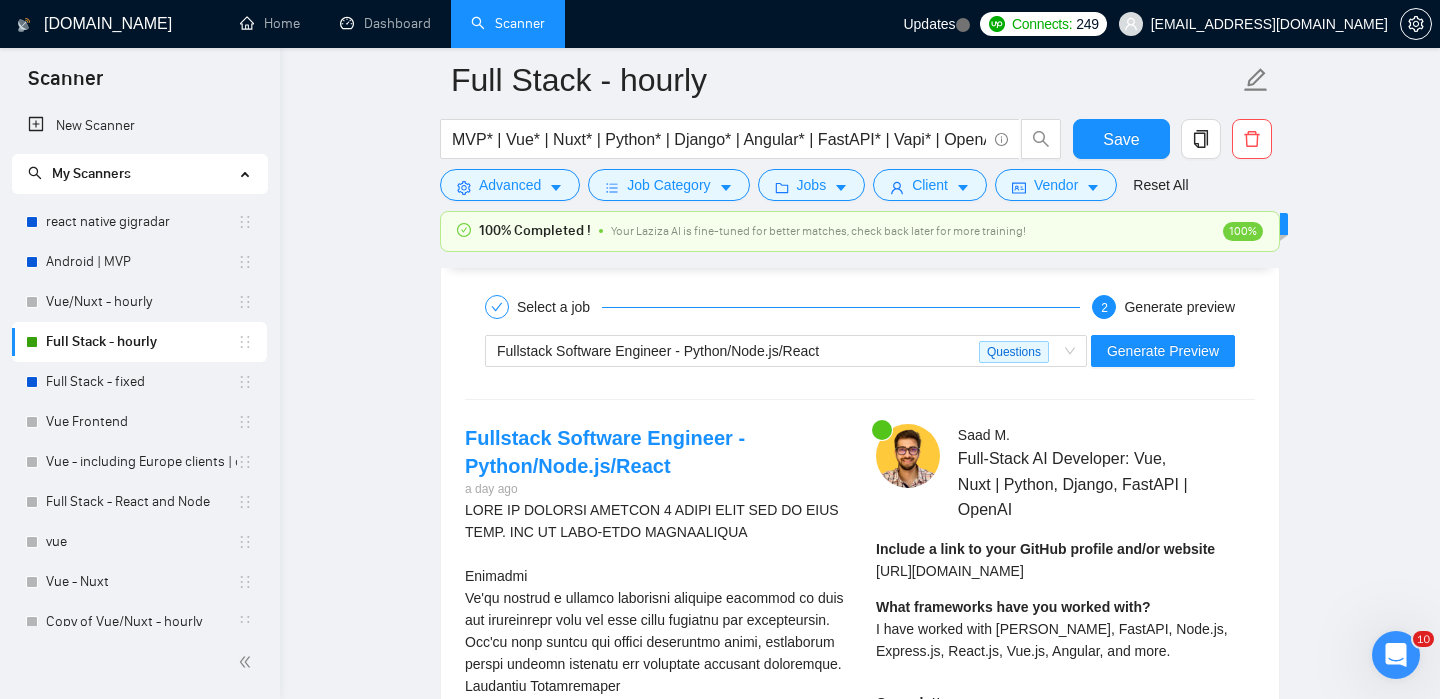 scroll, scrollTop: 3447, scrollLeft: 0, axis: vertical 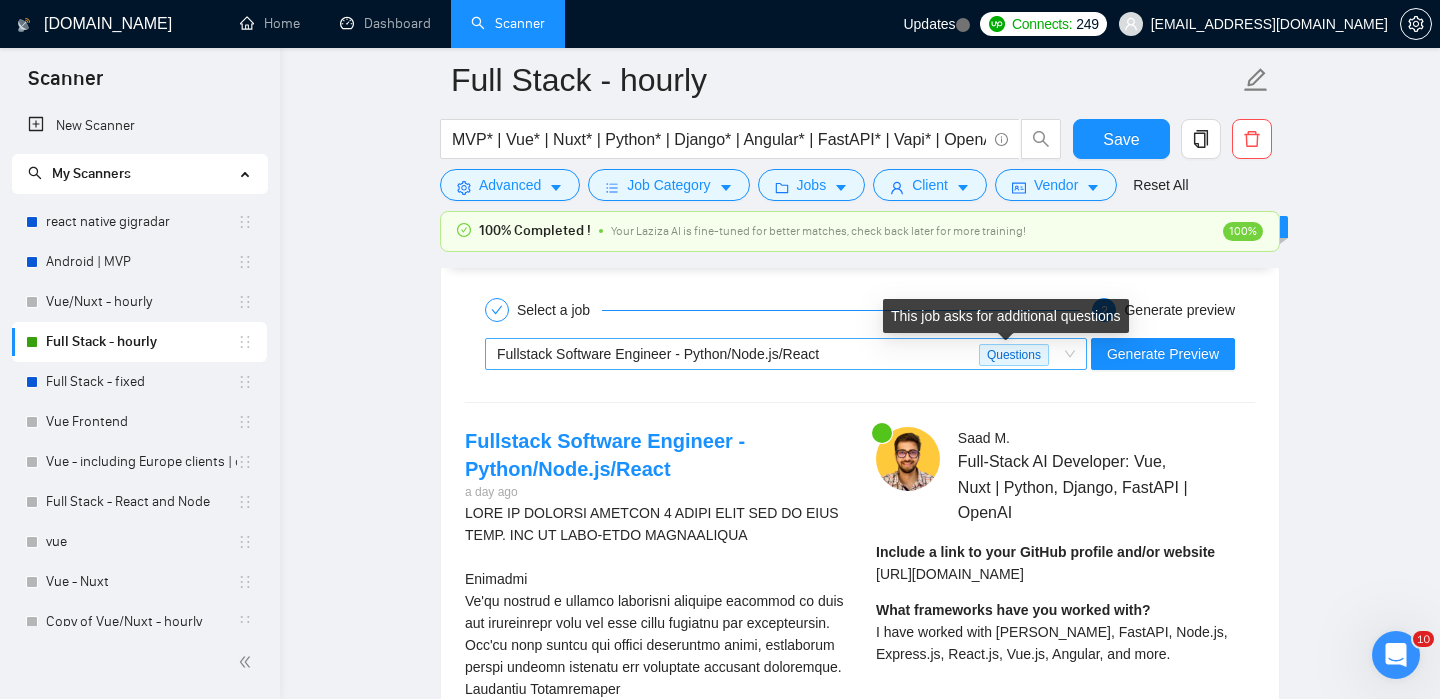 click on "Questions" at bounding box center (1014, 355) 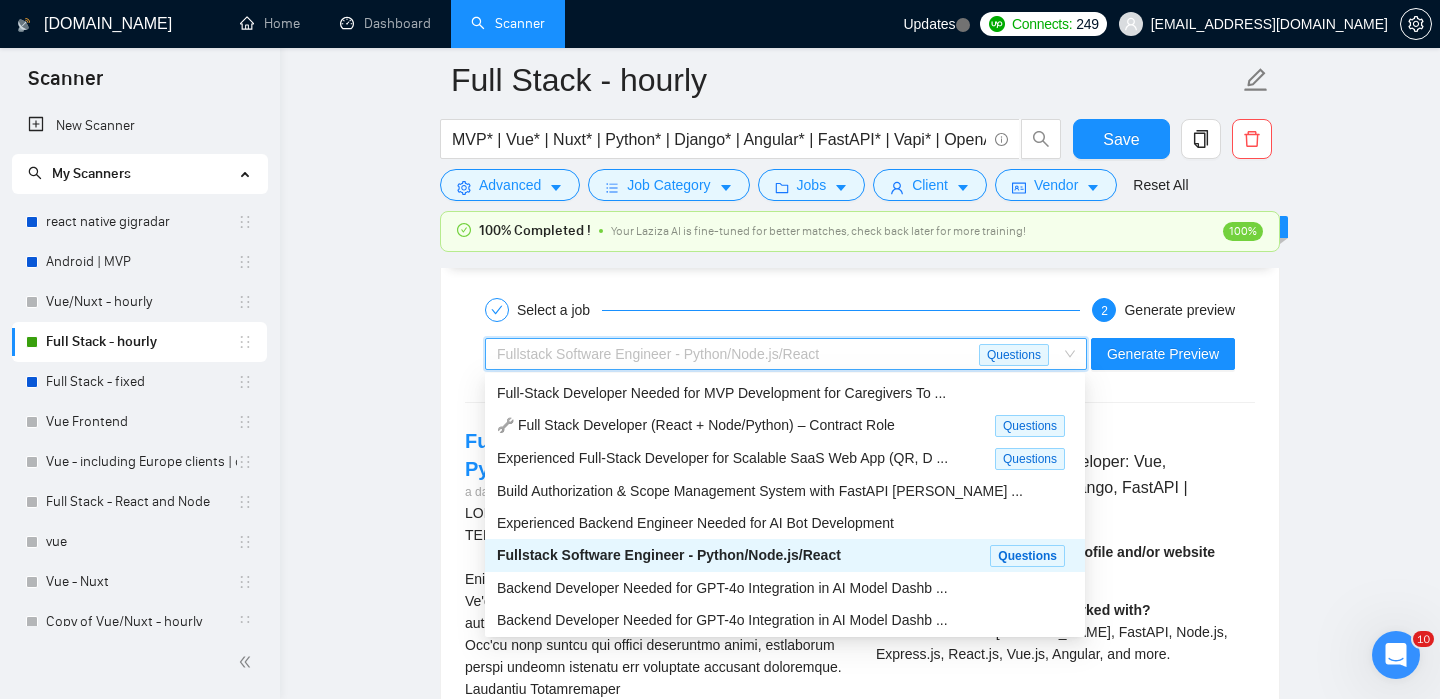 scroll, scrollTop: 3475, scrollLeft: 0, axis: vertical 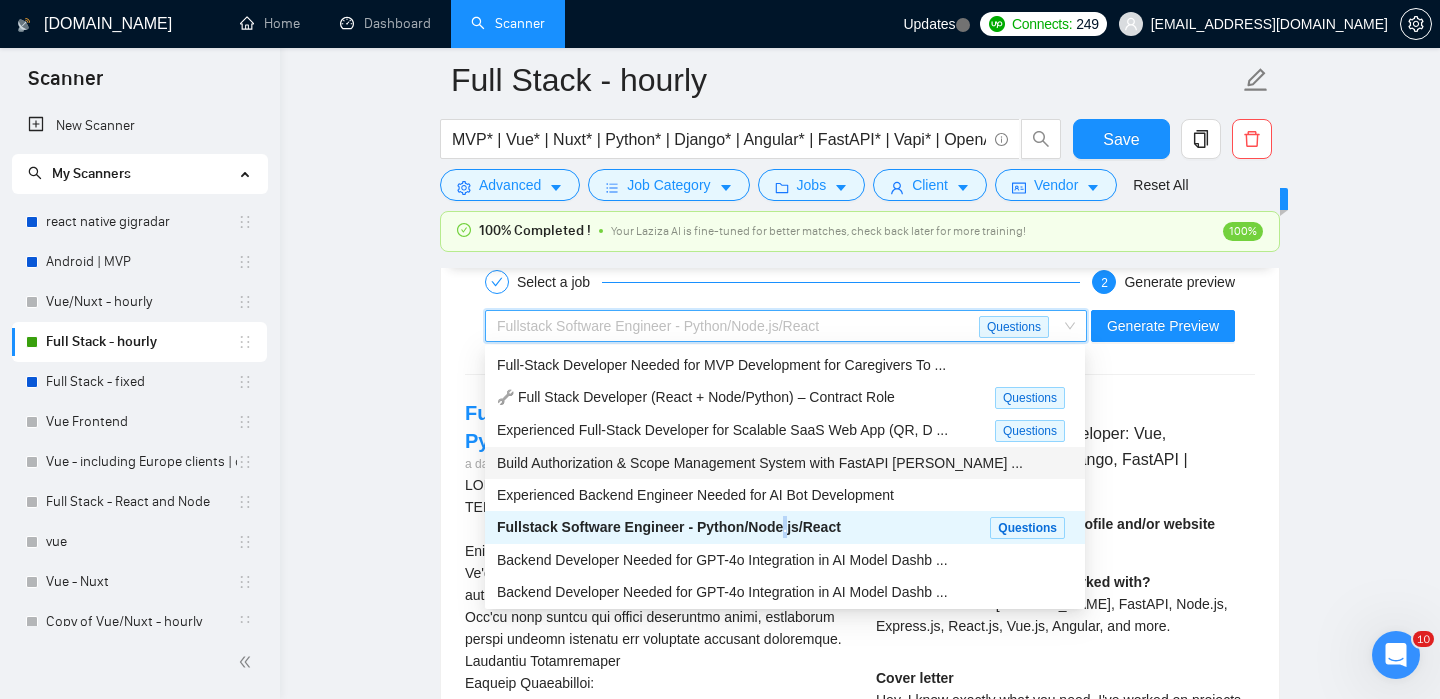click on "Build Authorization & Scope Management System with FastAPI [PERSON_NAME] ..." at bounding box center (760, 463) 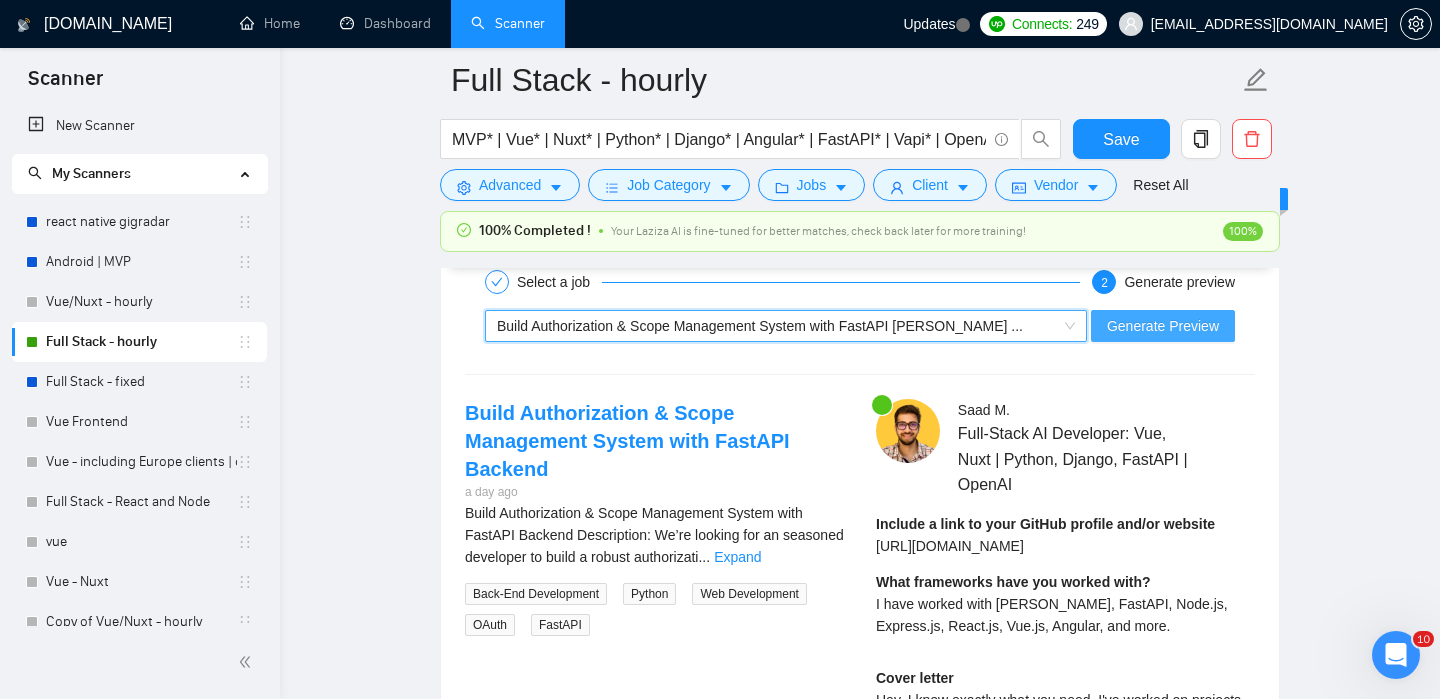 click on "Generate Preview" at bounding box center (1163, 326) 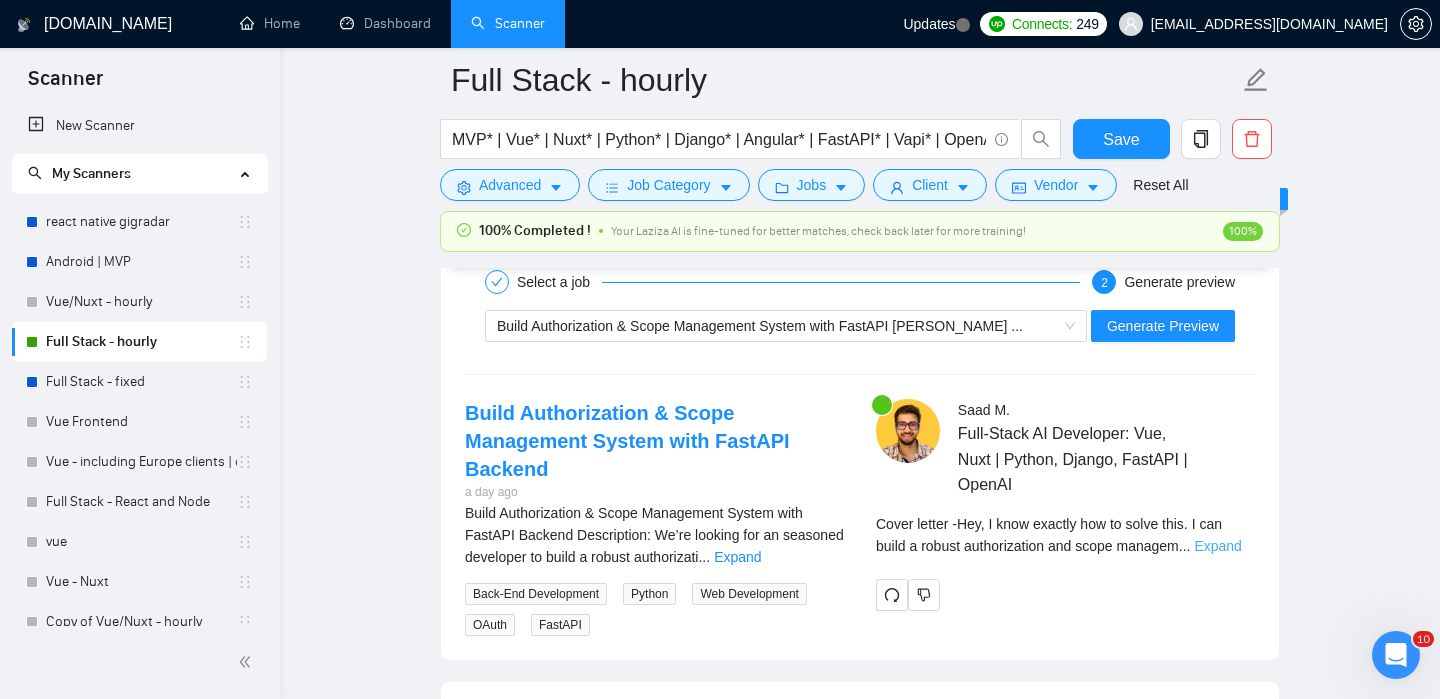 click on "Expand" at bounding box center (1217, 546) 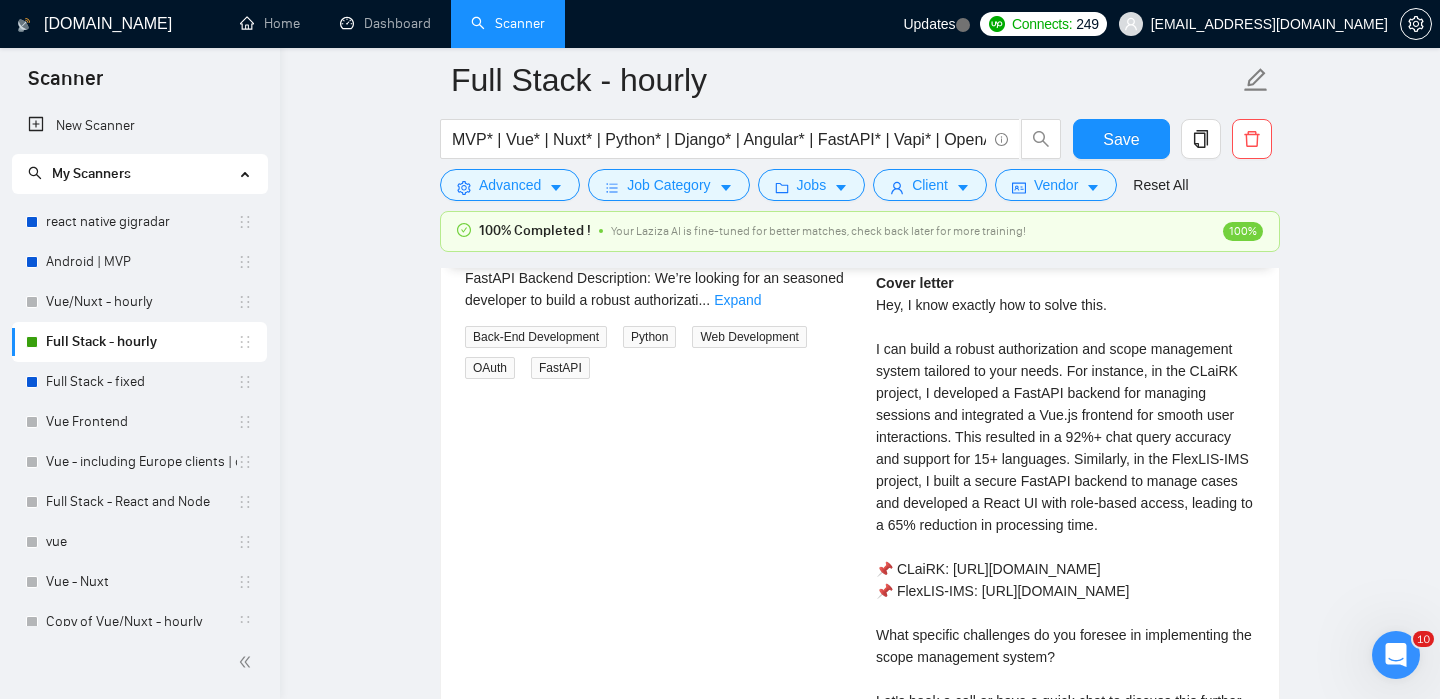 scroll, scrollTop: 3609, scrollLeft: 0, axis: vertical 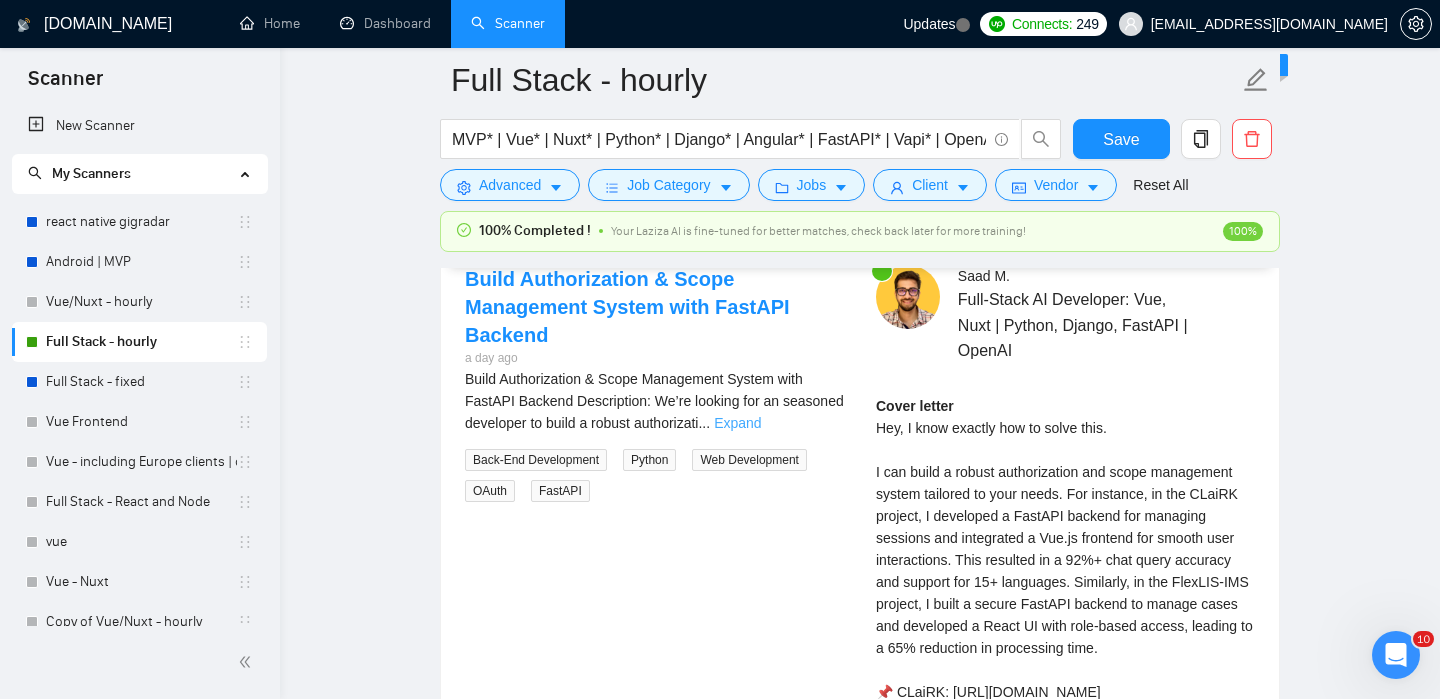 click on "Expand" at bounding box center (737, 423) 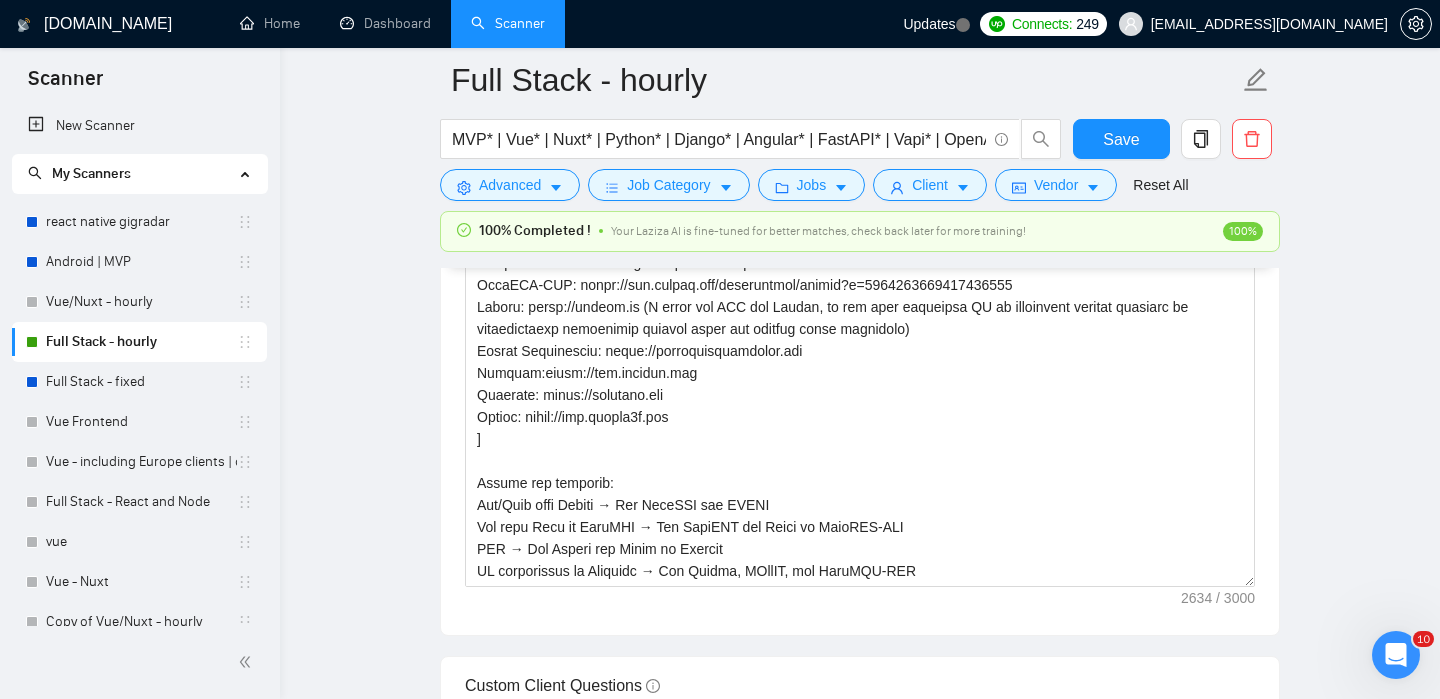 scroll, scrollTop: 2068, scrollLeft: 0, axis: vertical 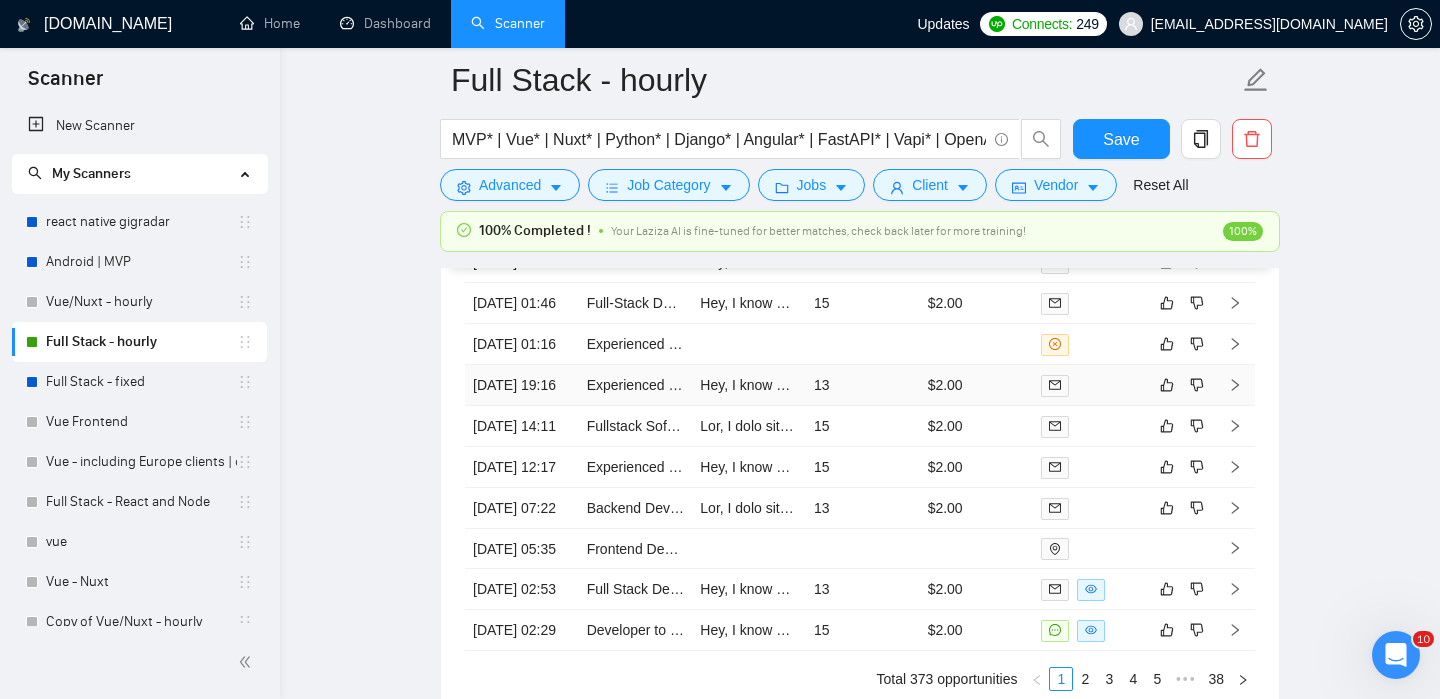 type 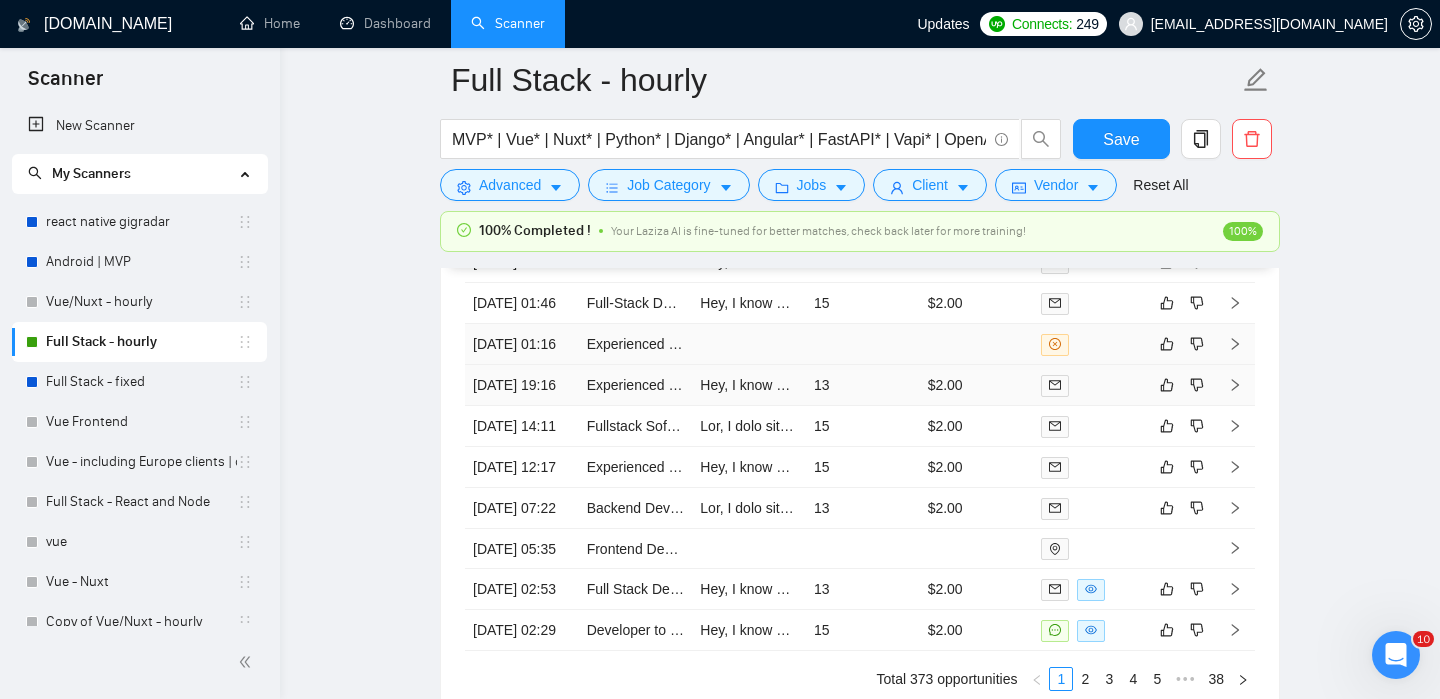 scroll, scrollTop: 4835, scrollLeft: 0, axis: vertical 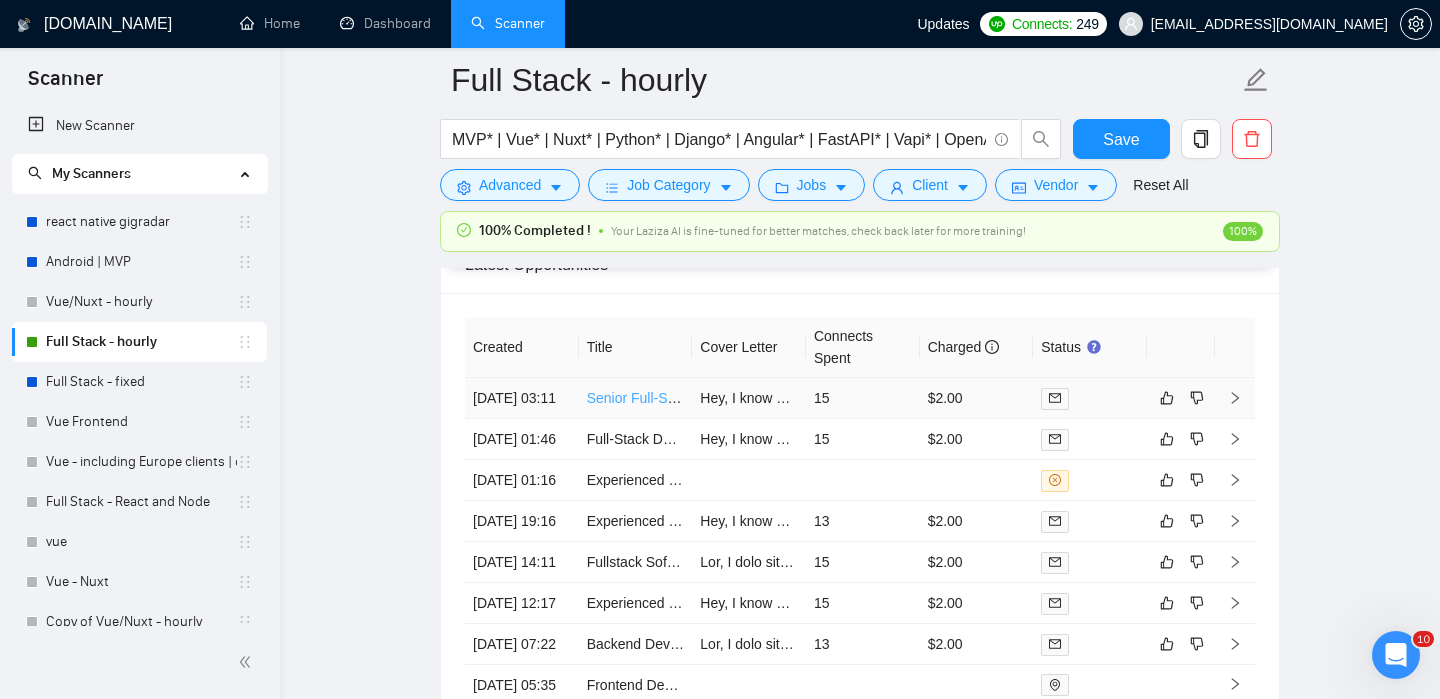 click on "Senior Full-Stack Developer for Crypto Trading Platform" at bounding box center [760, 398] 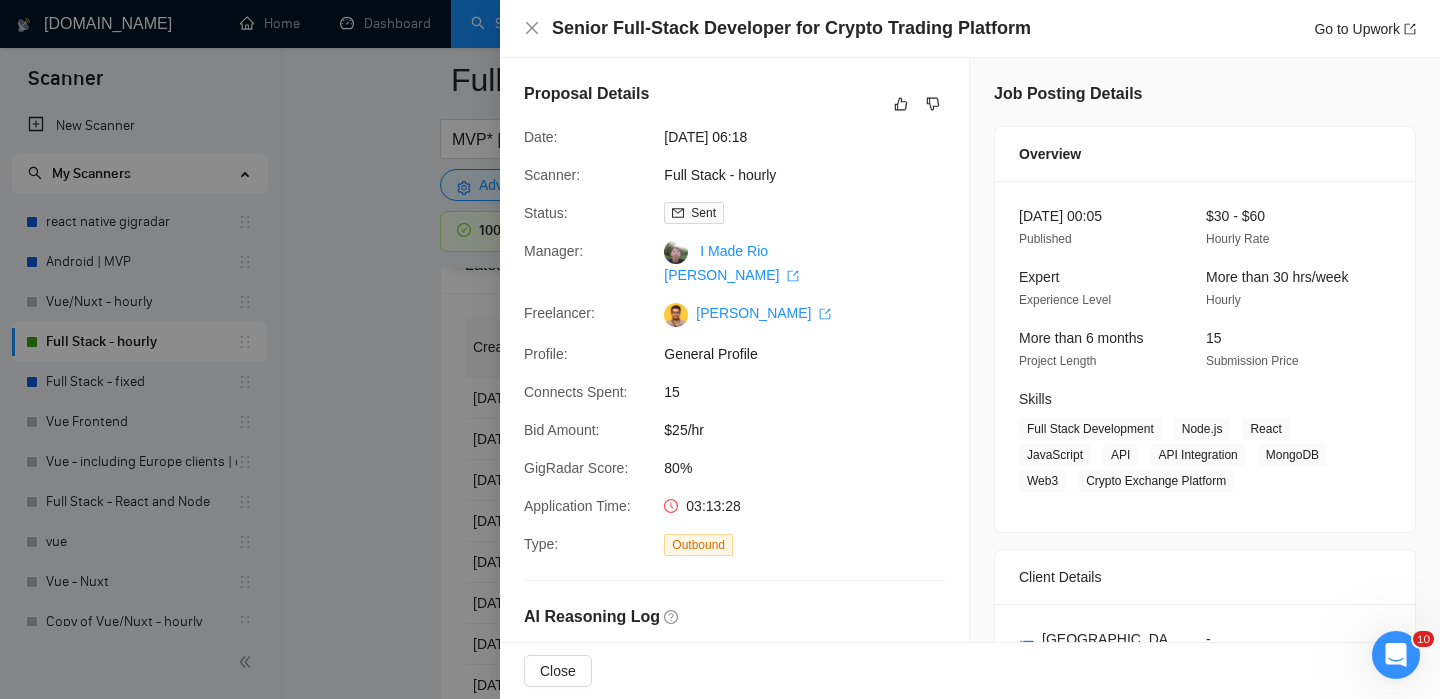 click at bounding box center [720, 349] 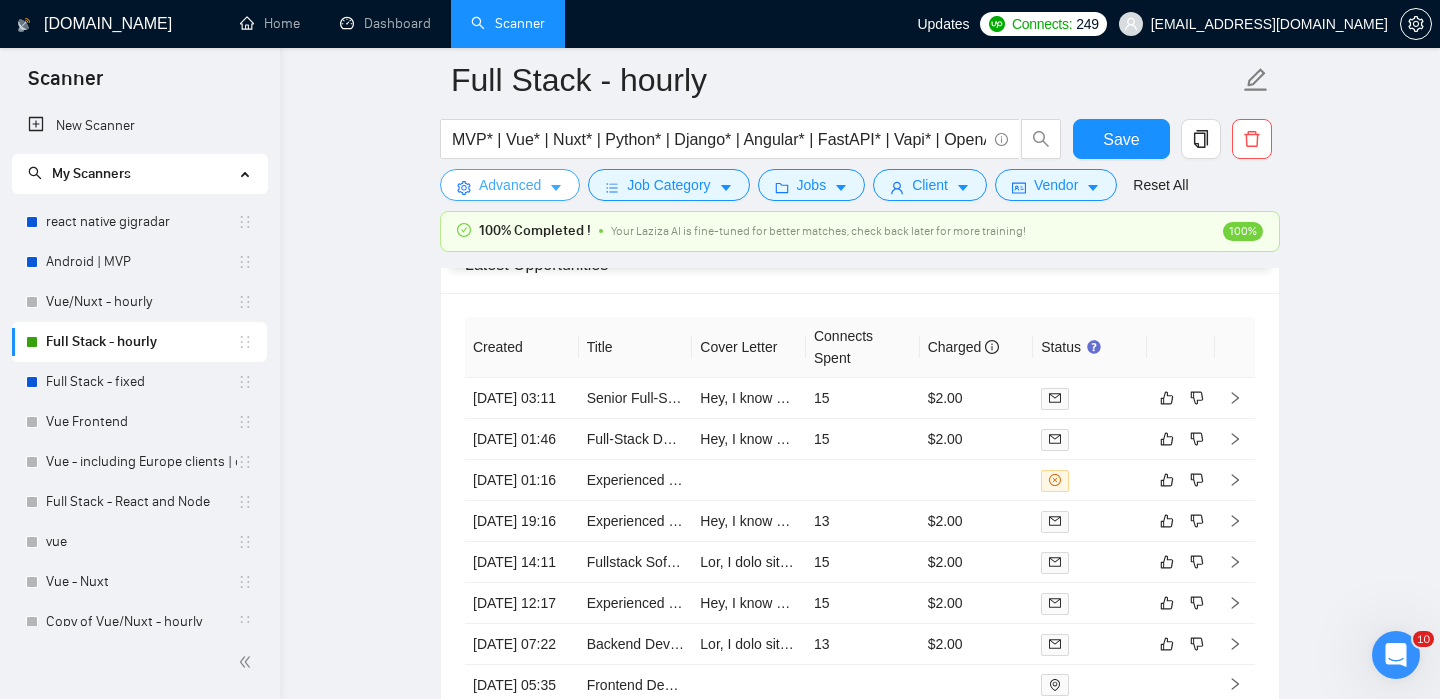 click on "Advanced" at bounding box center [510, 185] 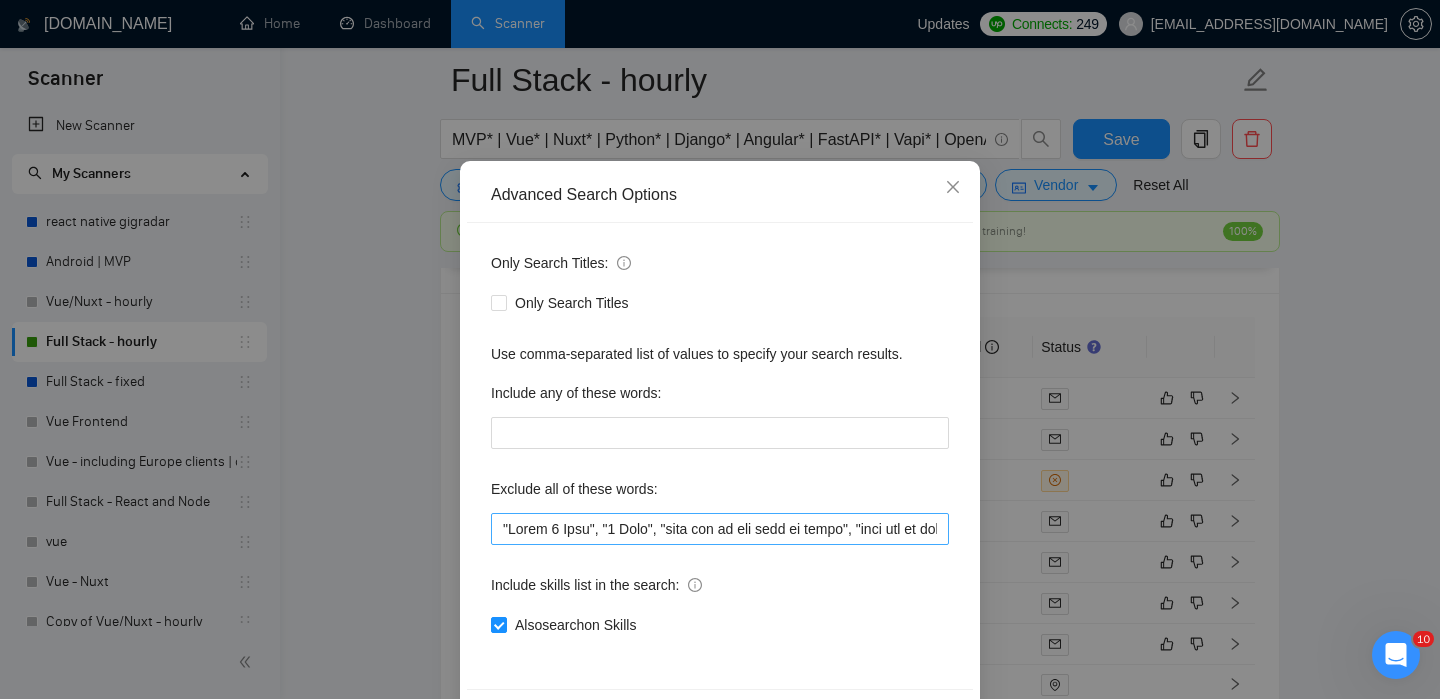 scroll, scrollTop: 75, scrollLeft: 0, axis: vertical 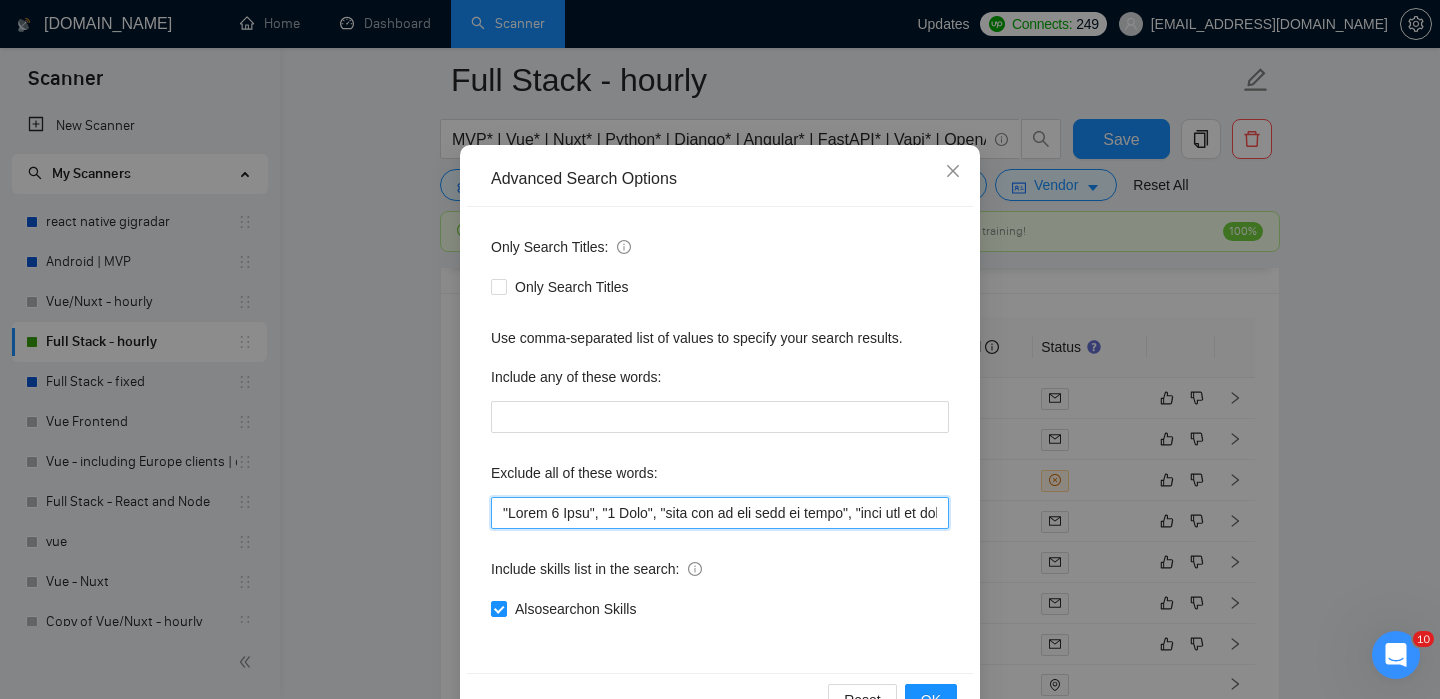 click at bounding box center [720, 513] 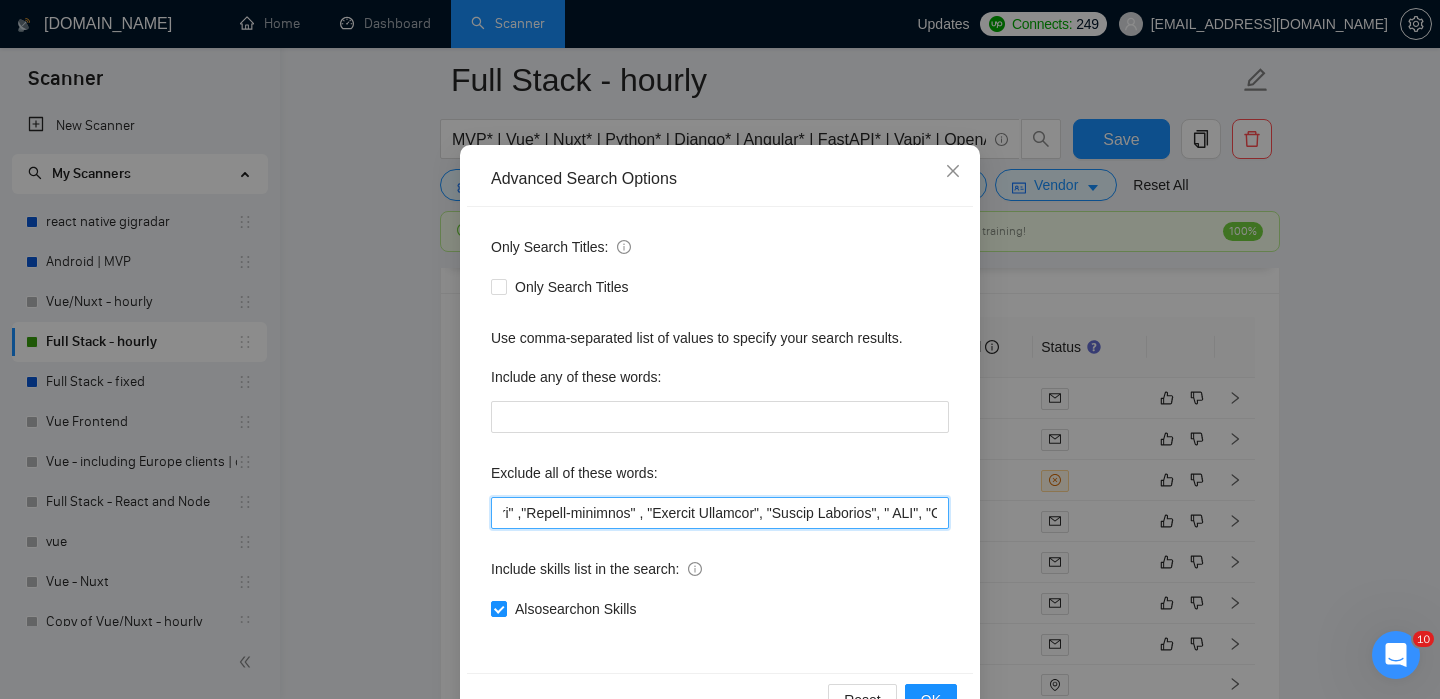 scroll, scrollTop: 0, scrollLeft: 6642, axis: horizontal 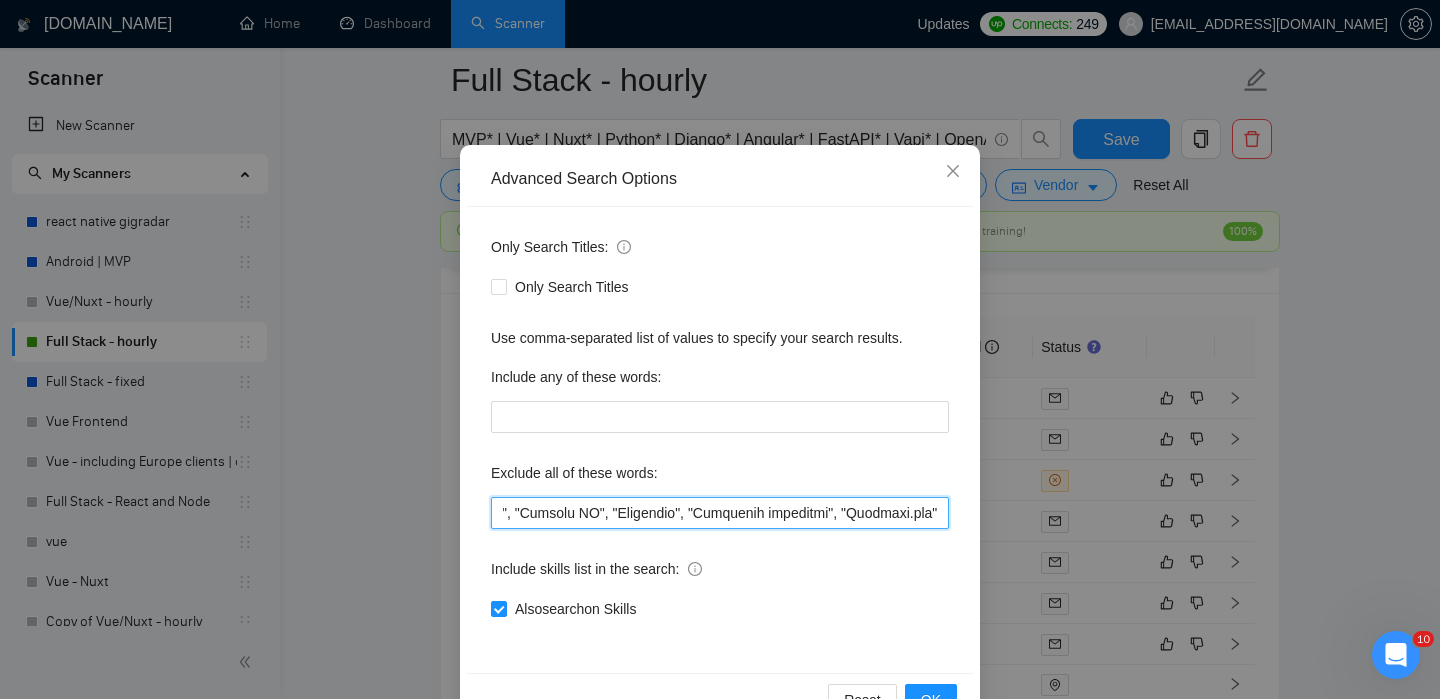 click at bounding box center [720, 513] 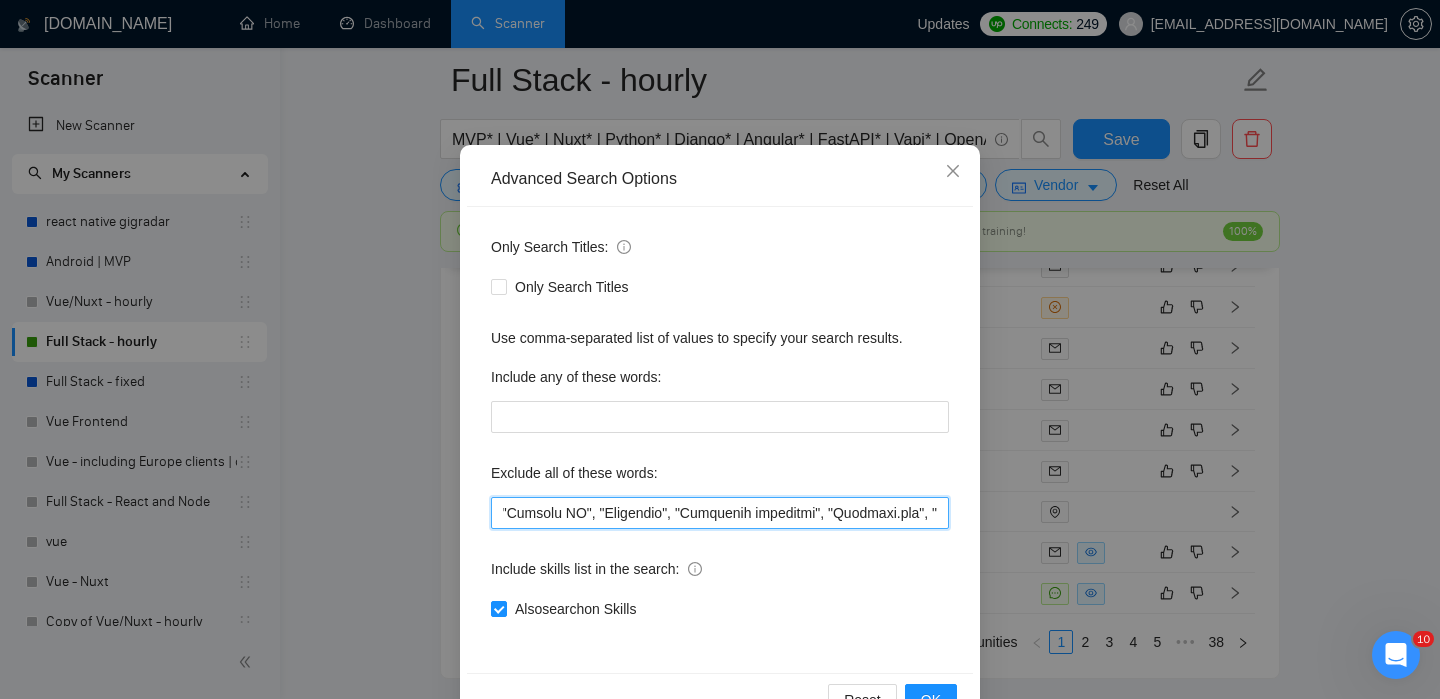 scroll, scrollTop: 0, scrollLeft: 6655, axis: horizontal 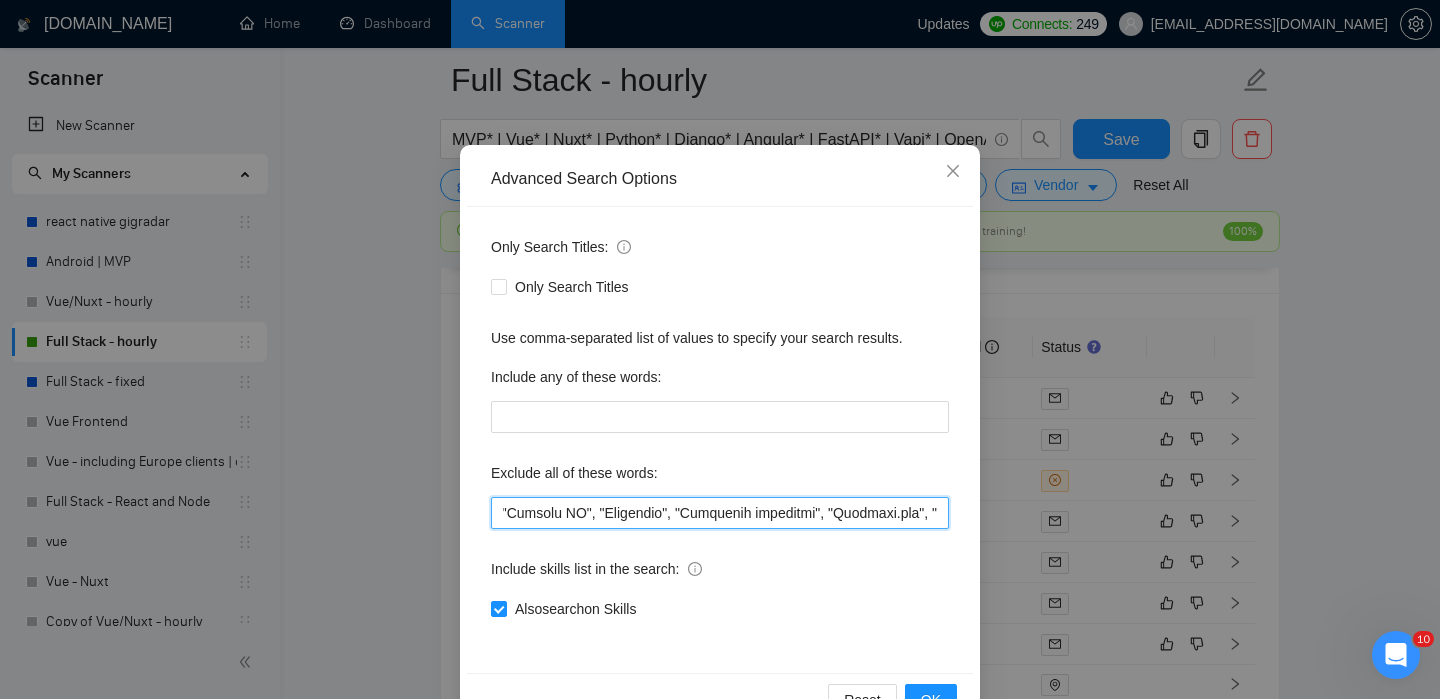 paste on "Crypto Trading" 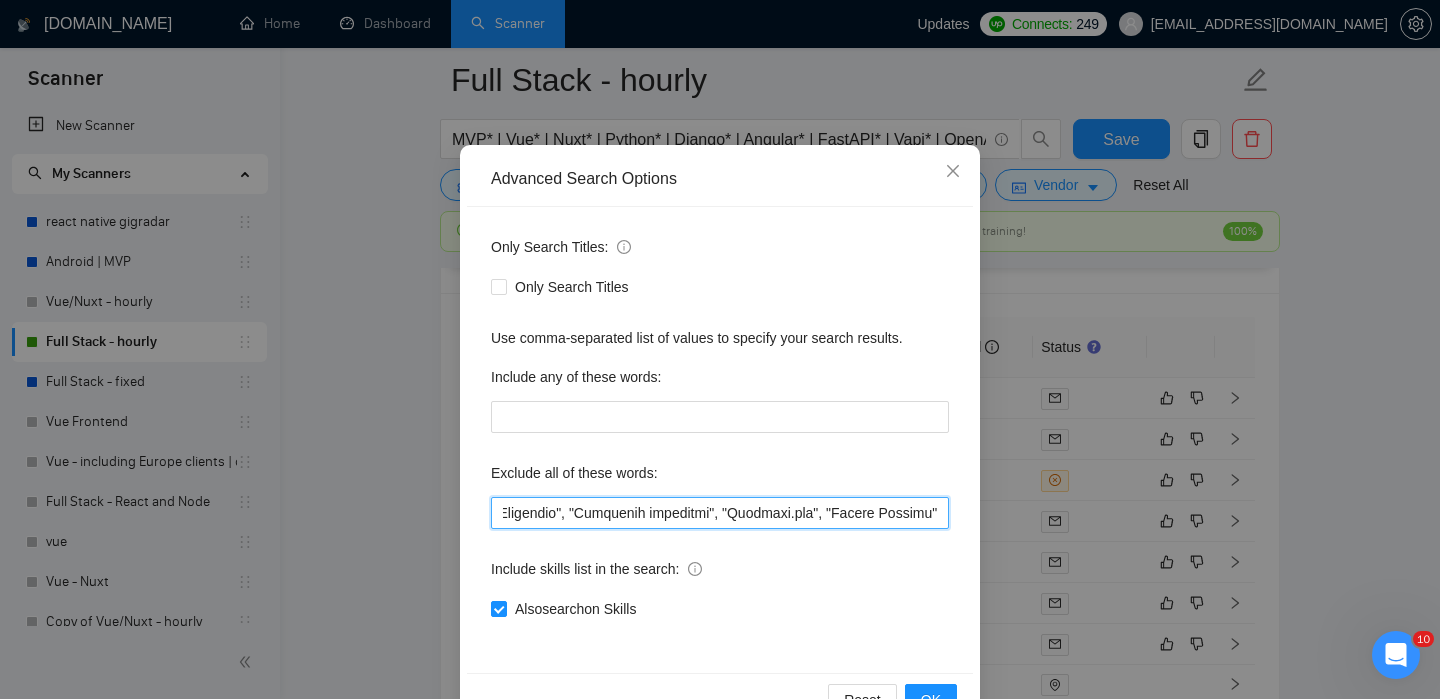 scroll, scrollTop: 0, scrollLeft: 6758, axis: horizontal 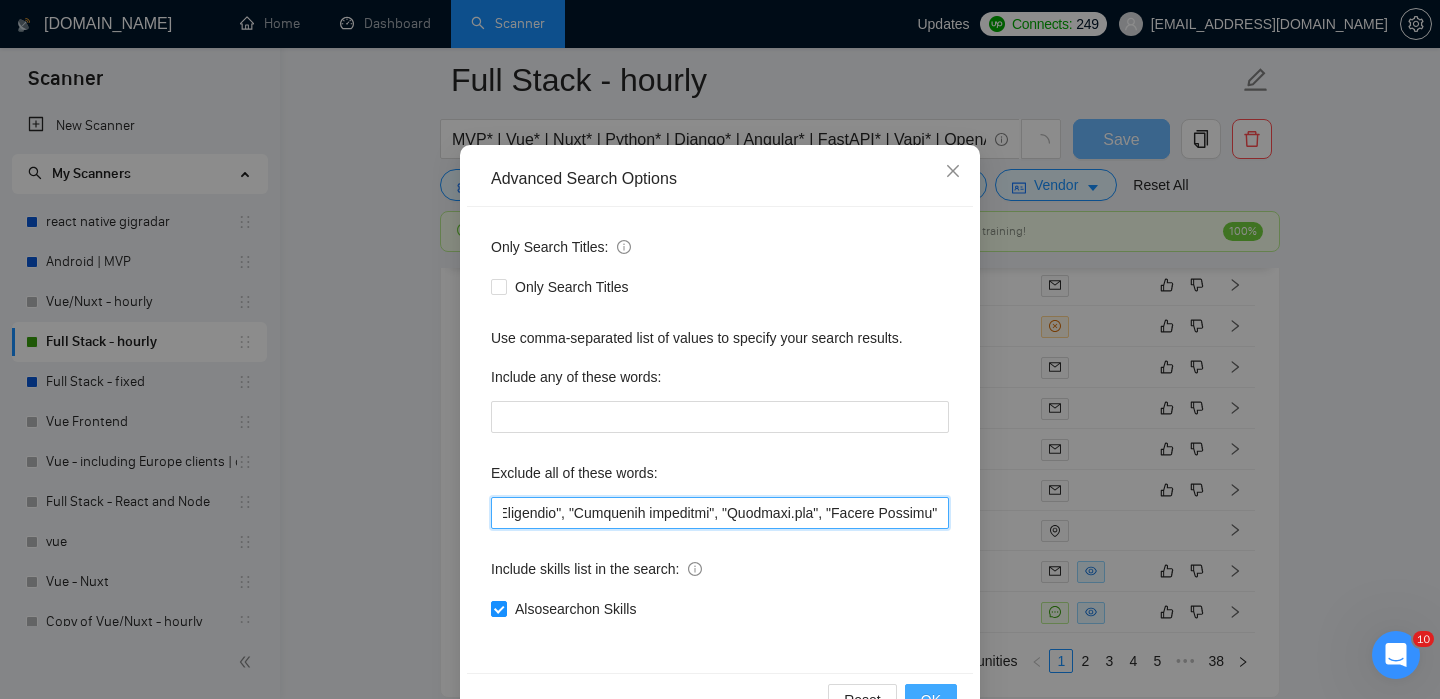 type on ""Quick 5 Star", "5 Star", "this job is not open to teams", "this job is not open to agency", "this job is not open to companies", "NO AGENCY", "Freelancers Only", "NOT AGENCY", "no agency", "no agencies", "individual only", "Individual only", "individual Only", "freelancers only", "No Agencies!", "independent contractors only", "***Freelancers Only", "/Freelancers Only", ".Freelancers Only", ",Freelancers Only.", "no agencies", "no agency", "WE DO NOT HIRE AGENCIES", "We do not hire agencies", "gambling", "drupal", "gamble", "betting", "iot", "dating", "blockchain", "Casino", "Lovable", "Test Task", "odoo", "Odoo", "Radicale", "Power BI", "Tableau", "Go High Level", "GO high level", "GHL", "Data Engineer", "Pandas", "scraping", Make*, make*, "1099", "Bubble", "Airtable", "Webflow", "Replit", C#*, .Net*, "Java", Chrome* , Shopify*, n8n*, "React Native", "Magento" , "Svelte" ,"German-speaking" , "Italian Speaking", "French Speaking", " PHP", "Laravel" ,"15+ Years Experience", "Must be authorized to work in t..." 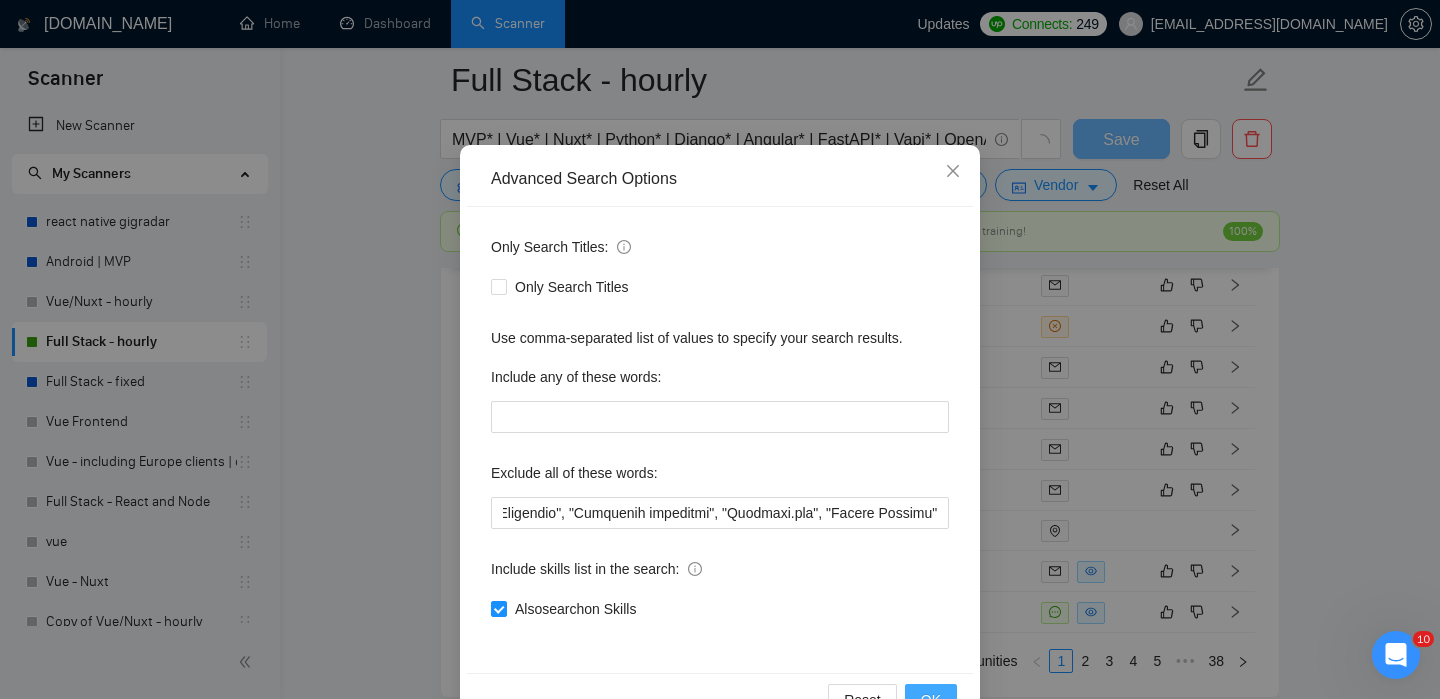 click on "OK" at bounding box center (931, 700) 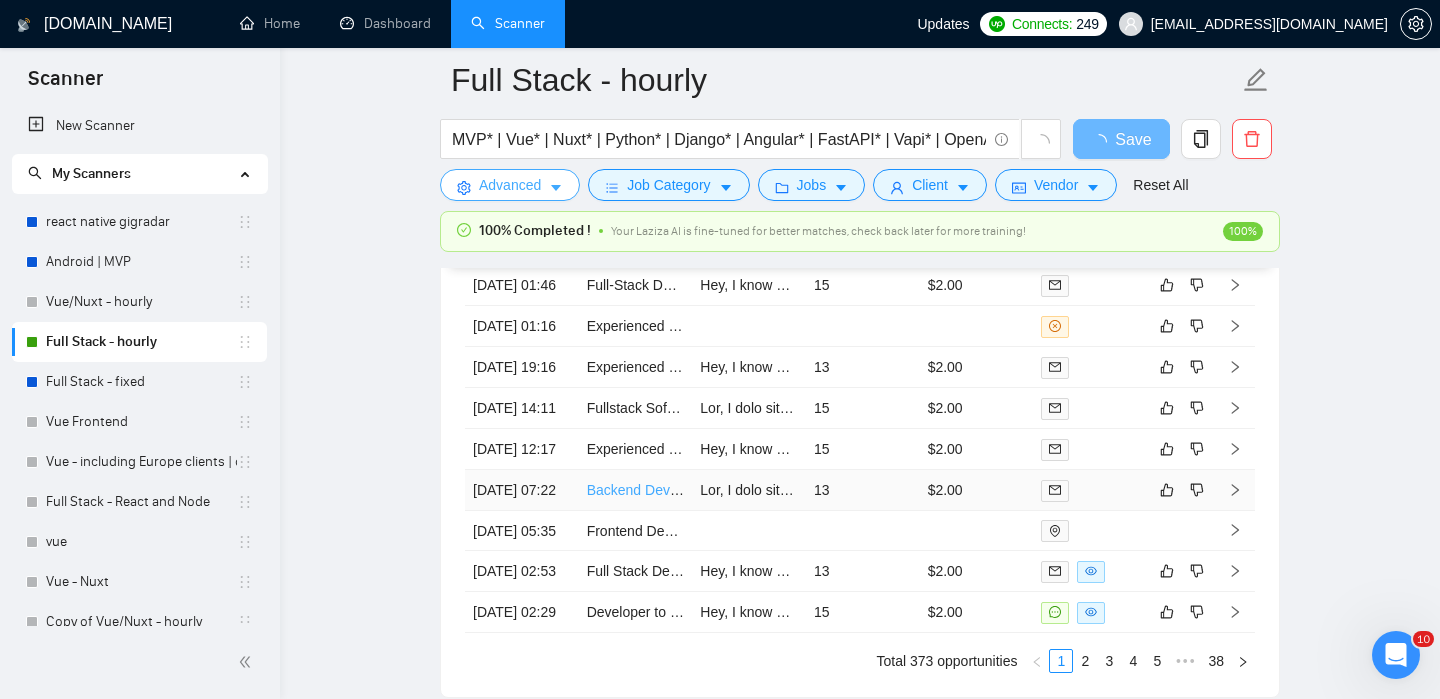 scroll, scrollTop: 0, scrollLeft: 0, axis: both 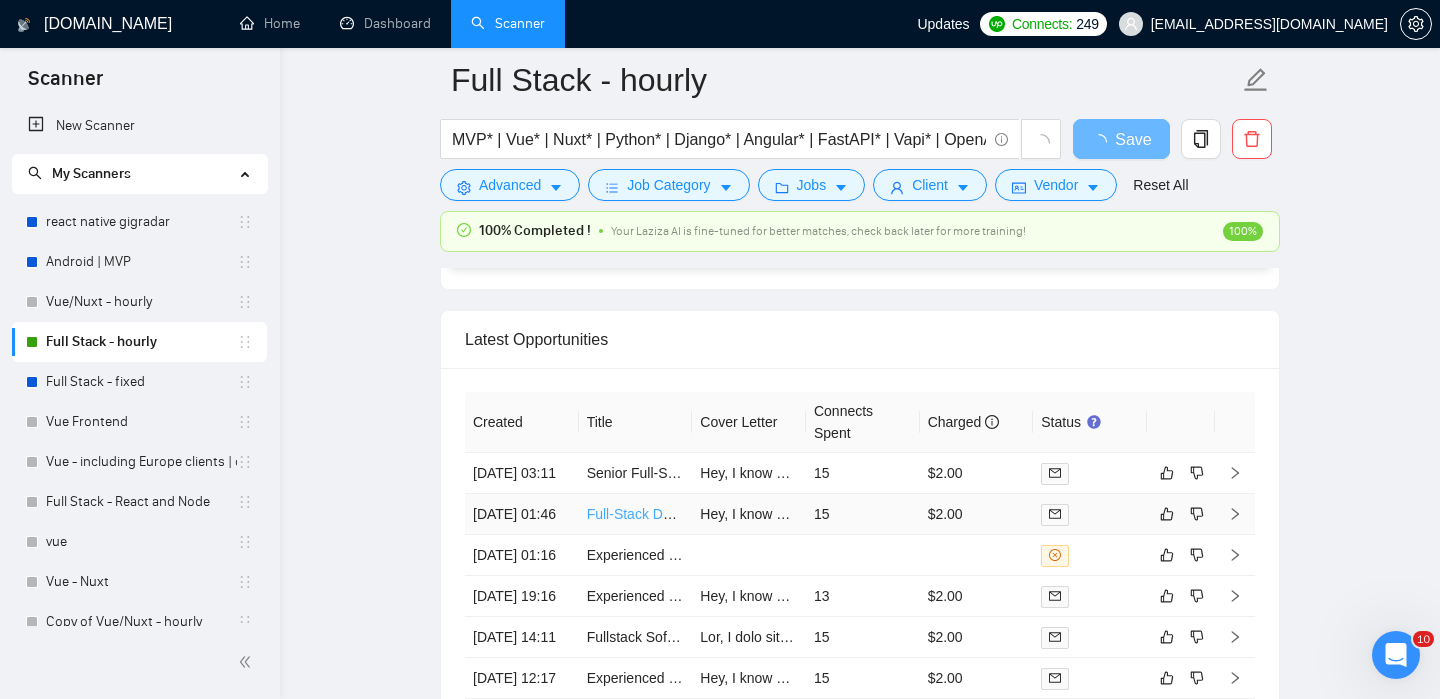 click on "Full-Stack Developer Needed for MVP Development for Caregivers Tool" at bounding box center [809, 514] 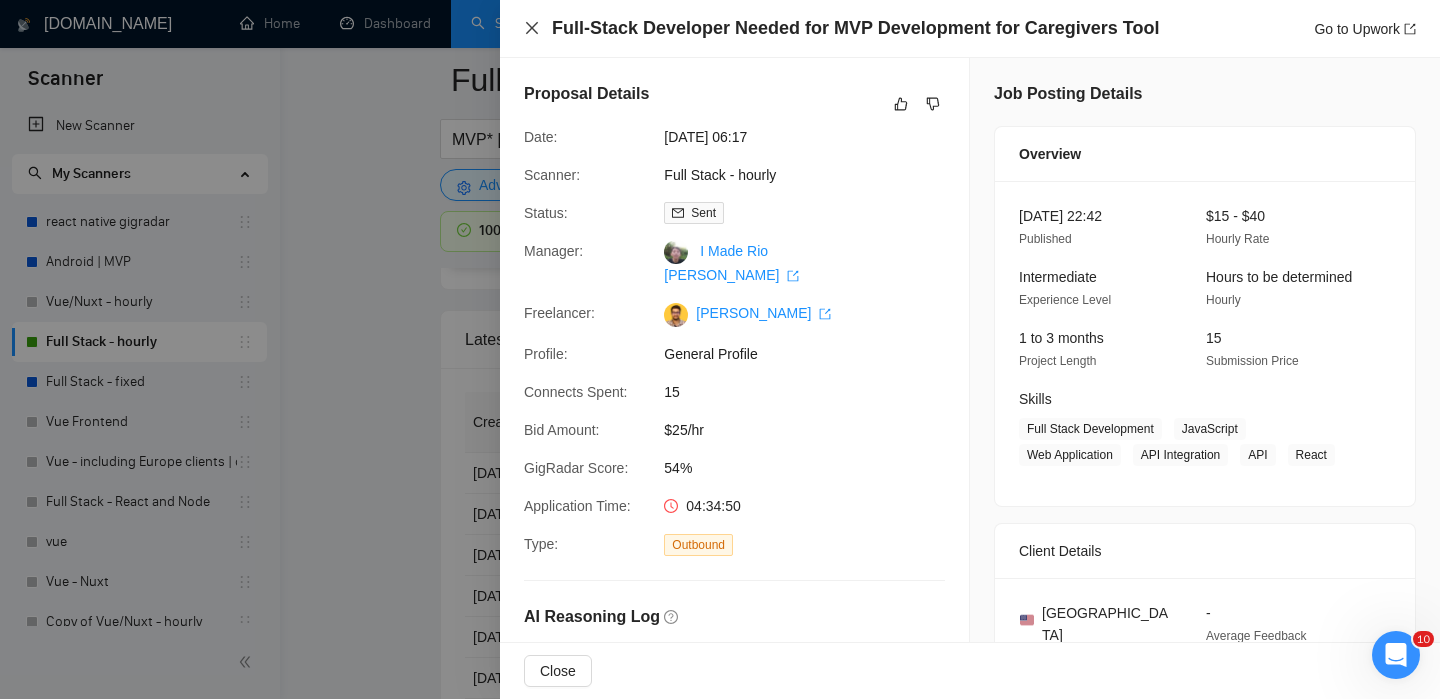 click 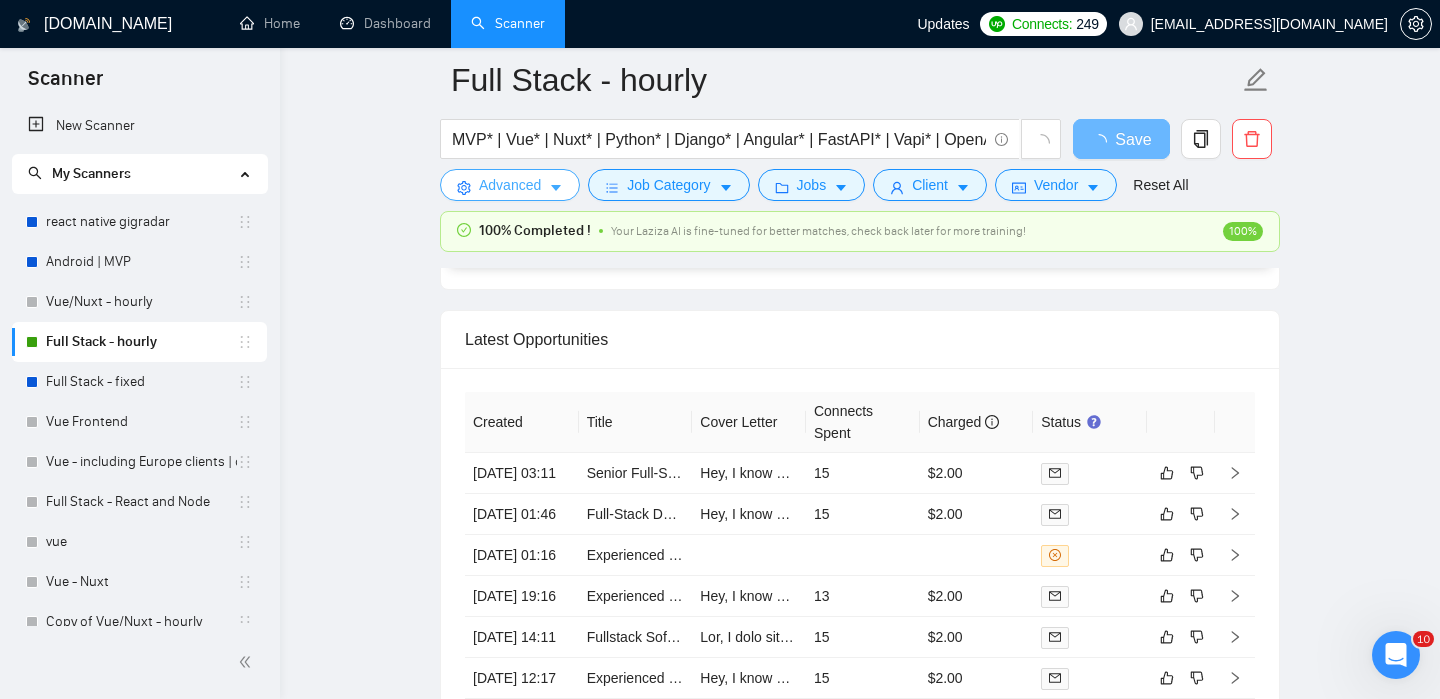 click 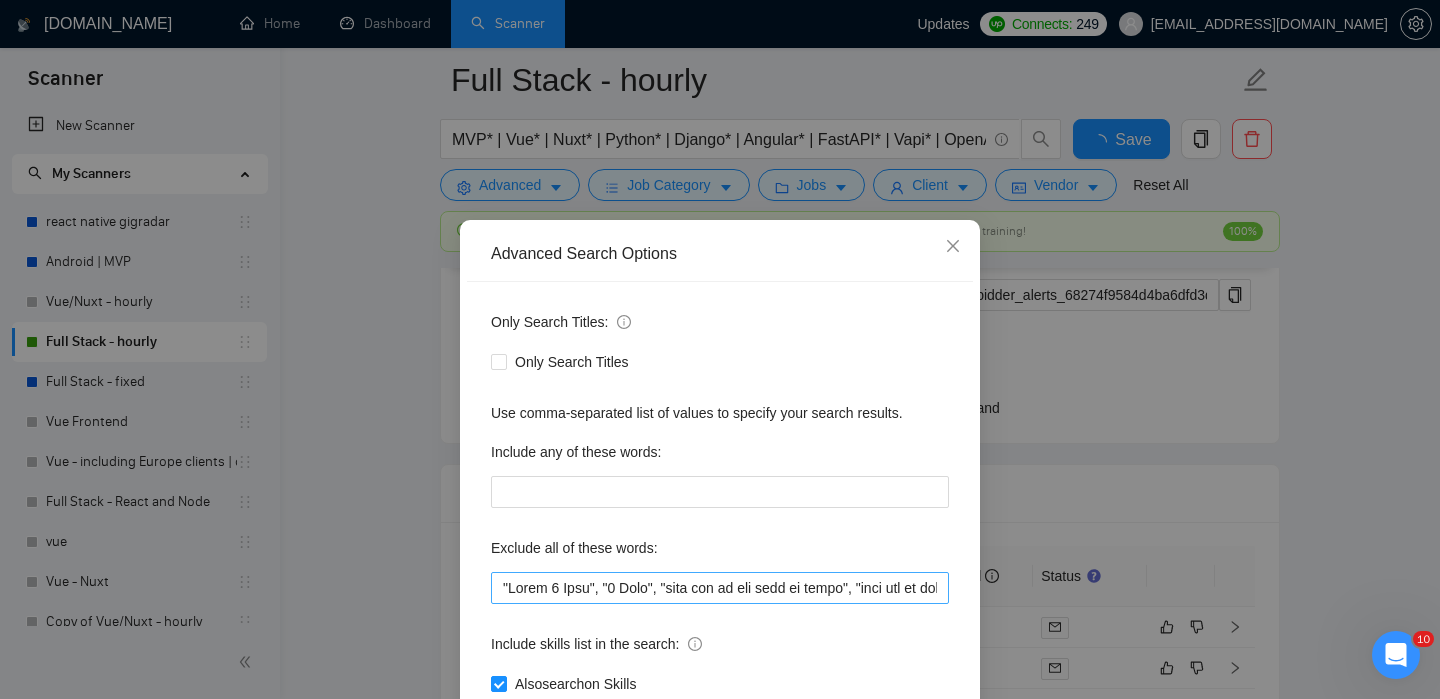 scroll, scrollTop: 1, scrollLeft: 0, axis: vertical 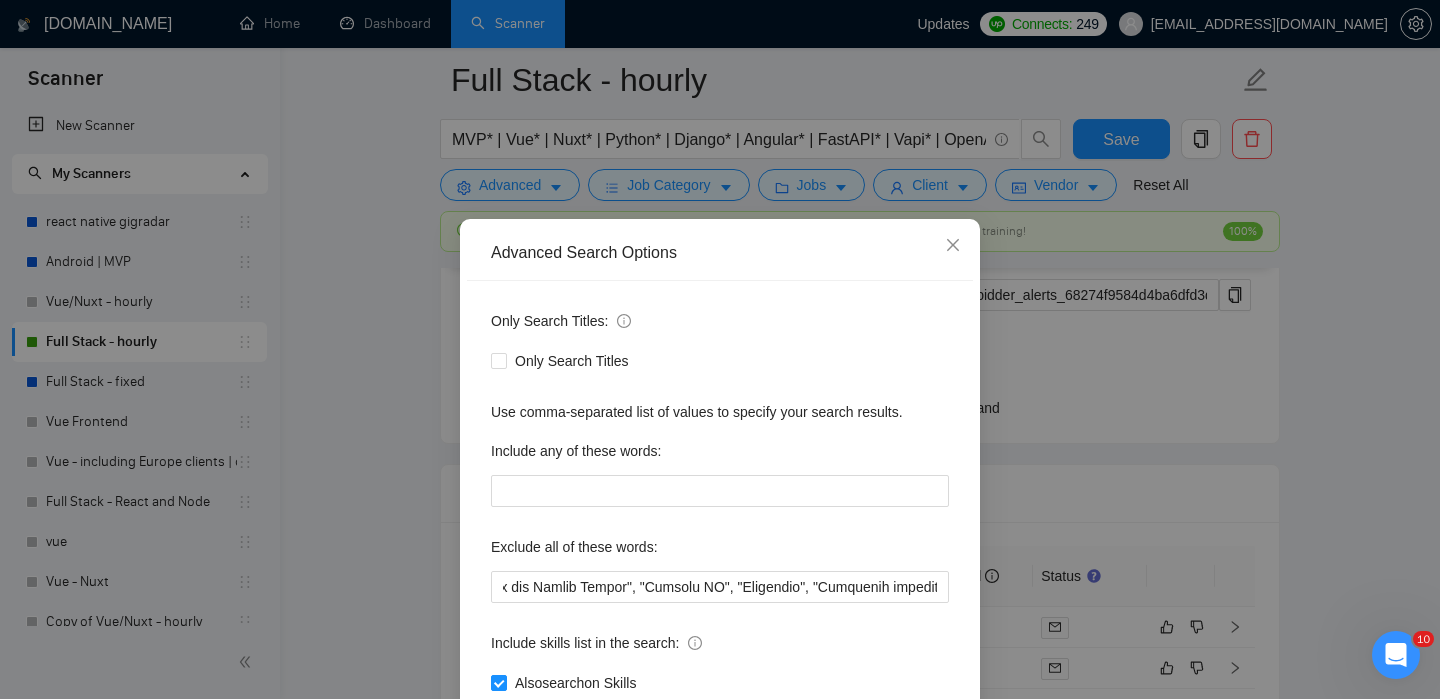 click on "Advanced Search Options Only Search Titles:   Only Search Titles Use comma-separated list of values to specify your search results. Include any of these words: Exclude all of these words: Include skills list in the search:   Also  search  on Skills Reset OK" at bounding box center (720, 349) 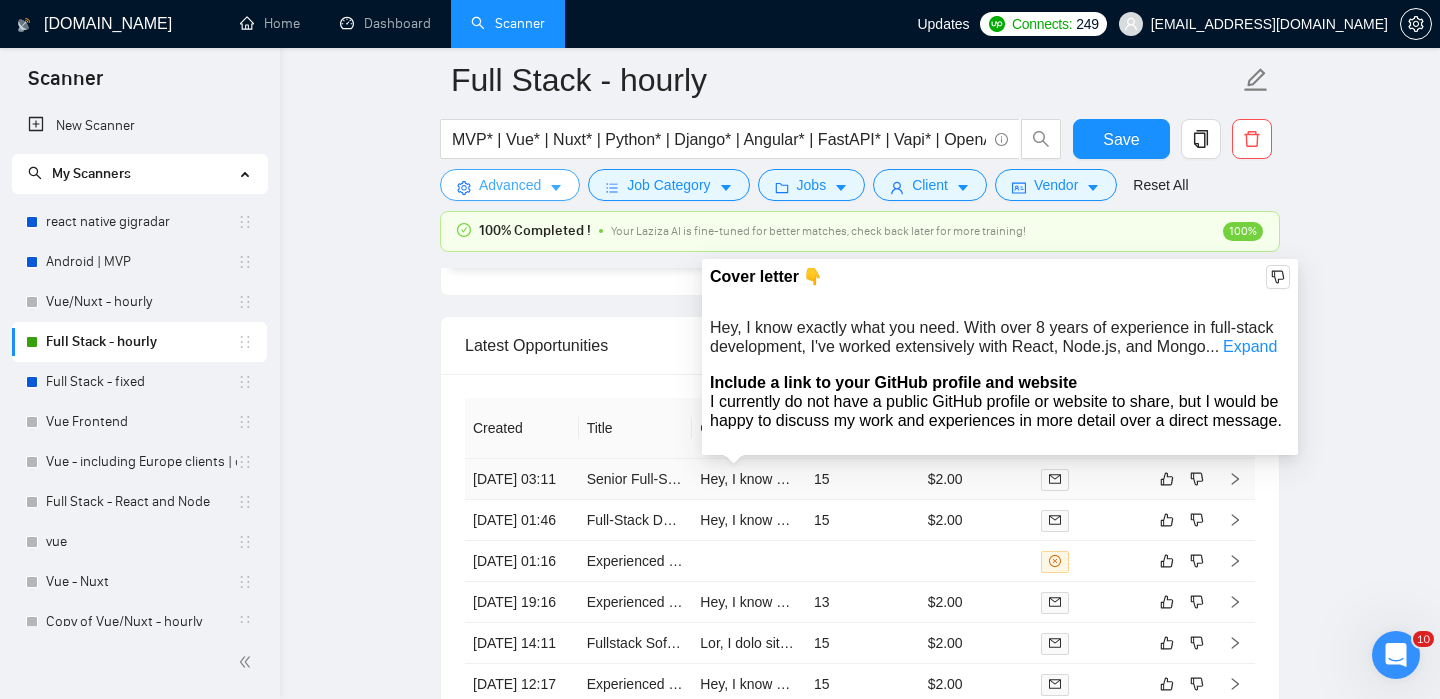 scroll, scrollTop: 4795, scrollLeft: 0, axis: vertical 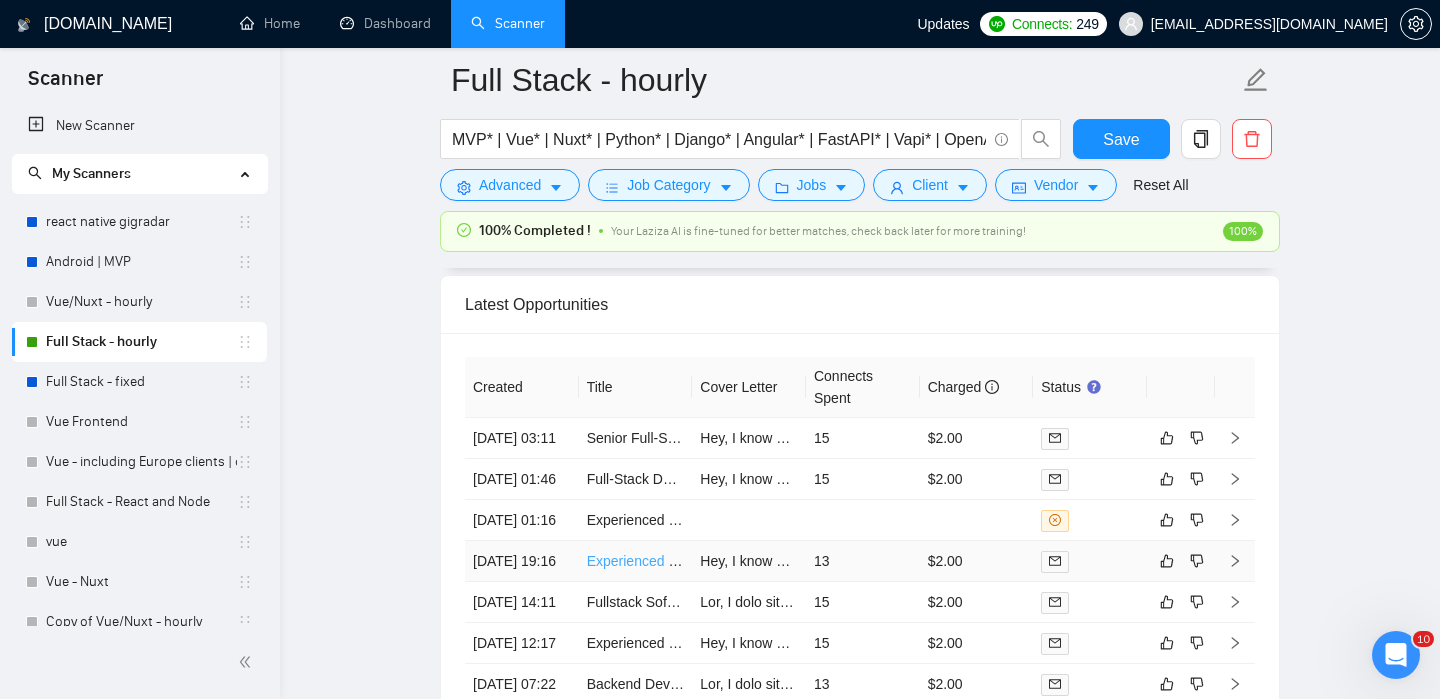 click on "Experienced Full-Stack Developer for Scalable SaaS Web App (QR, Dashboard, AI Analytics)" at bounding box center (876, 561) 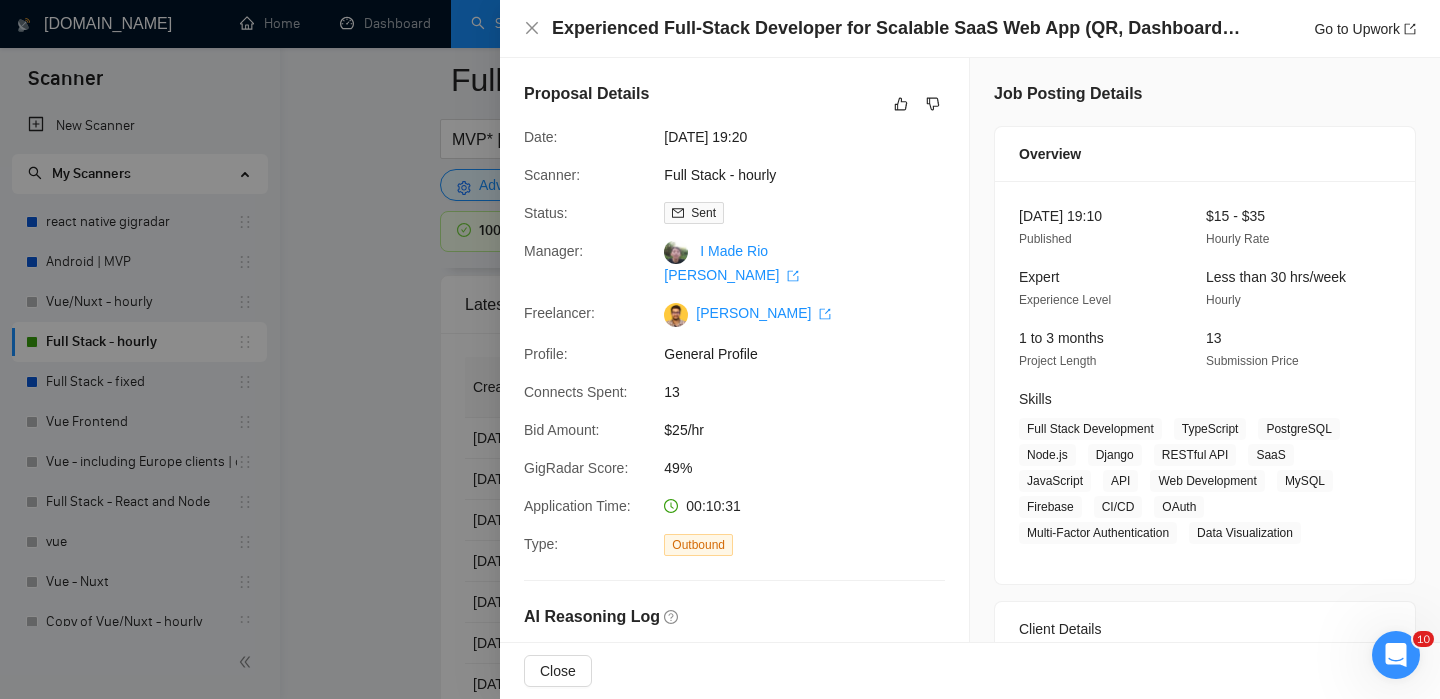 scroll, scrollTop: 3, scrollLeft: 0, axis: vertical 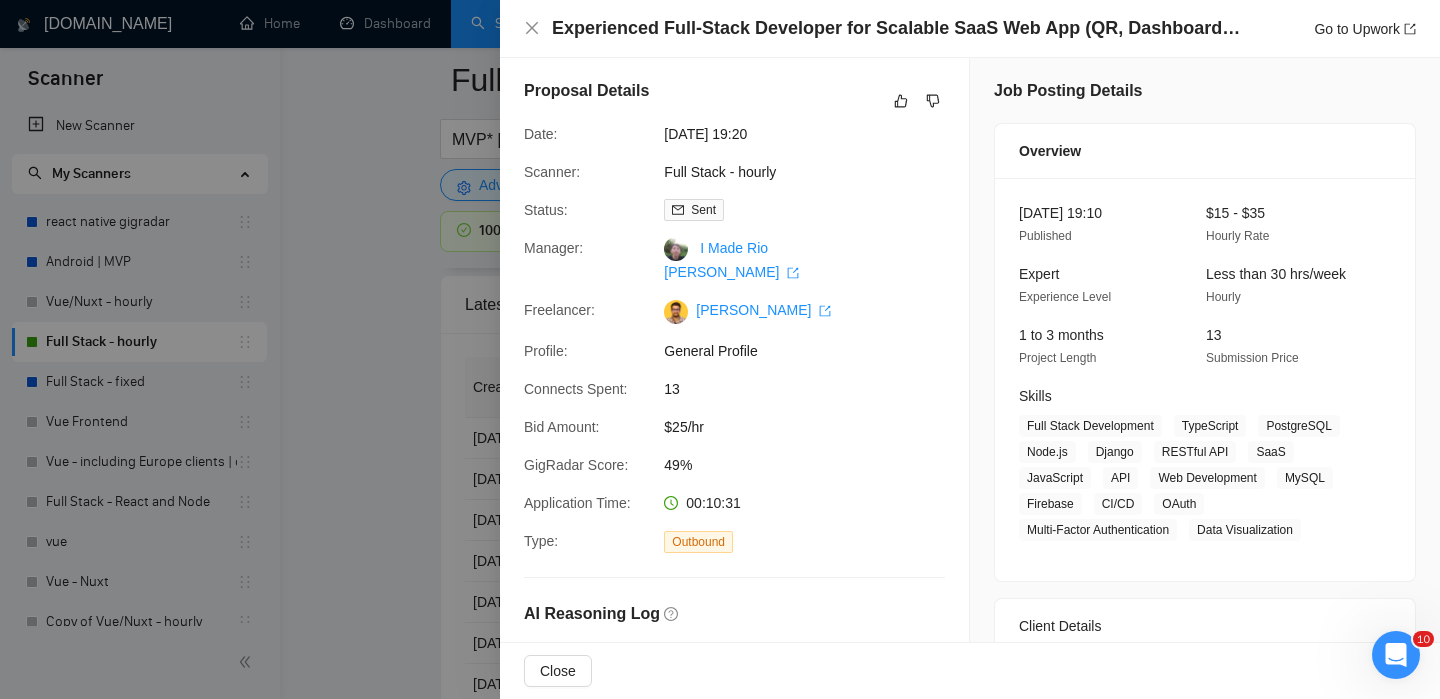 click at bounding box center [720, 349] 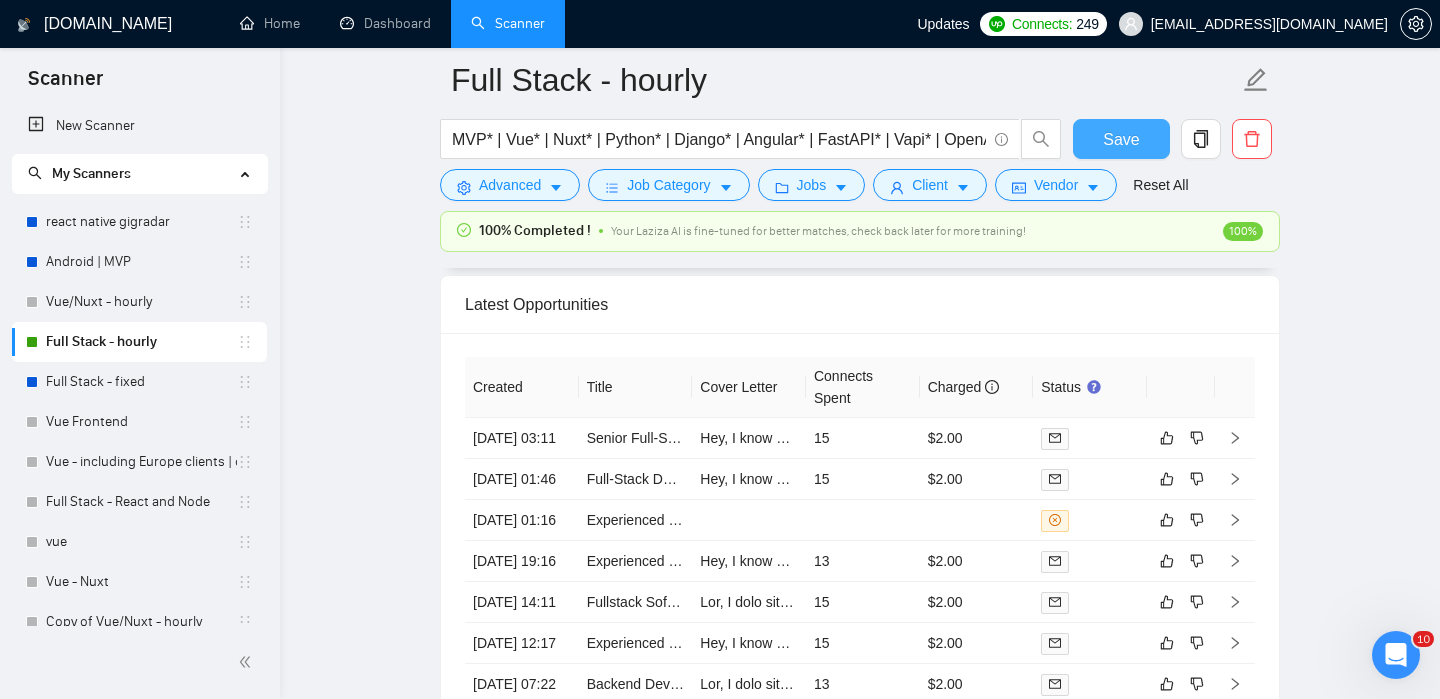 click on "Save" at bounding box center (1121, 139) 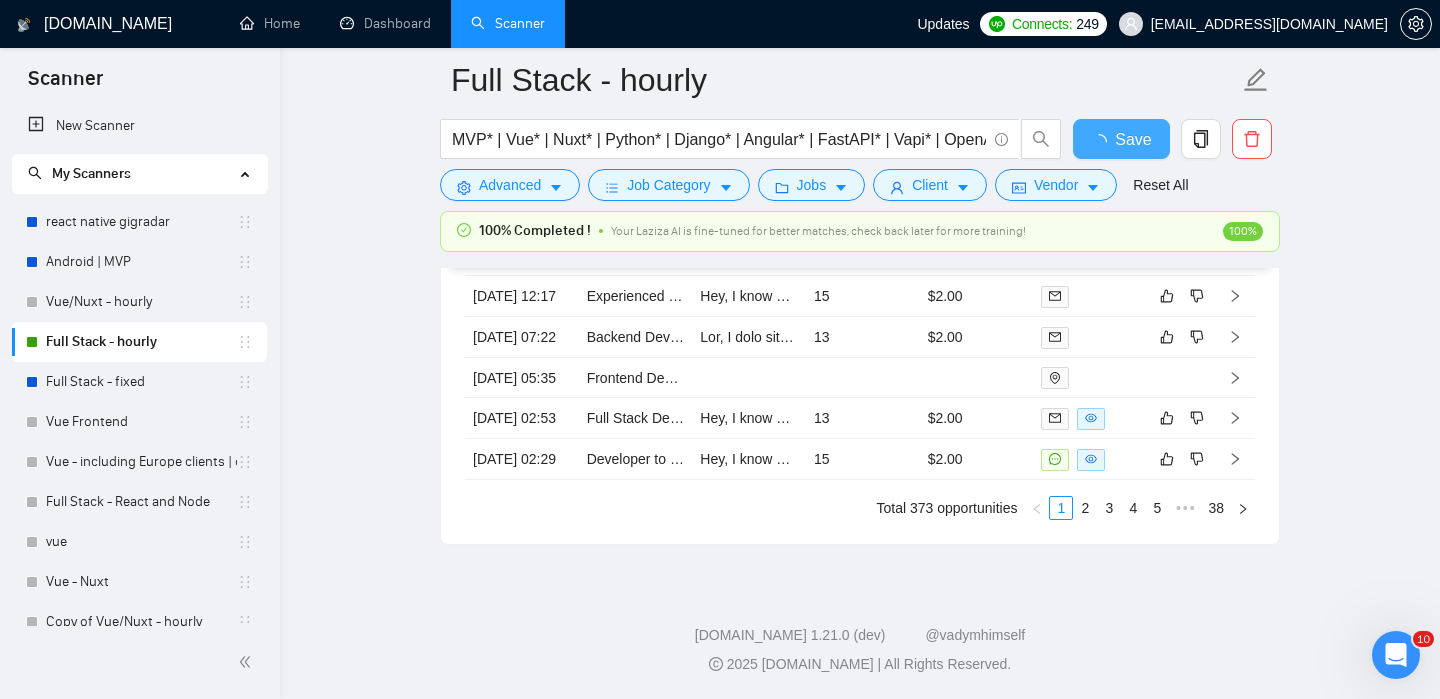 type 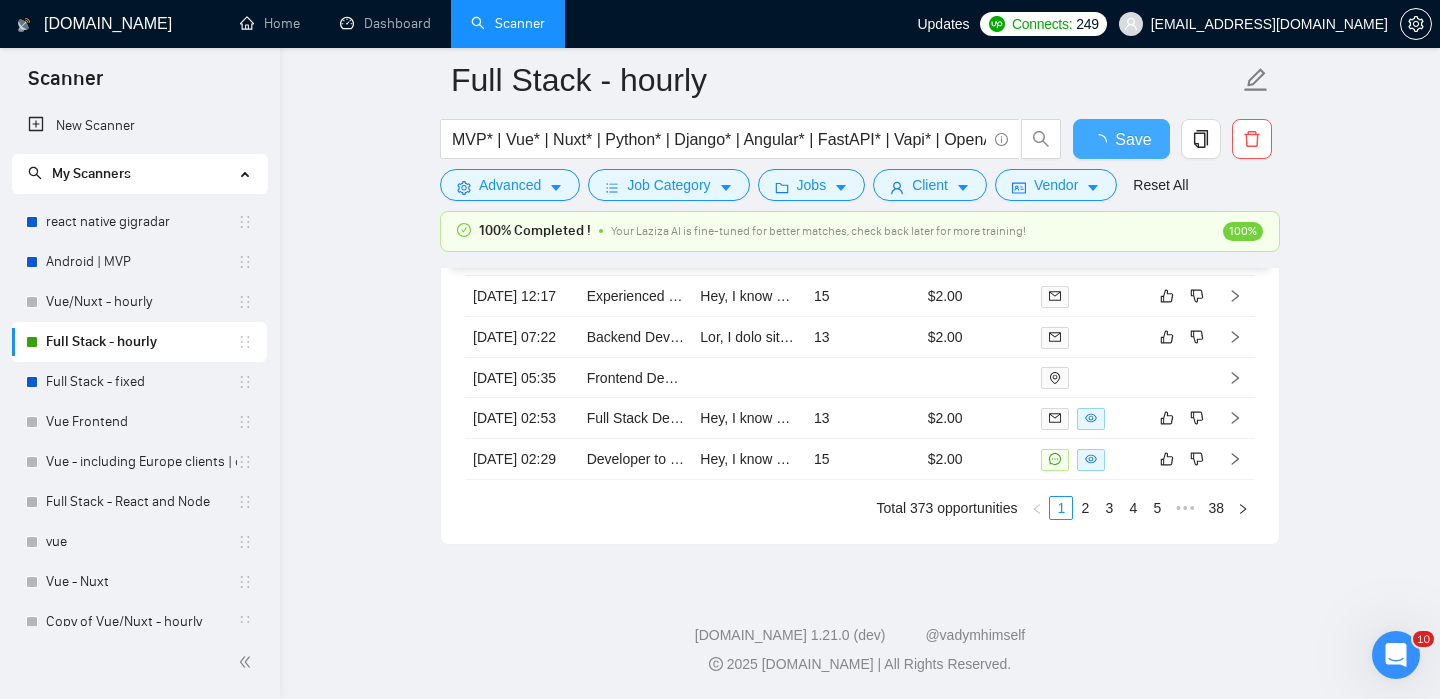 checkbox on "true" 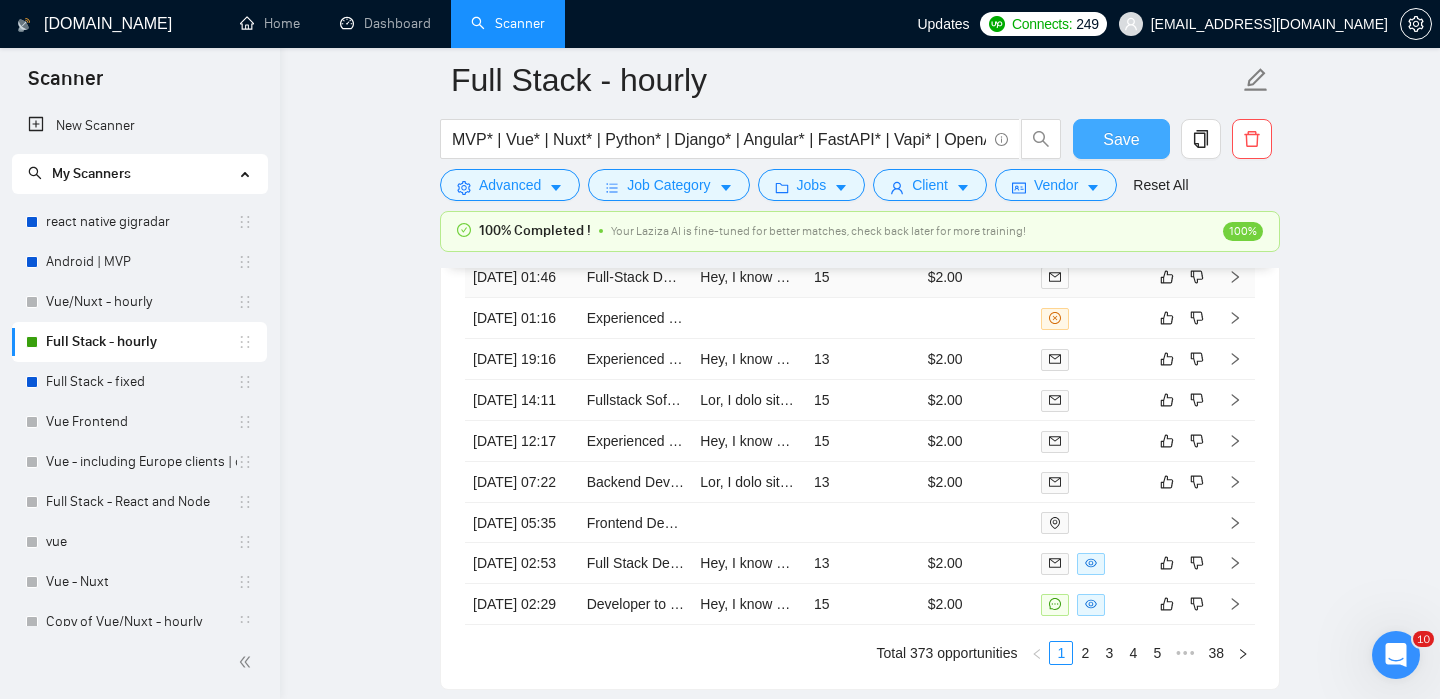 type 